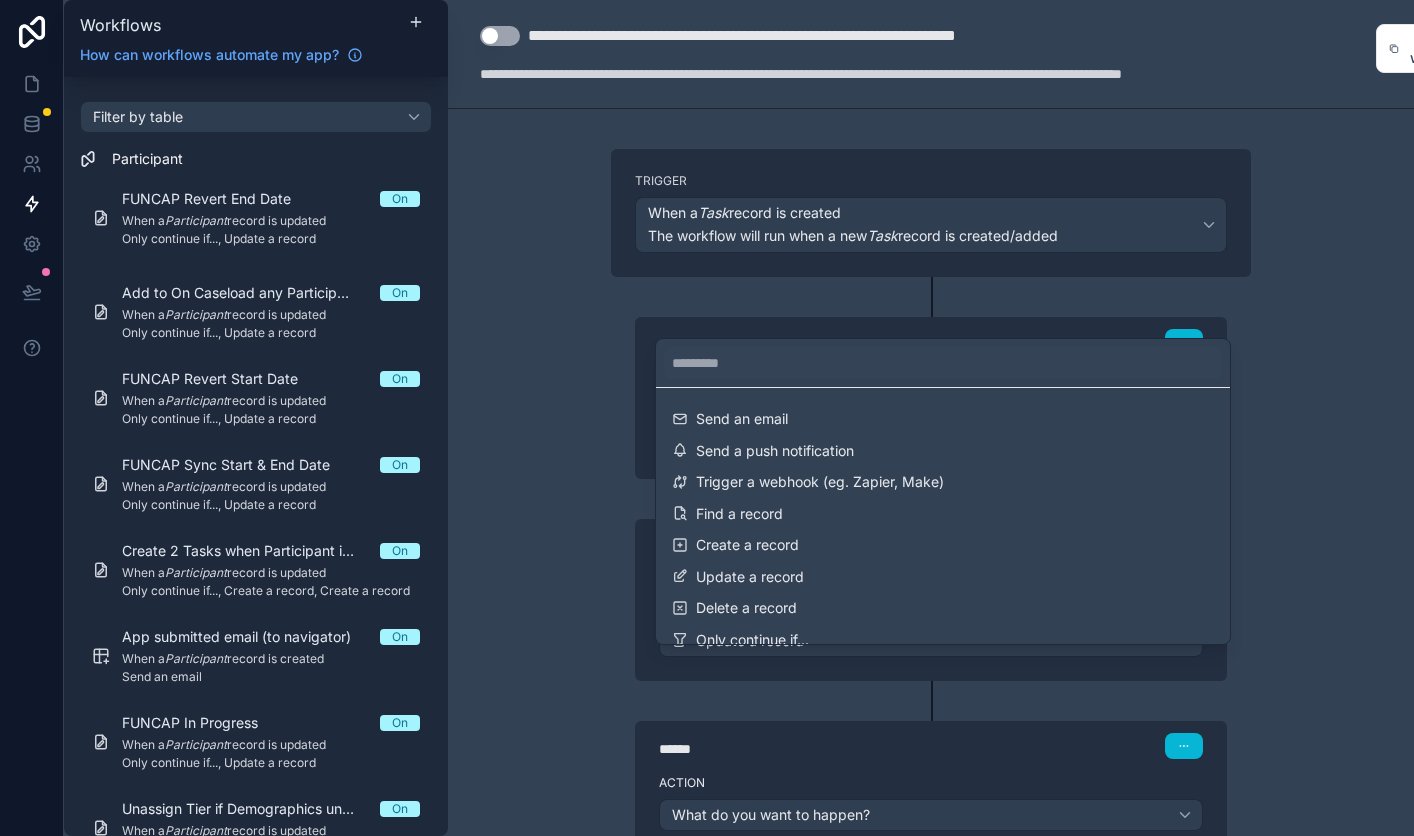 scroll, scrollTop: 0, scrollLeft: 0, axis: both 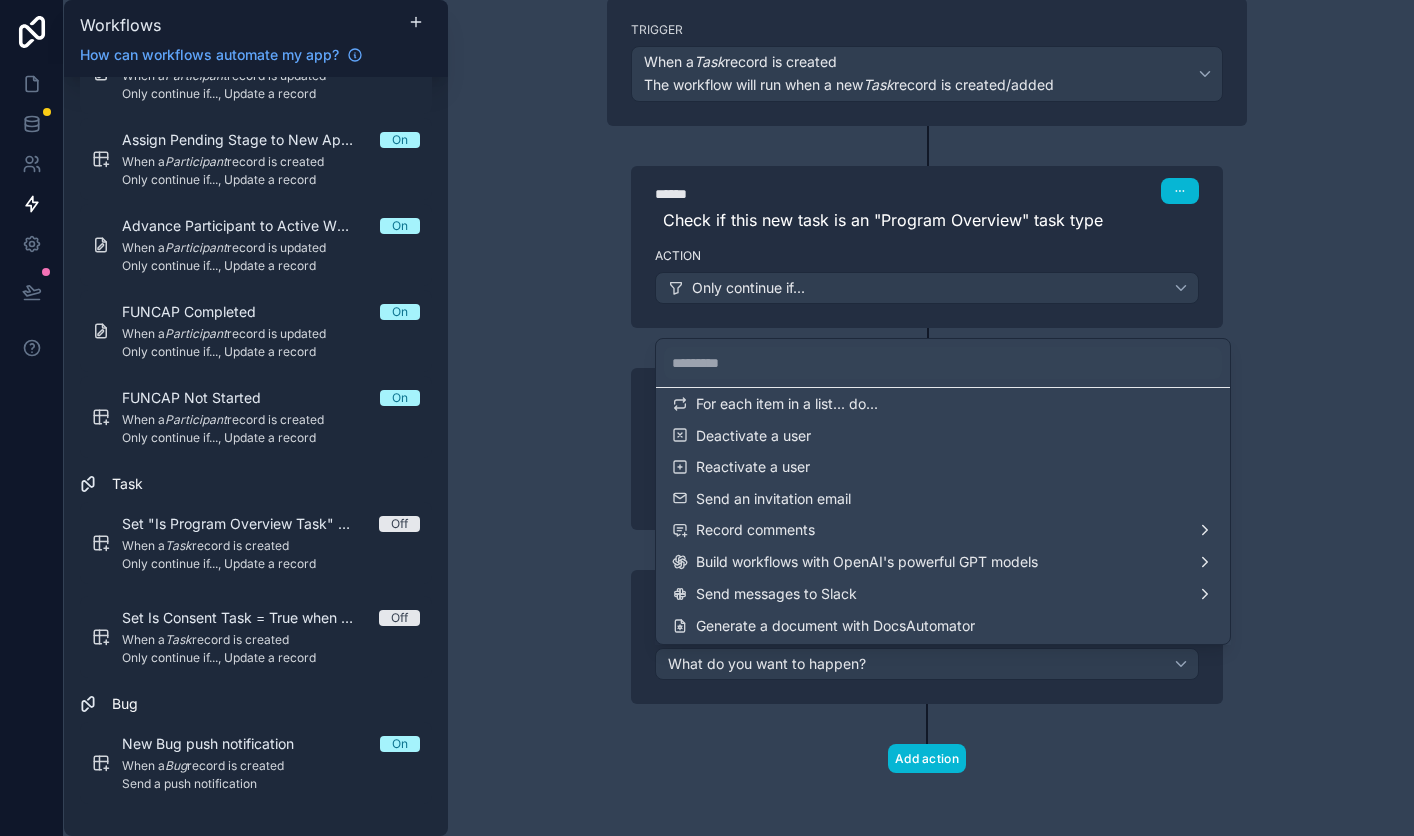 click at bounding box center (707, 418) 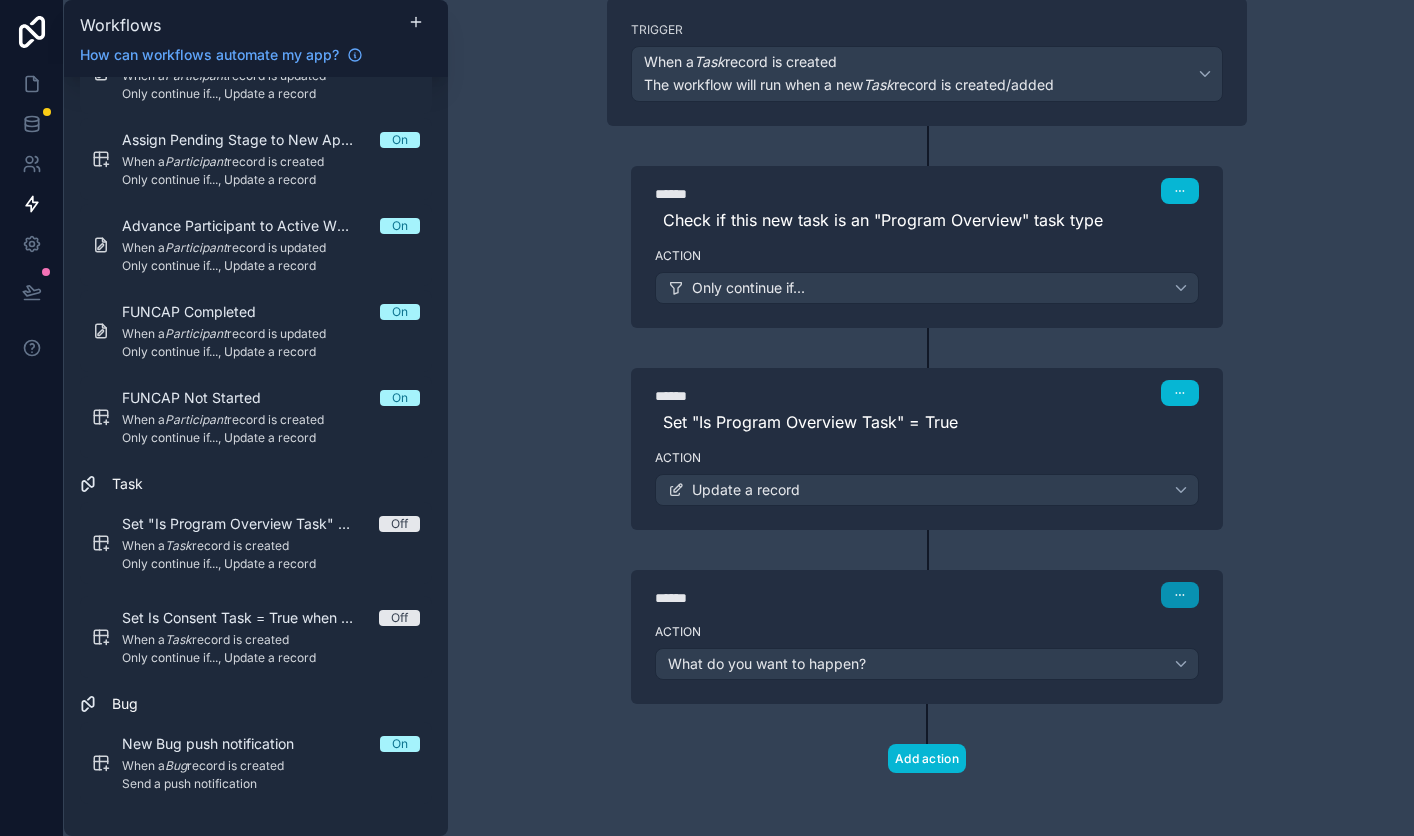 click at bounding box center (1180, 595) 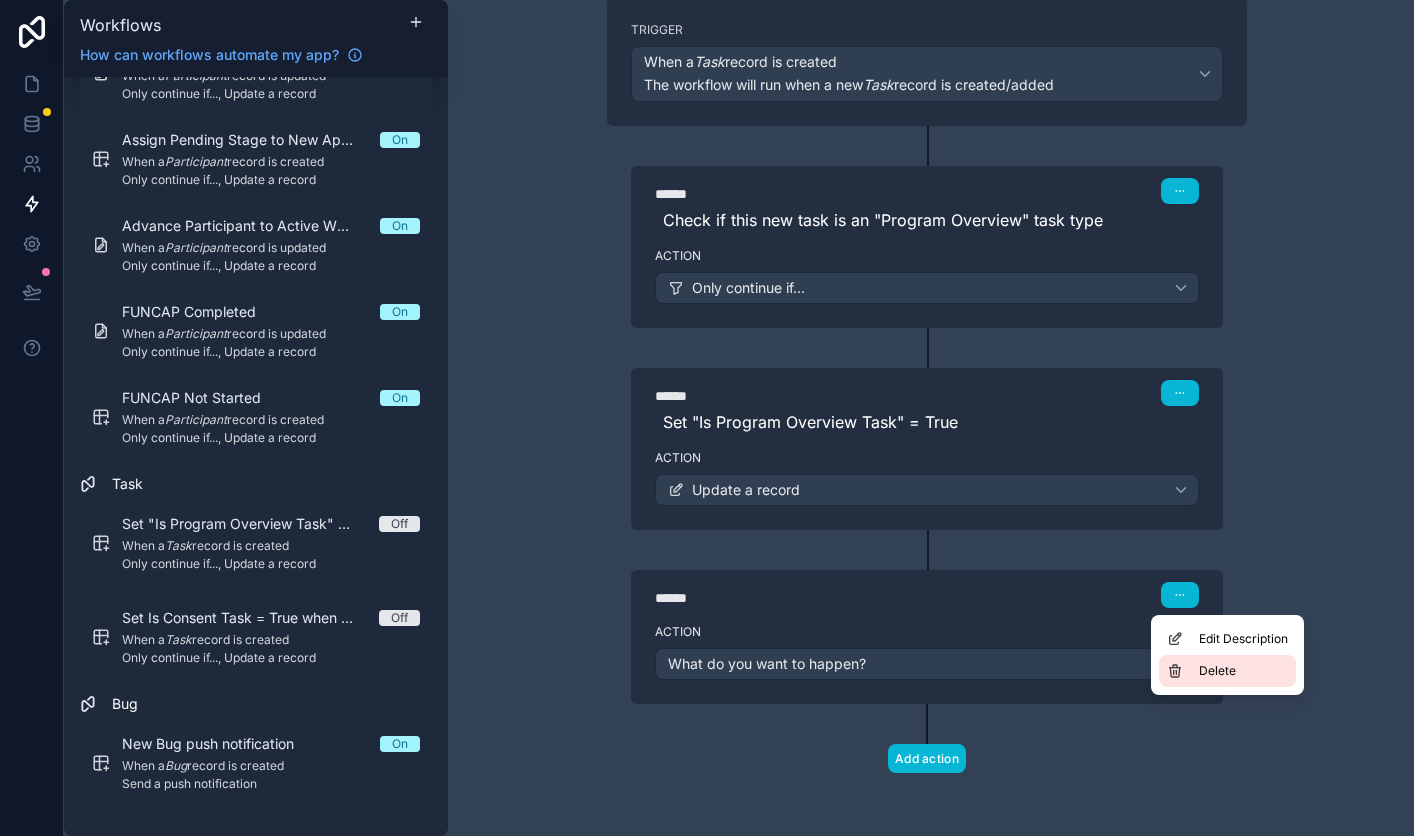 click on "Delete" at bounding box center (1227, 671) 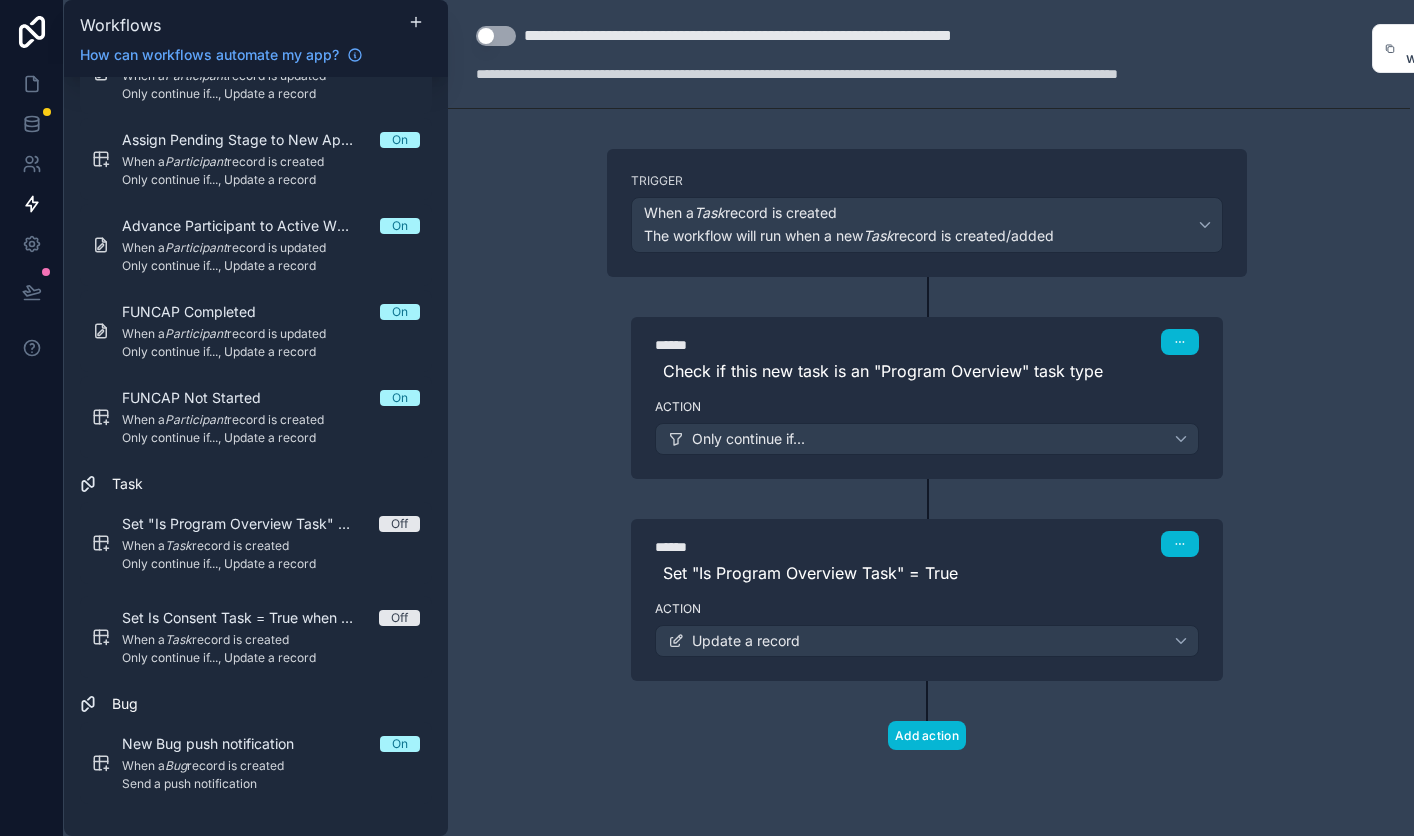 scroll, scrollTop: 0, scrollLeft: 4, axis: horizontal 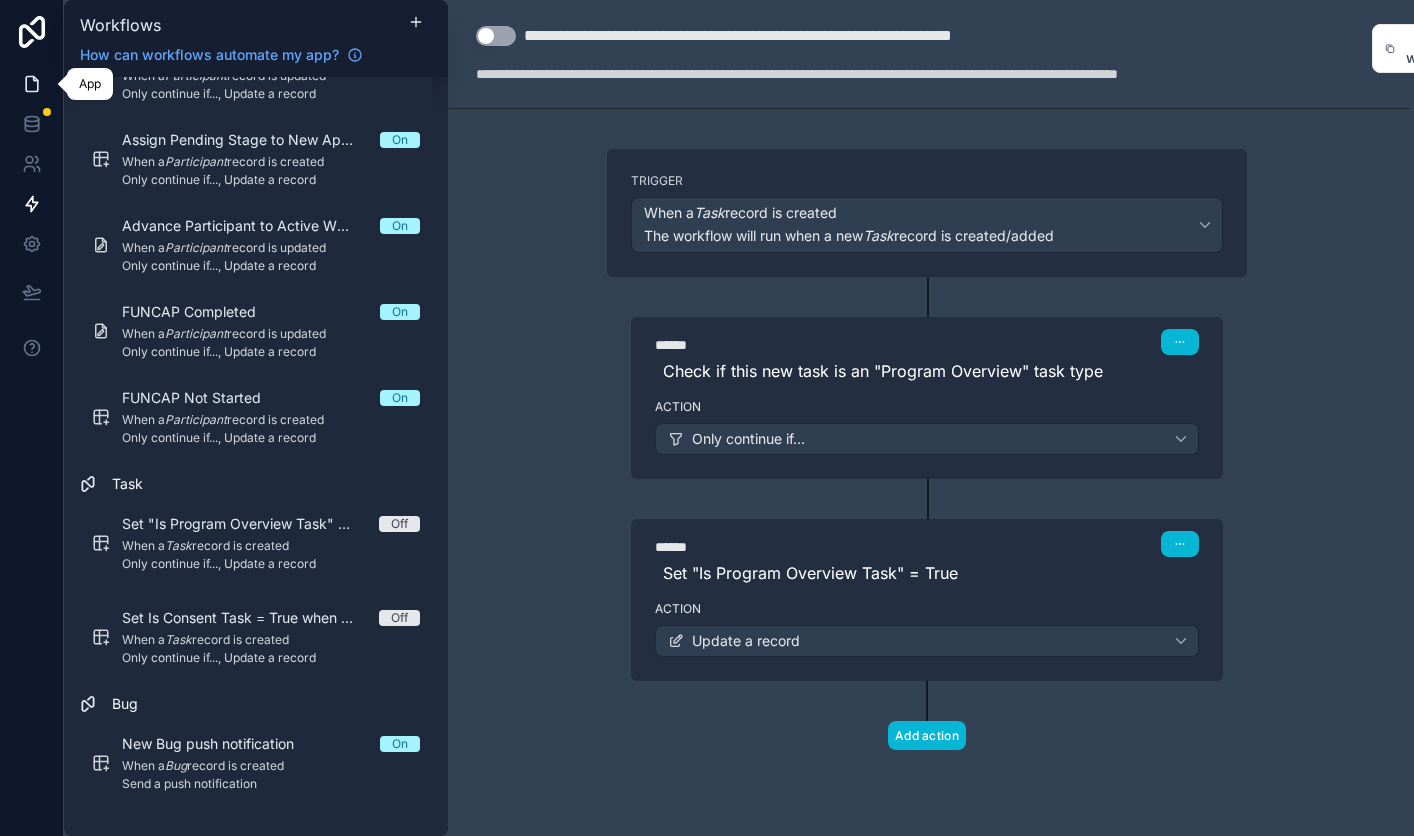 click 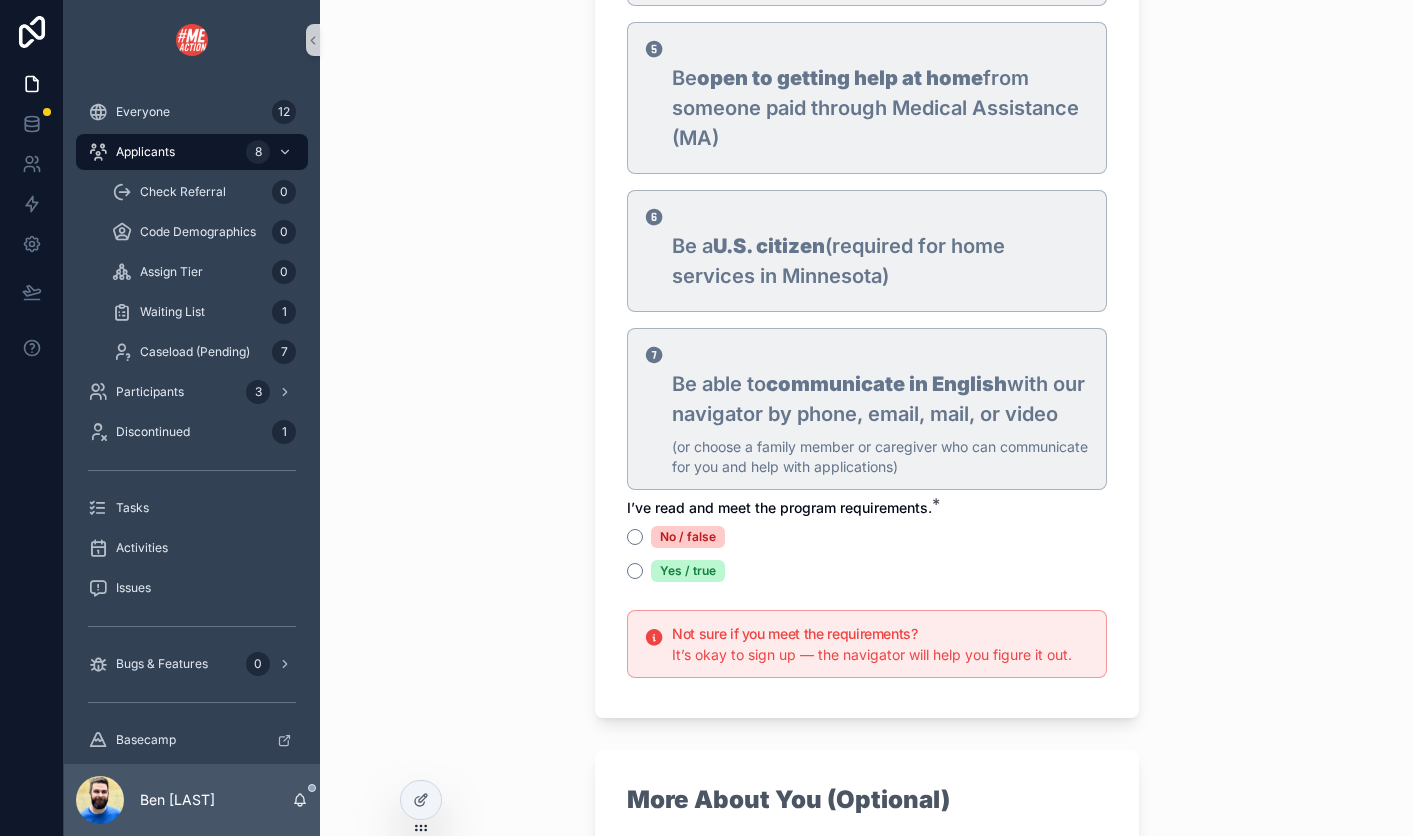 scroll, scrollTop: 2029, scrollLeft: 0, axis: vertical 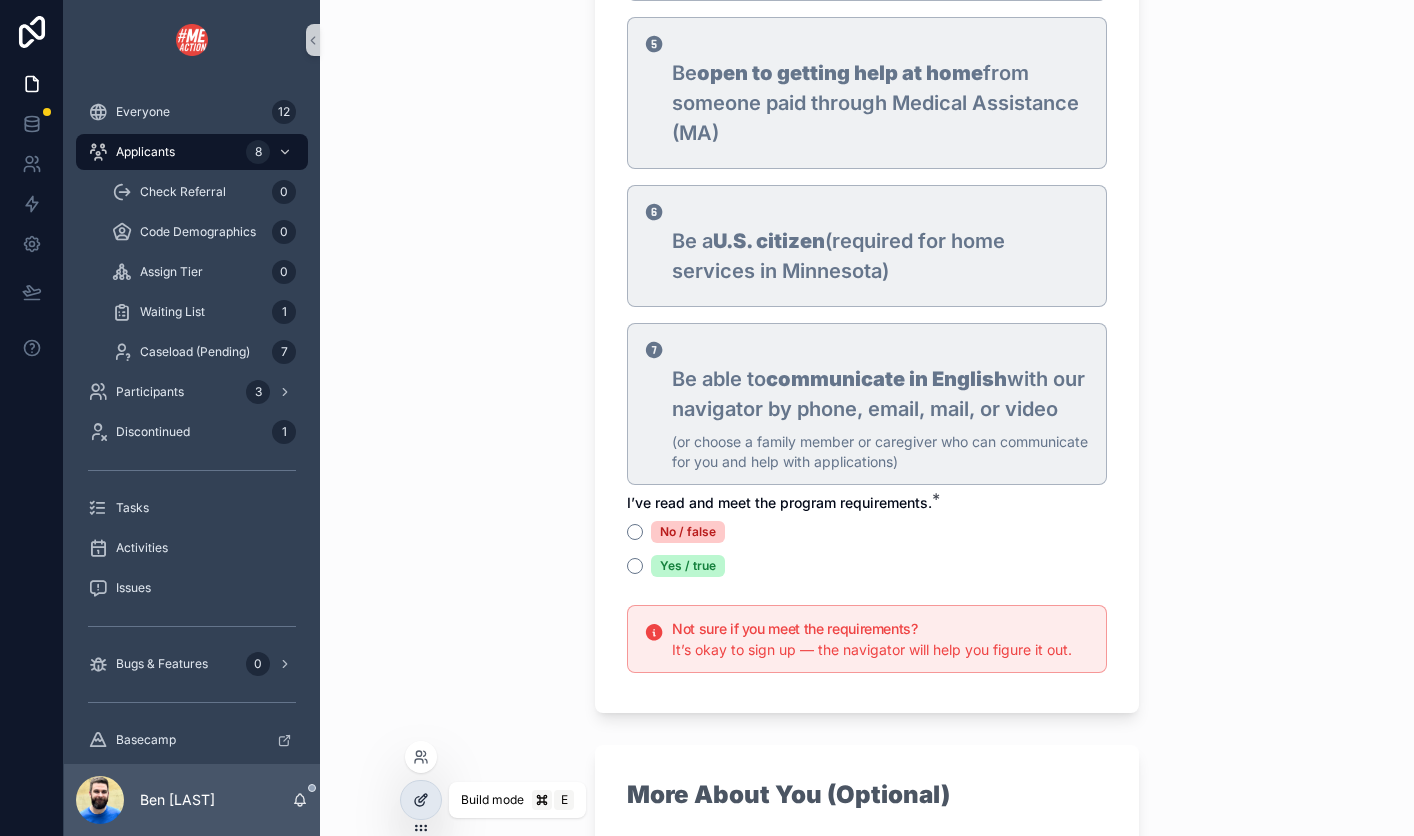click 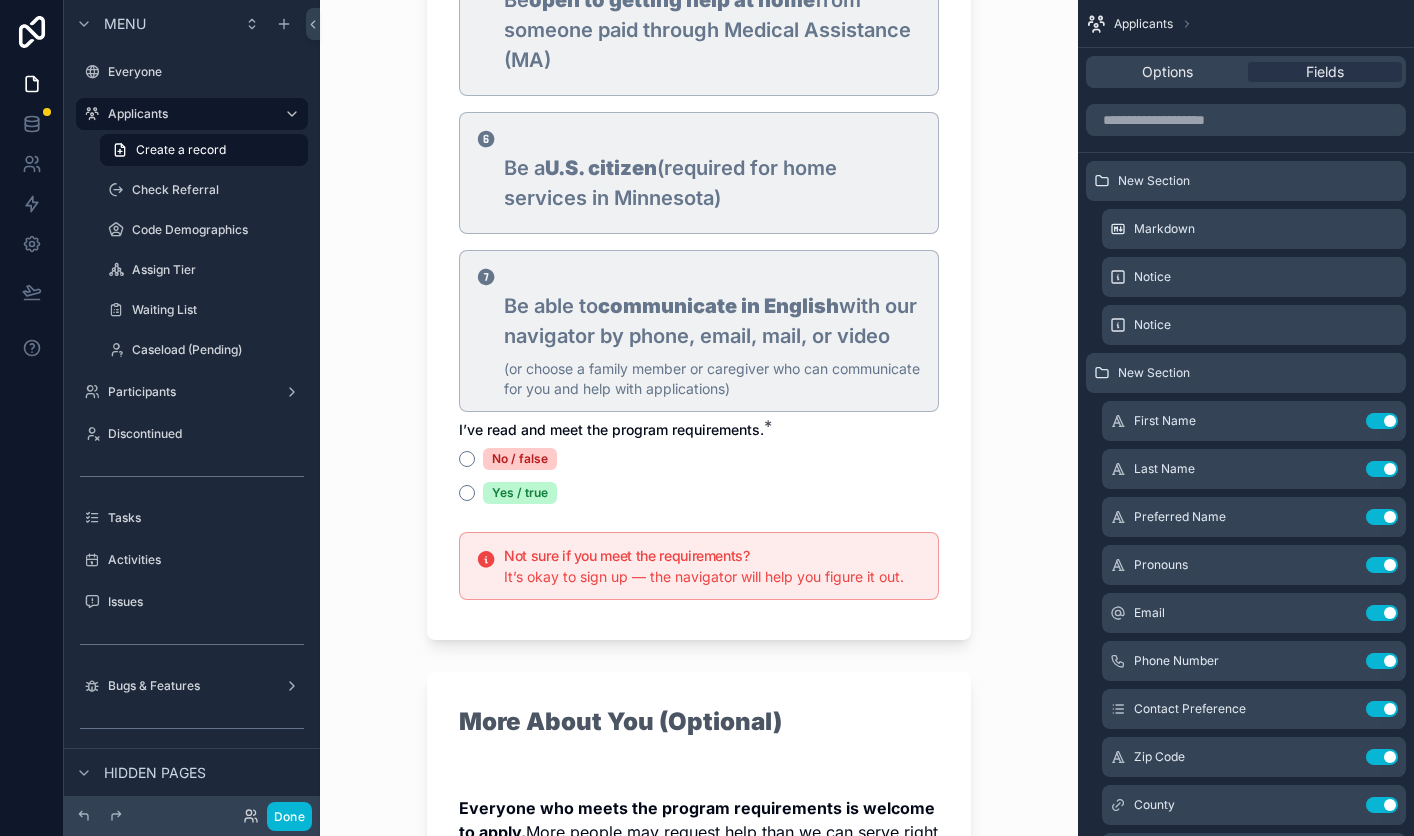 scroll, scrollTop: 2094, scrollLeft: 0, axis: vertical 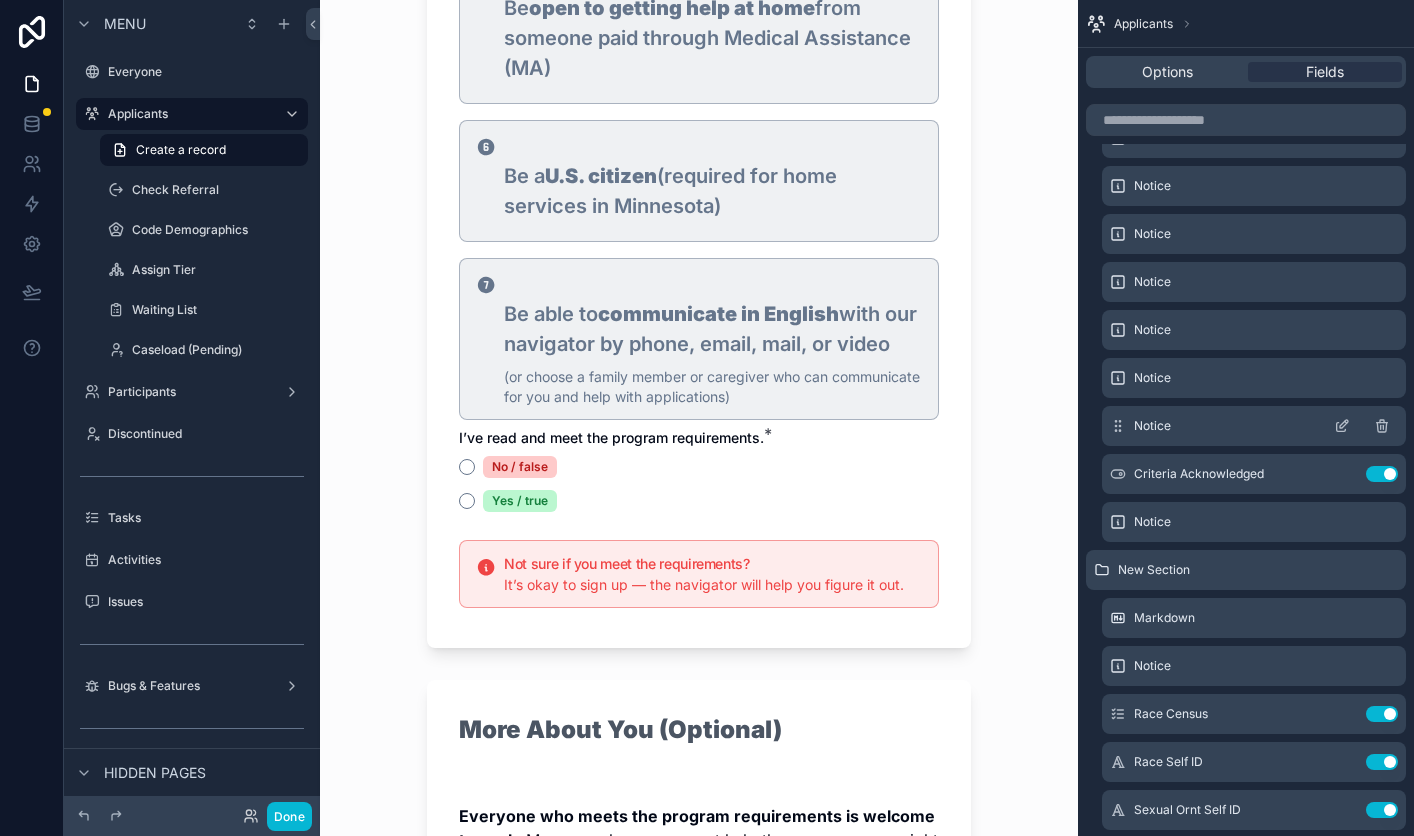 click 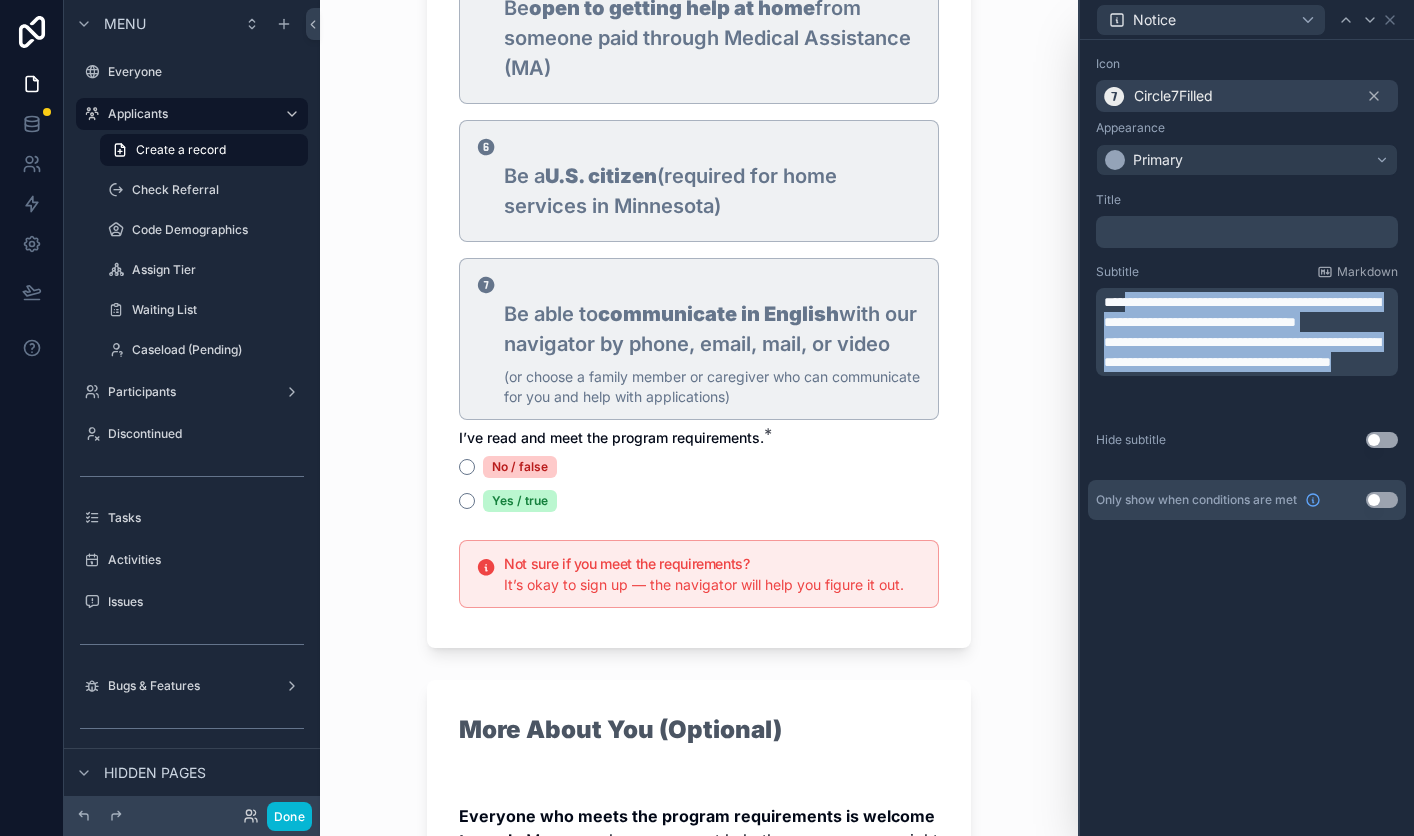 drag, startPoint x: 1309, startPoint y: 401, endPoint x: 1137, endPoint y: 306, distance: 196.49173 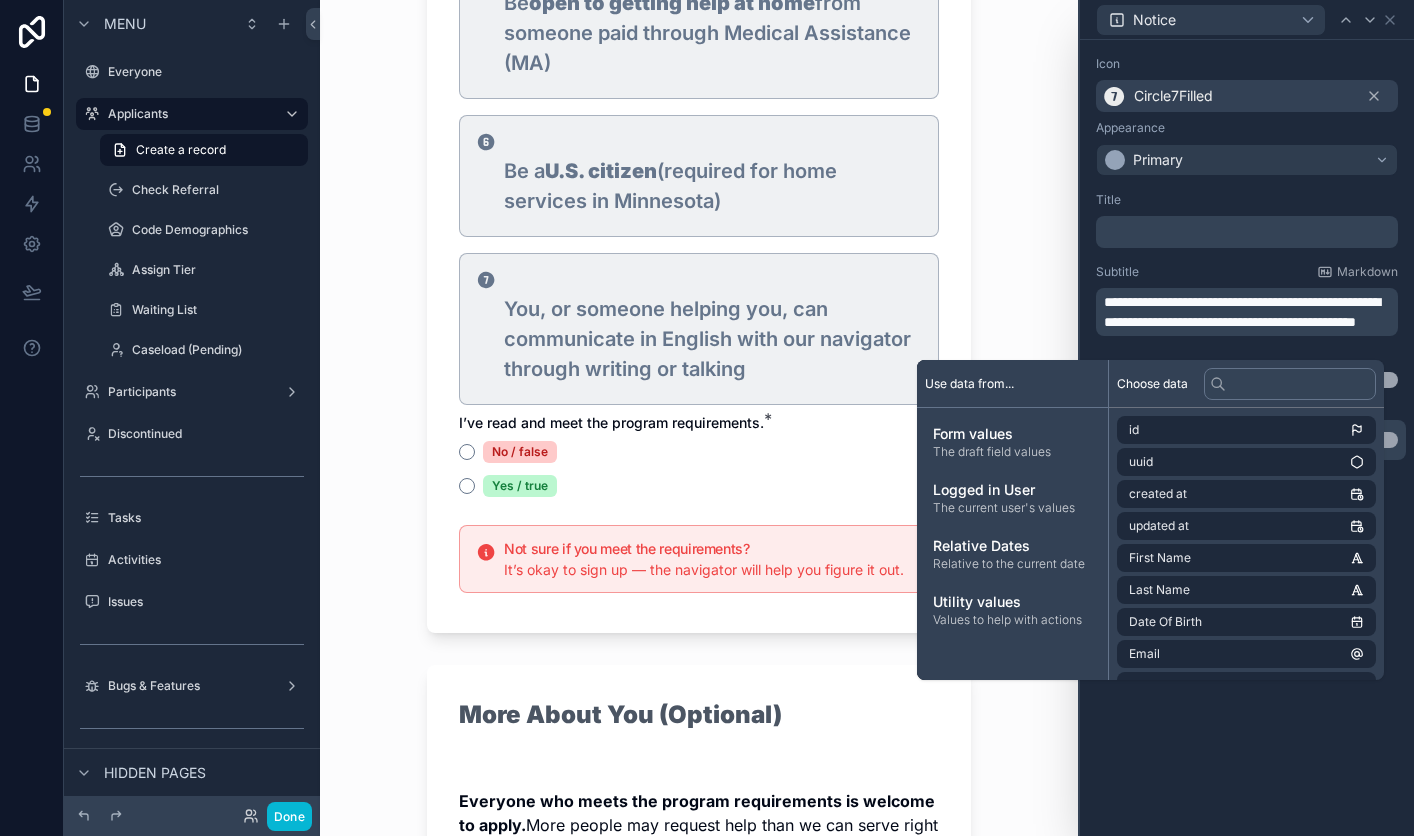 scroll, scrollTop: 2100, scrollLeft: 0, axis: vertical 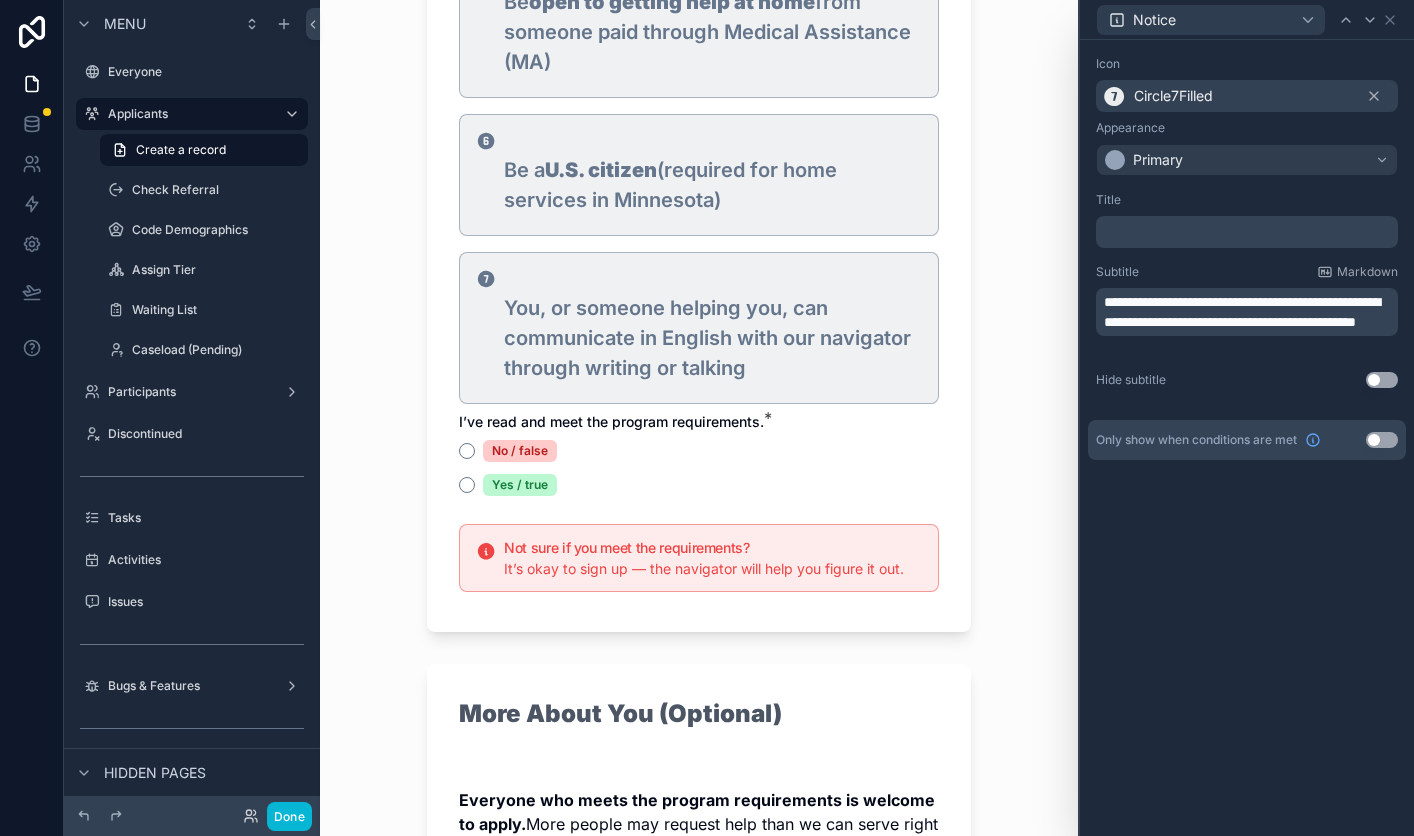 click on "**********" at bounding box center (1242, 312) 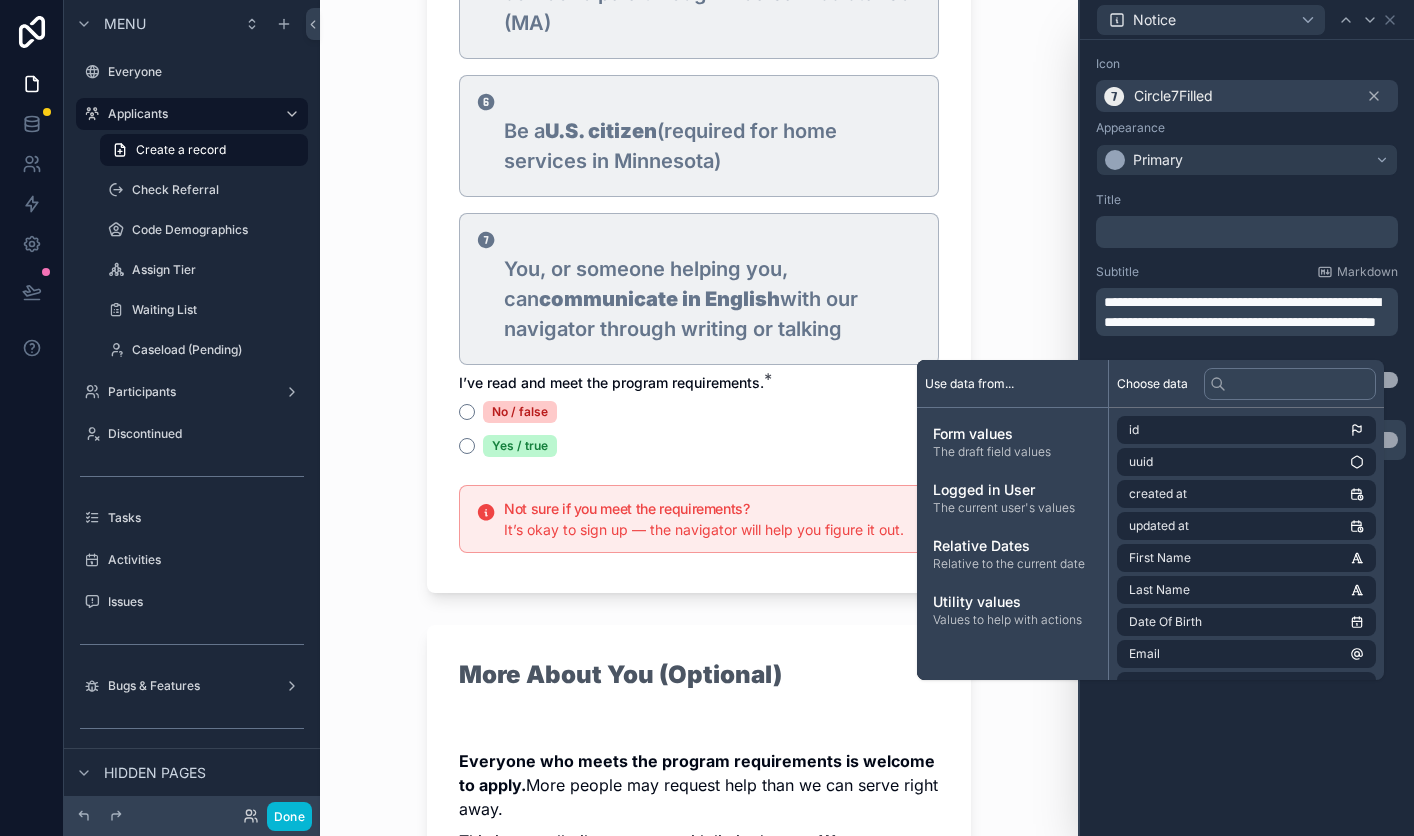 scroll, scrollTop: 2142, scrollLeft: 0, axis: vertical 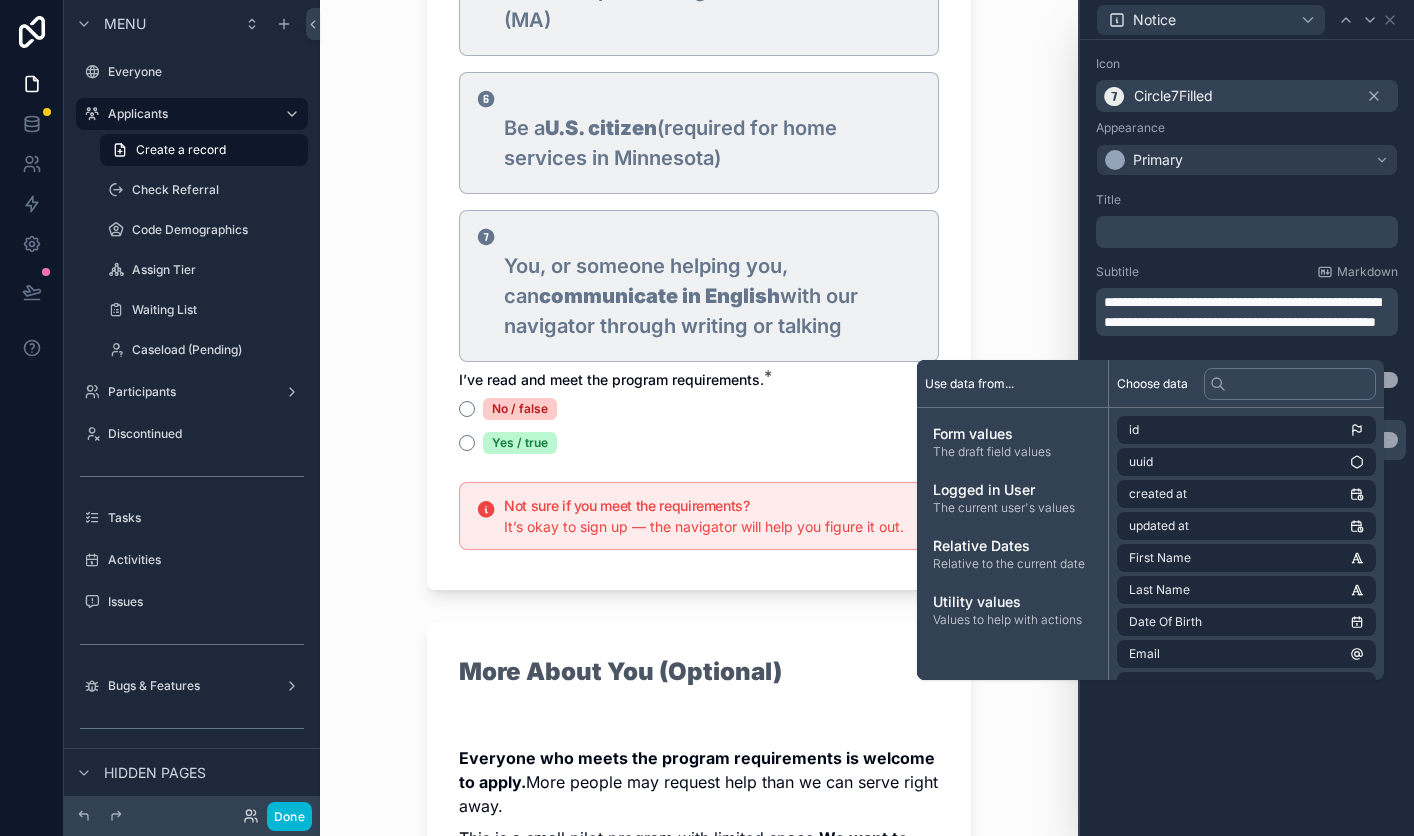 click on "**********" at bounding box center (1242, 312) 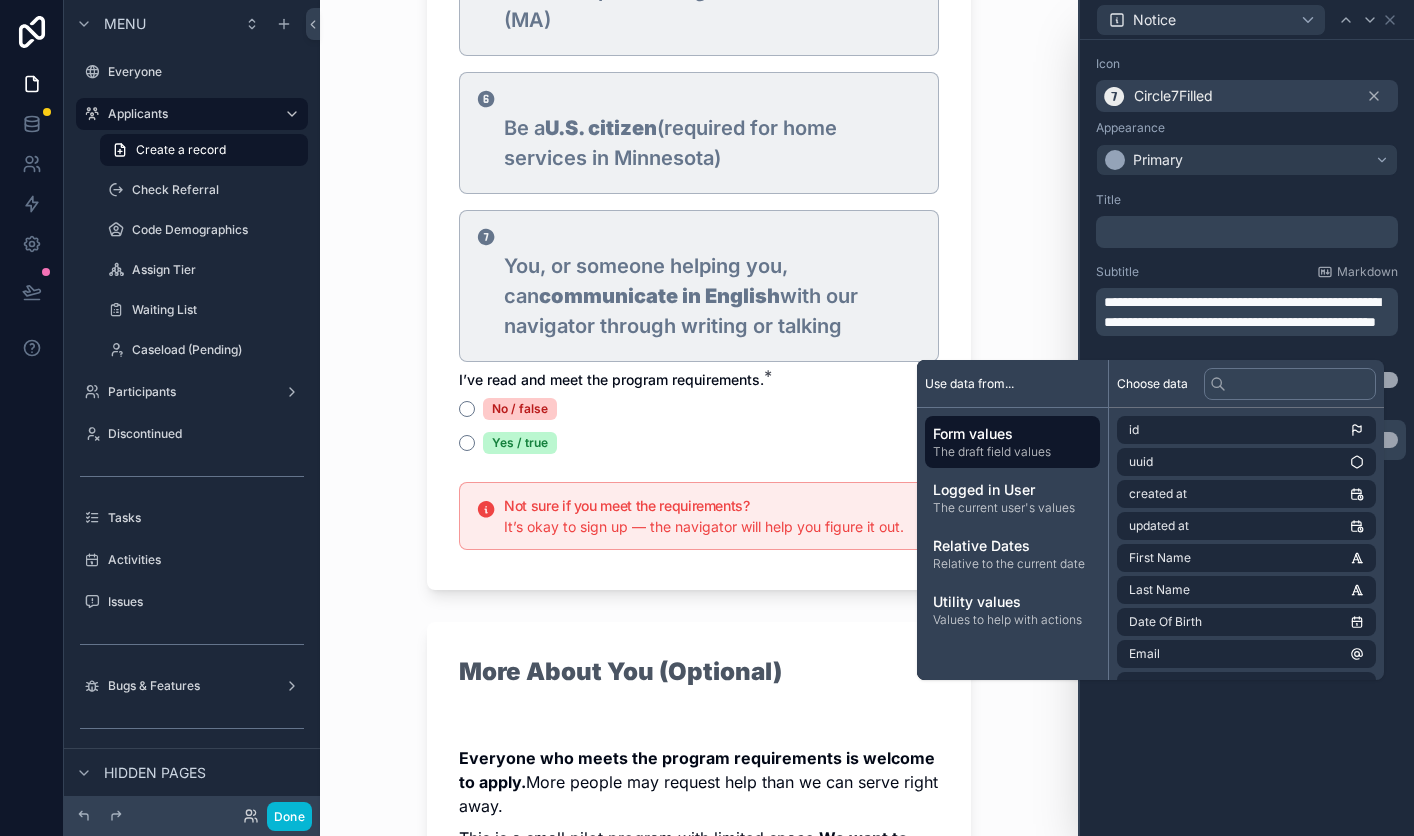 type 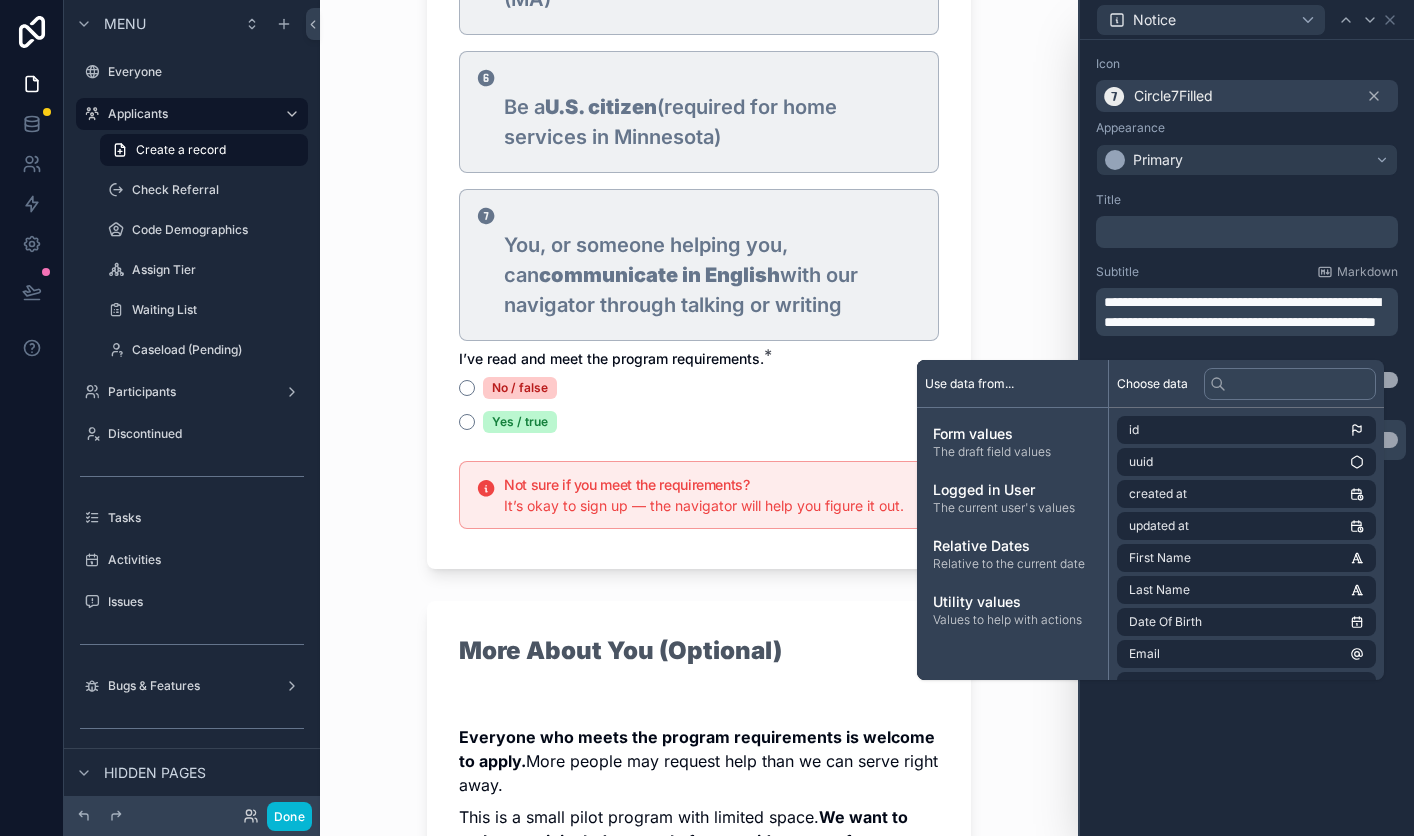 scroll, scrollTop: 2102, scrollLeft: 0, axis: vertical 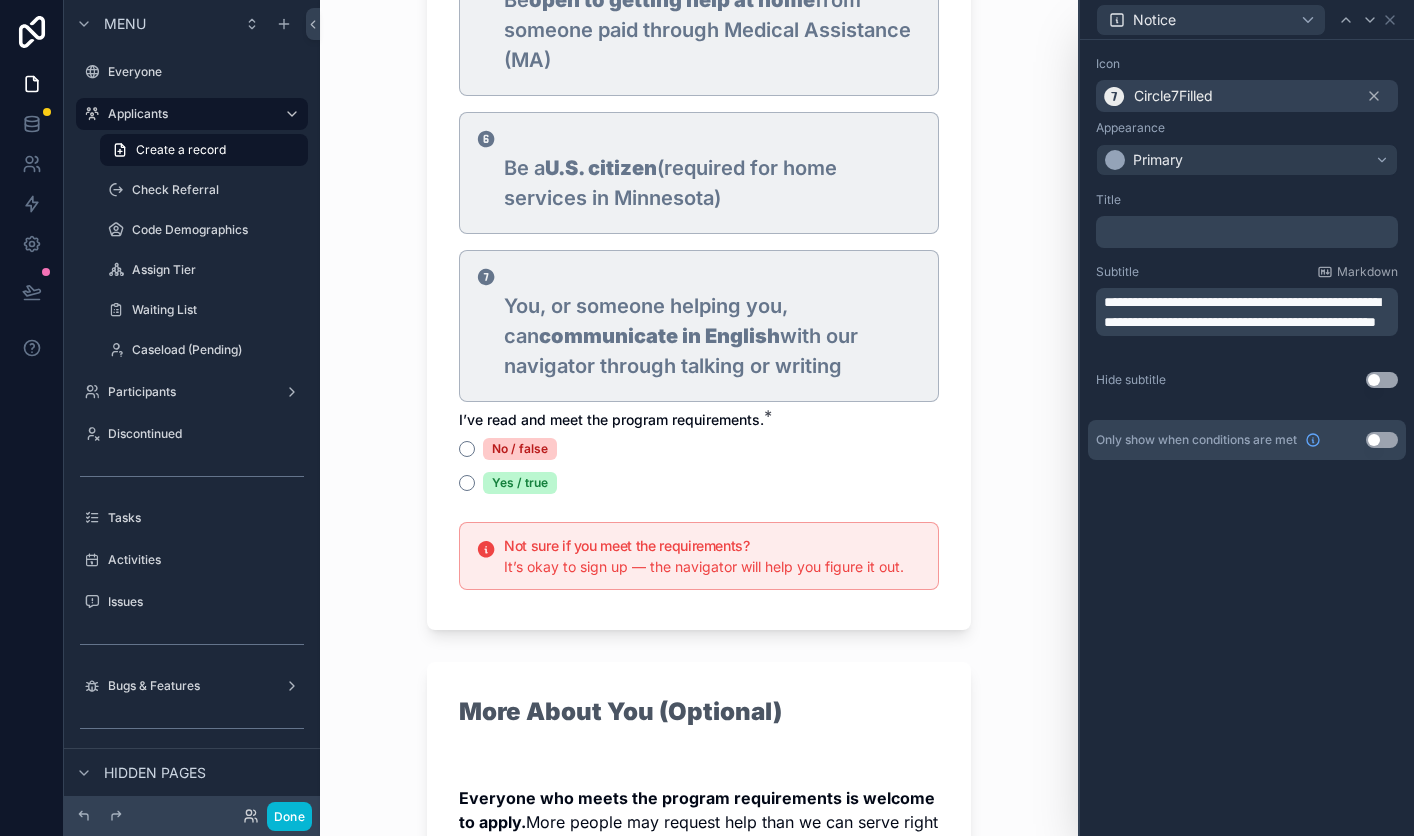 click on "Applicants New Participant Sign up to connect with our Navigator This form is the first step to let us know you’re interested in getting one-on-one help from a MEAction Navigator with applying for home and community-based services in Minnesota. The program is for adults with Long COVID, ME/CFS, or similar conditions who want support with daily living at home.  You don’t need a diagnosis to get help It’s okay if you haven’t had testing or don’t have a diagnosis that explains your symptoms — the navigator is still here for you. Want to know more before signing up? Read about the program  or  check the FAQ  to see who it's for and what the navigator can help with. Your Basic Info First Name * Last Name * Preferred Name (optional) Name you go by, if different from legal name Pronouns (optional) e.g., she/her, they/them Email * Phone Number * 🇺🇸 How do you prefer to be contacted? *  Choose email, phone call, or text message Zip Code * in Minnesota County * Select your Minnesota county all Have  *" at bounding box center (699, 418) 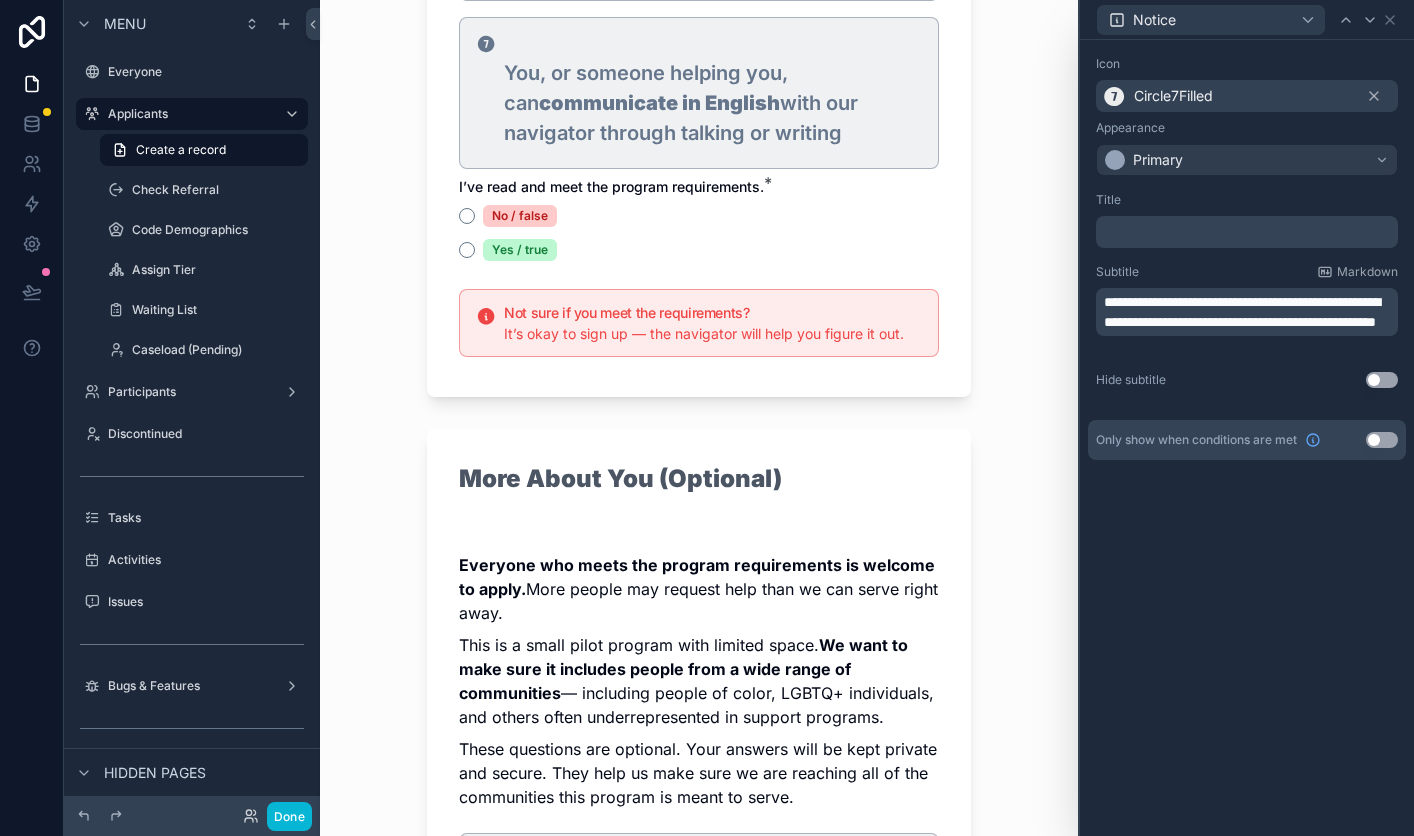 scroll, scrollTop: 2338, scrollLeft: 0, axis: vertical 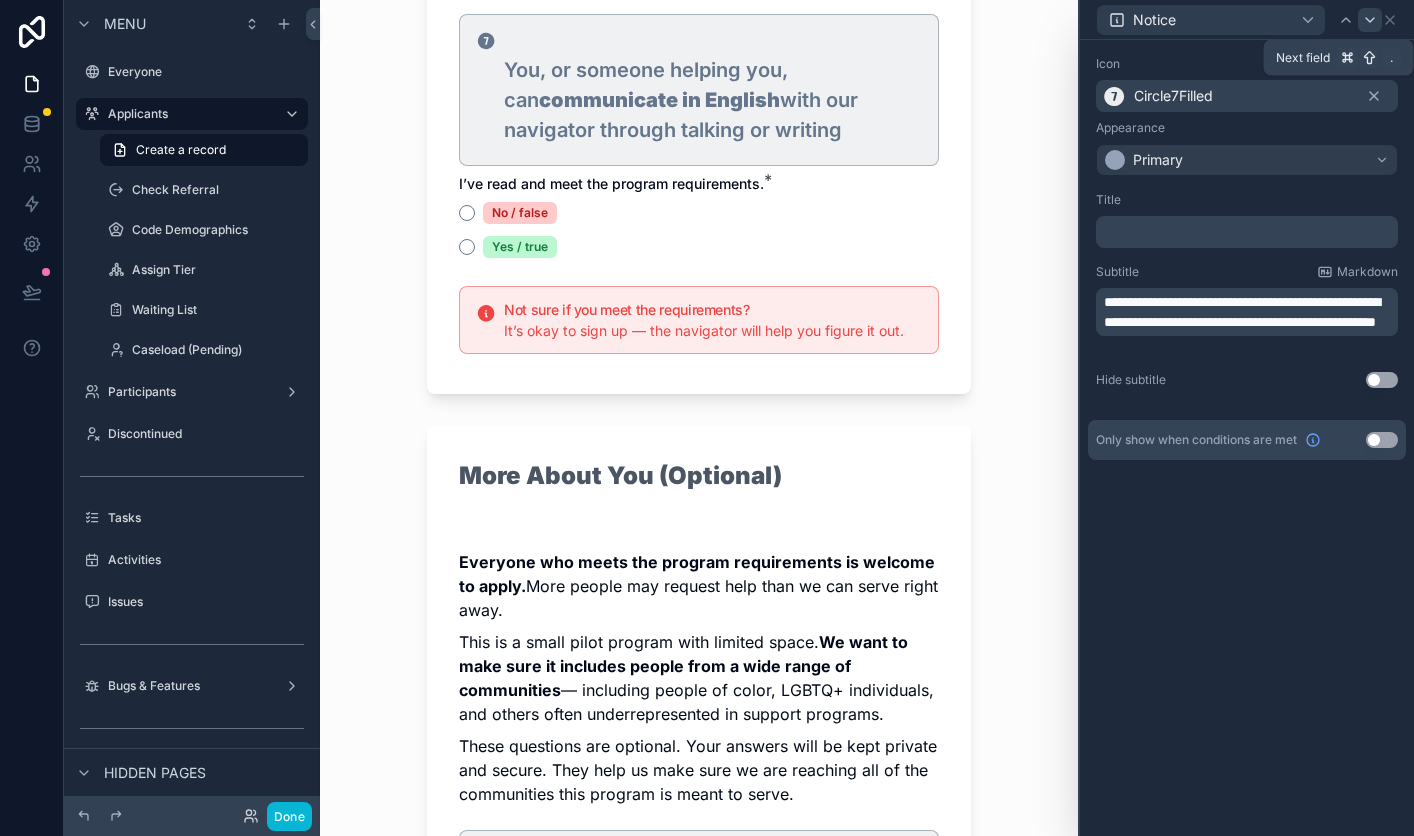 click 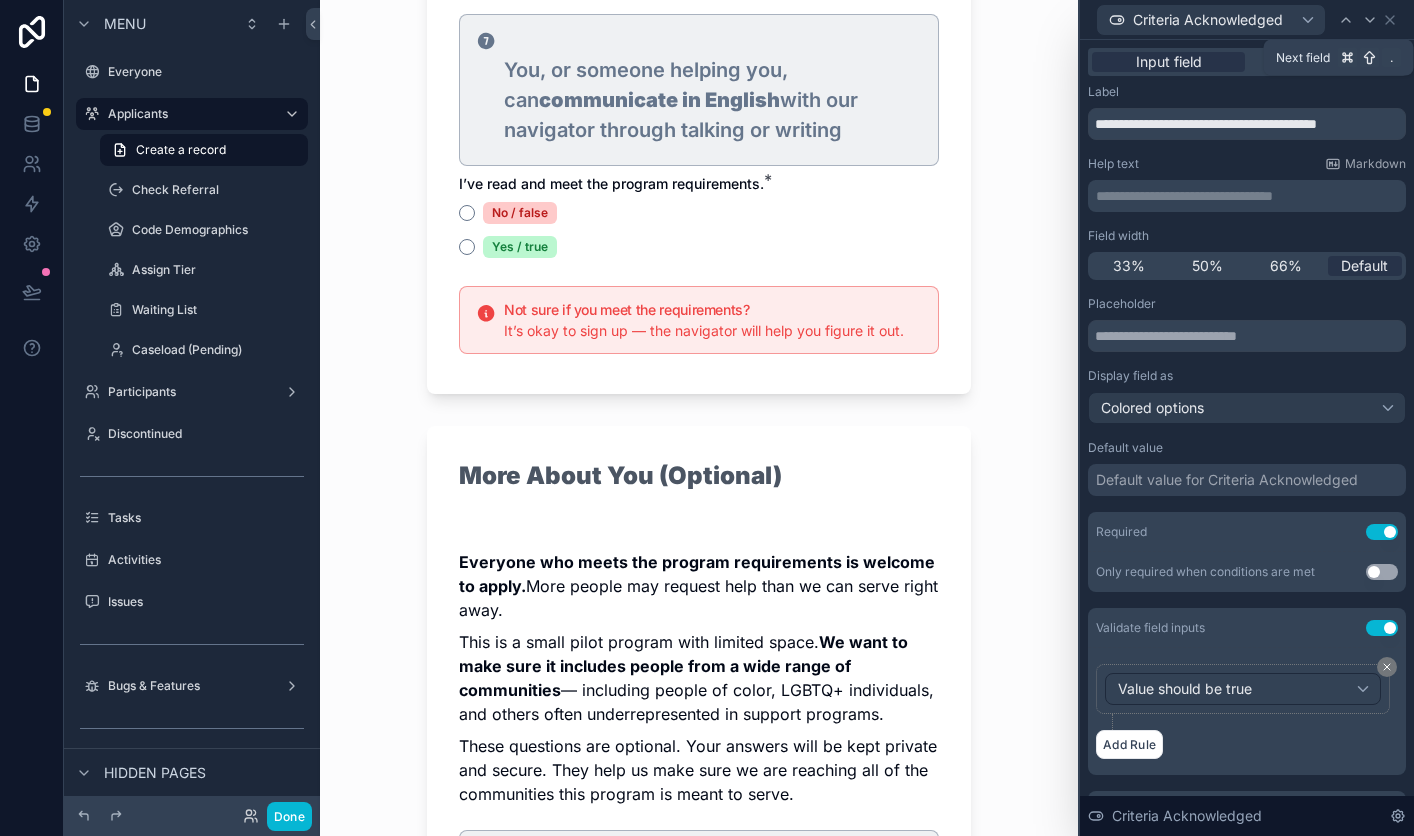 click 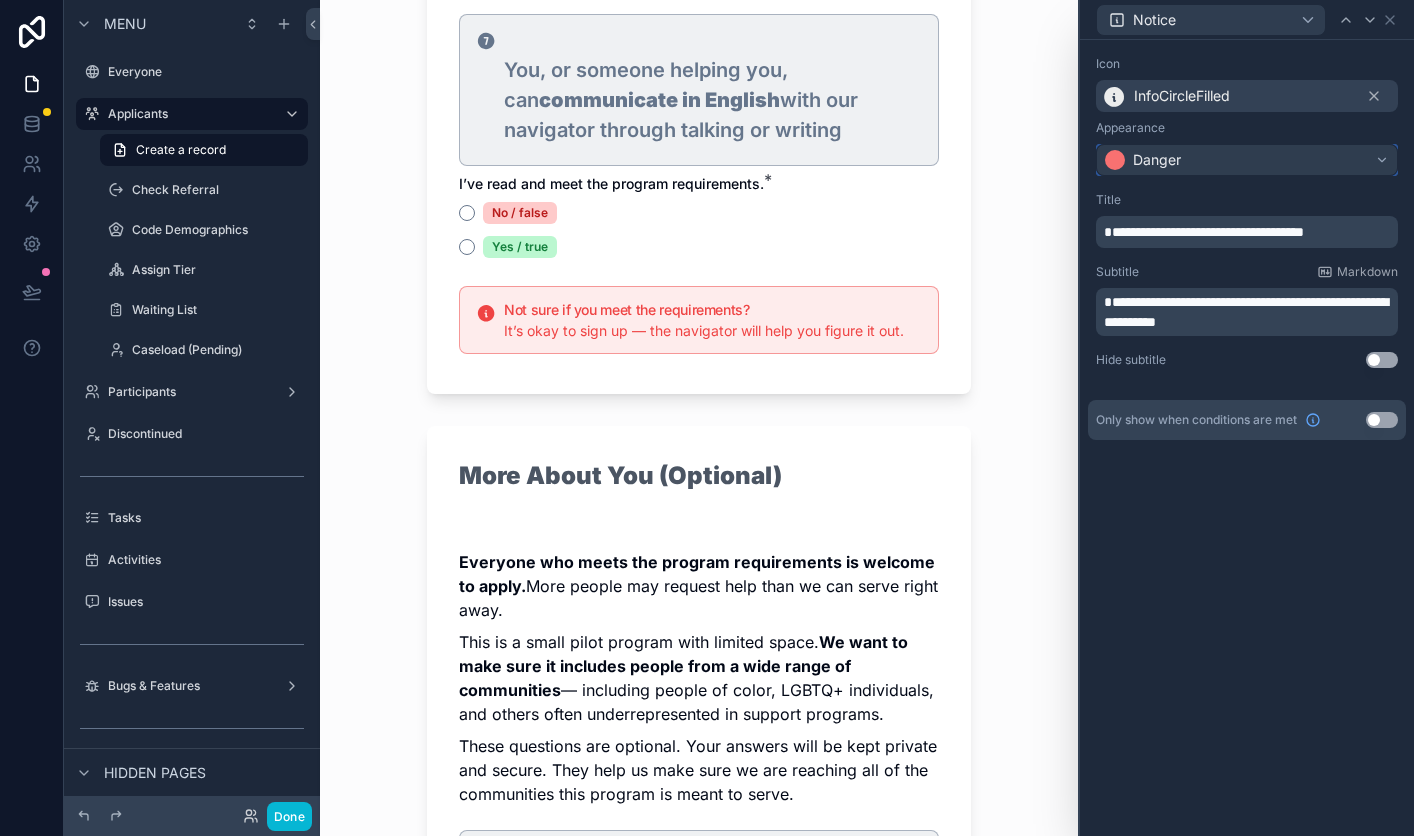 click on "Danger" at bounding box center [1247, 160] 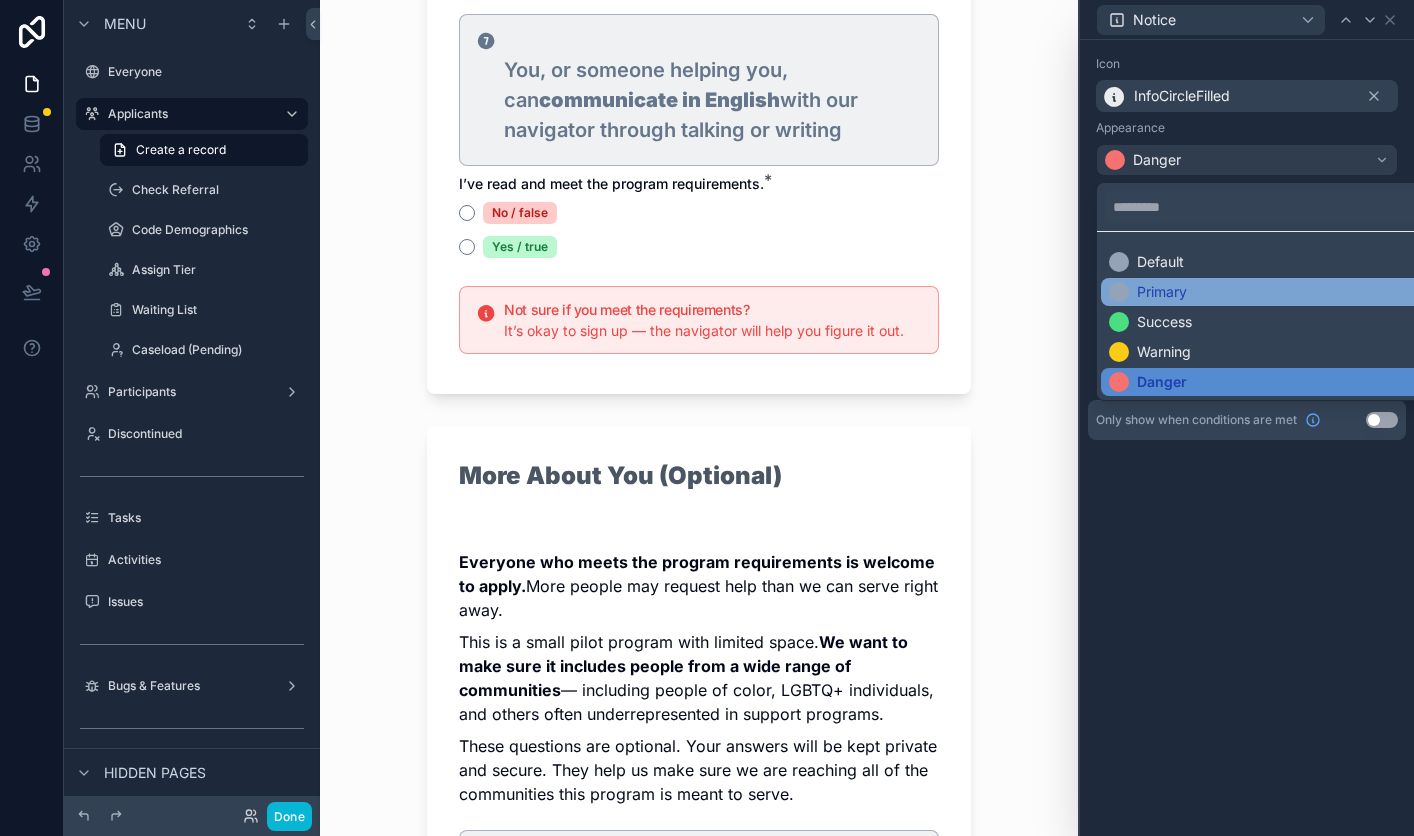 click on "Primary" at bounding box center (1271, 292) 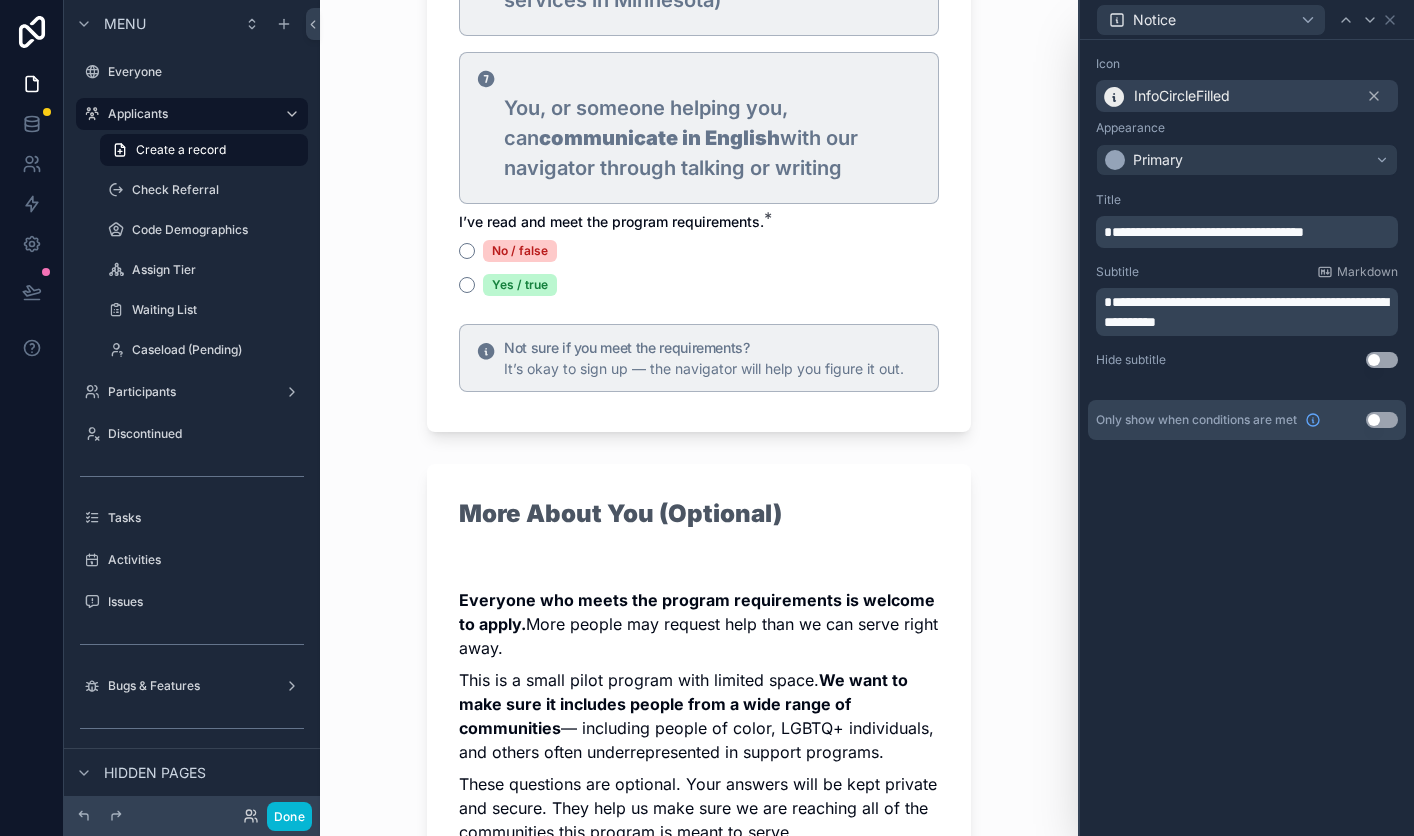 scroll, scrollTop: 2302, scrollLeft: 0, axis: vertical 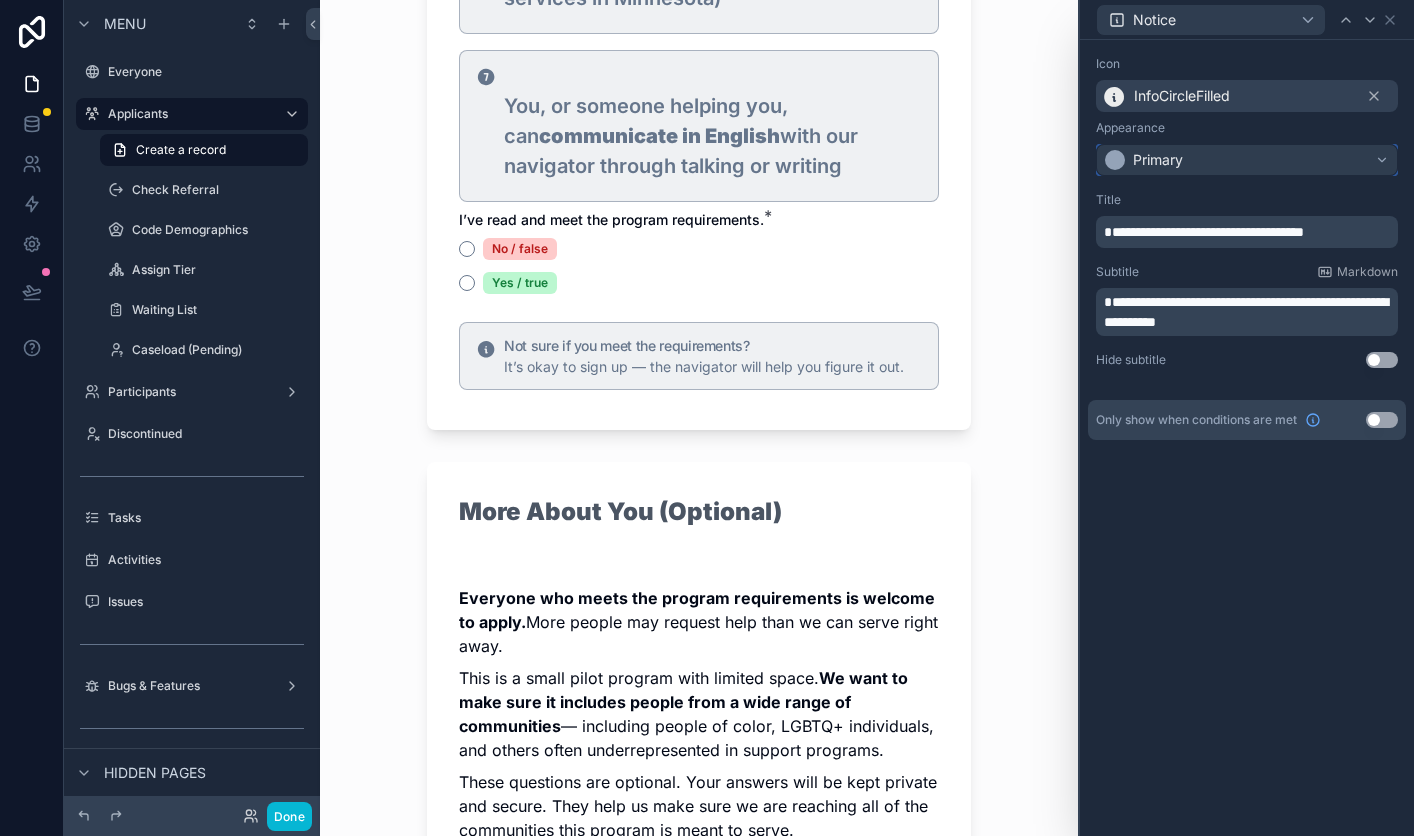 click on "Primary" at bounding box center (1158, 160) 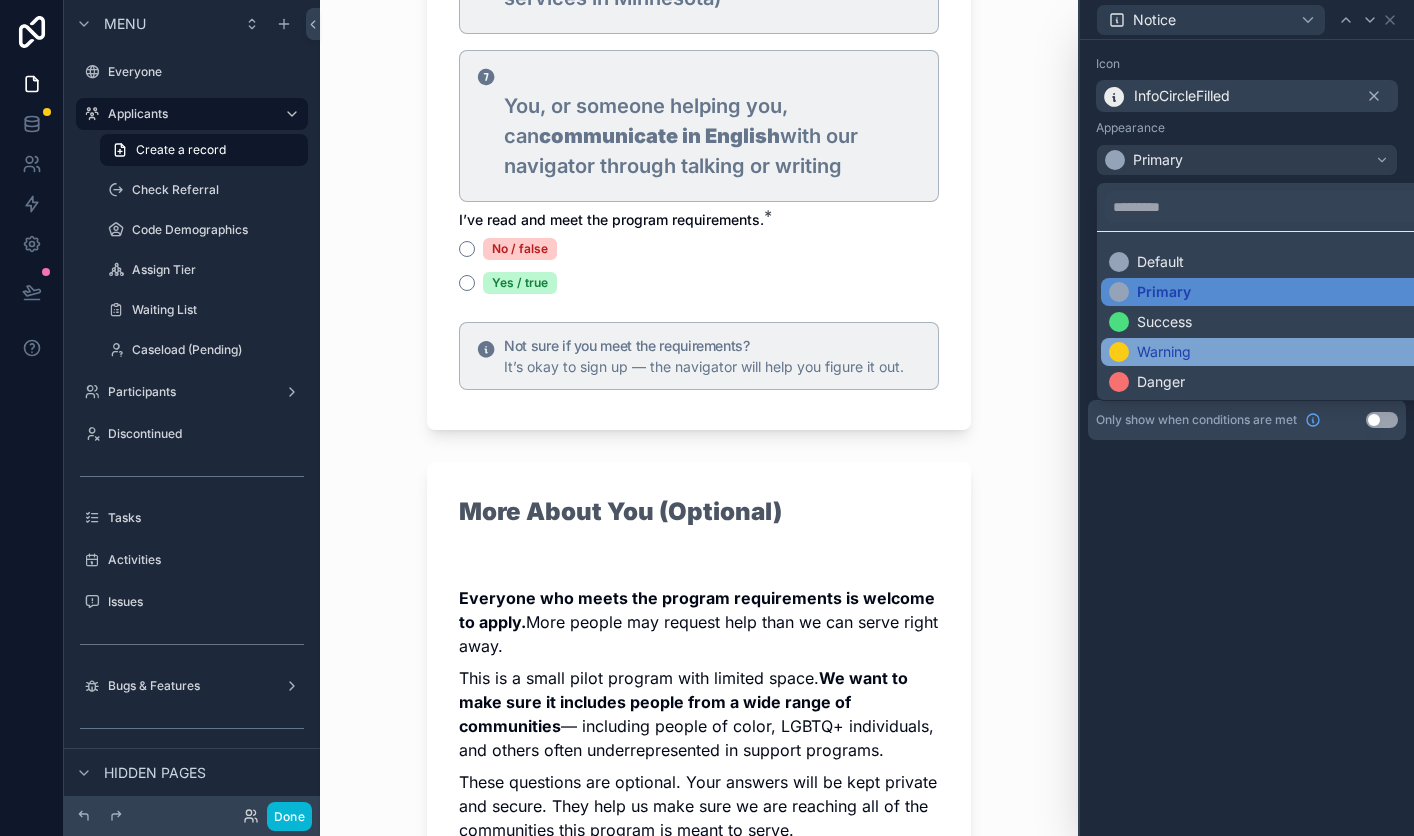 click on "Warning" at bounding box center (1164, 352) 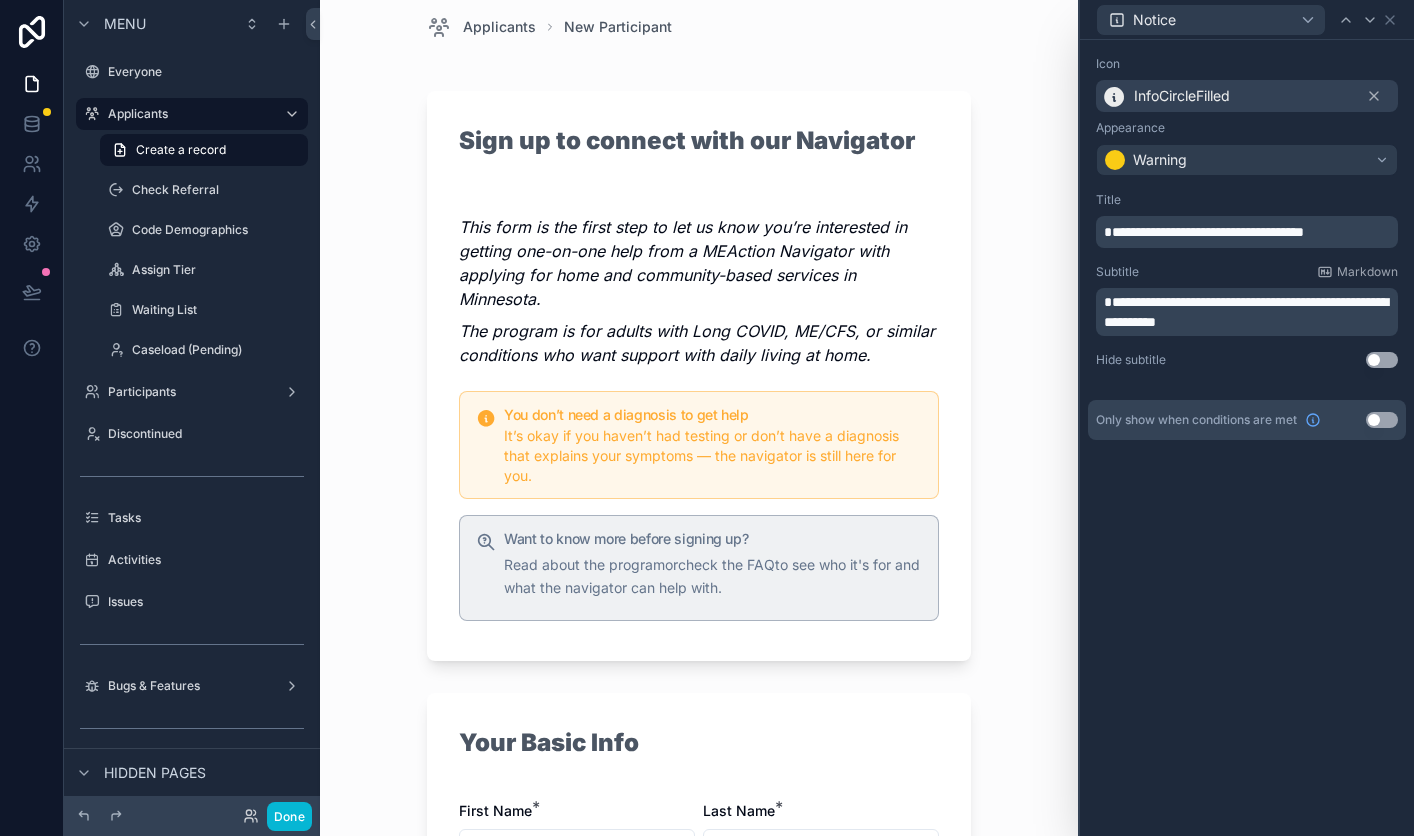 scroll, scrollTop: 28, scrollLeft: 0, axis: vertical 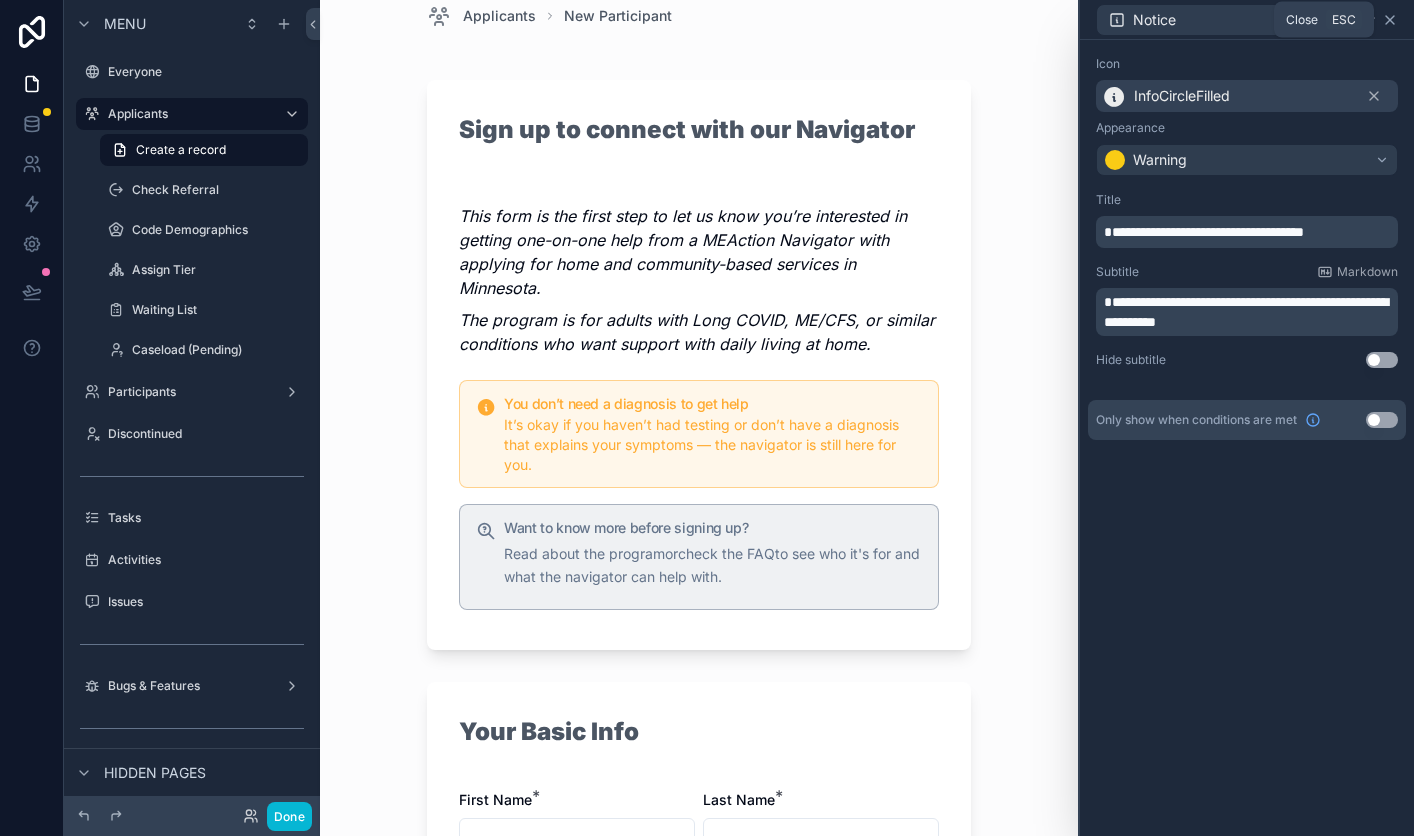 click 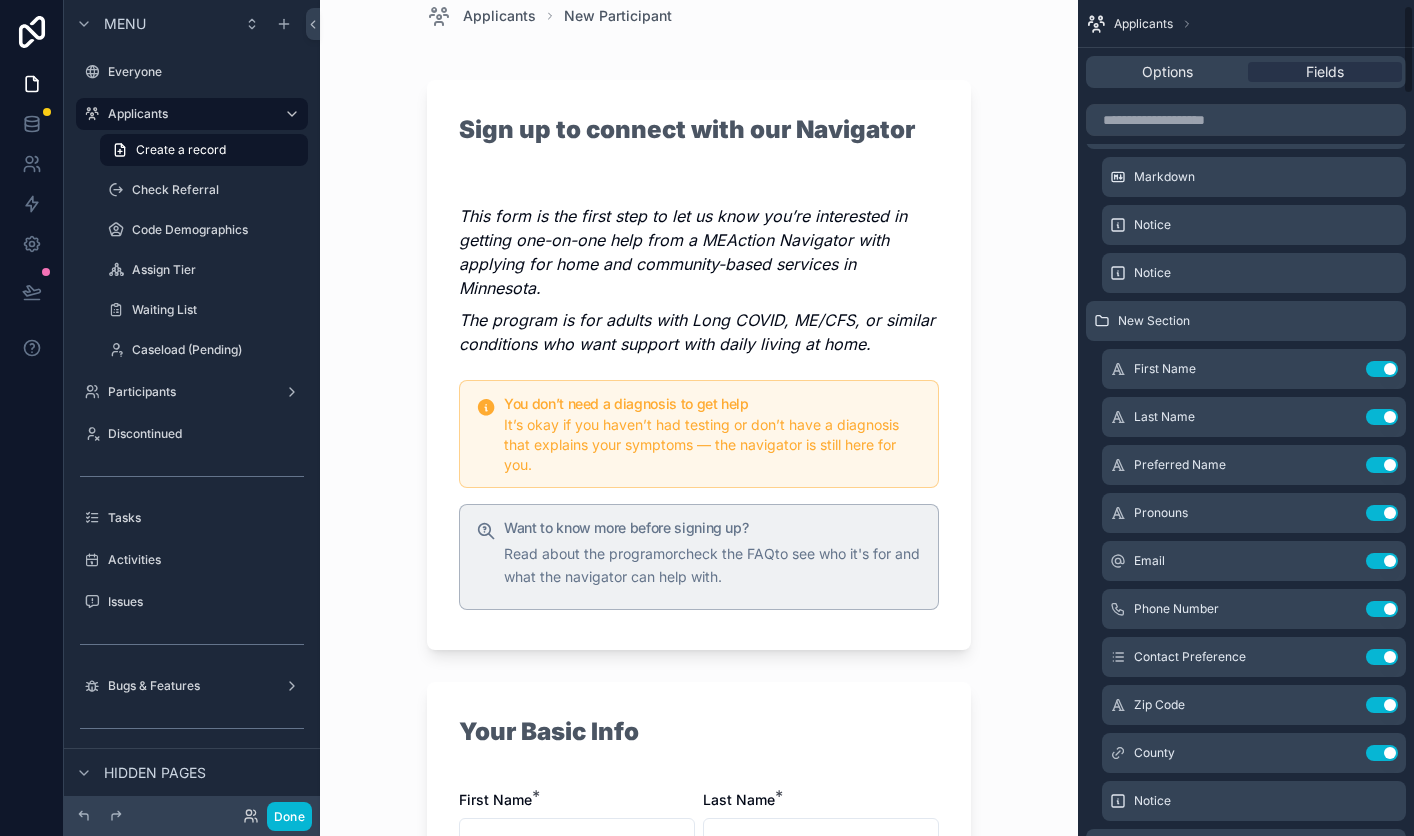 scroll, scrollTop: 0, scrollLeft: 0, axis: both 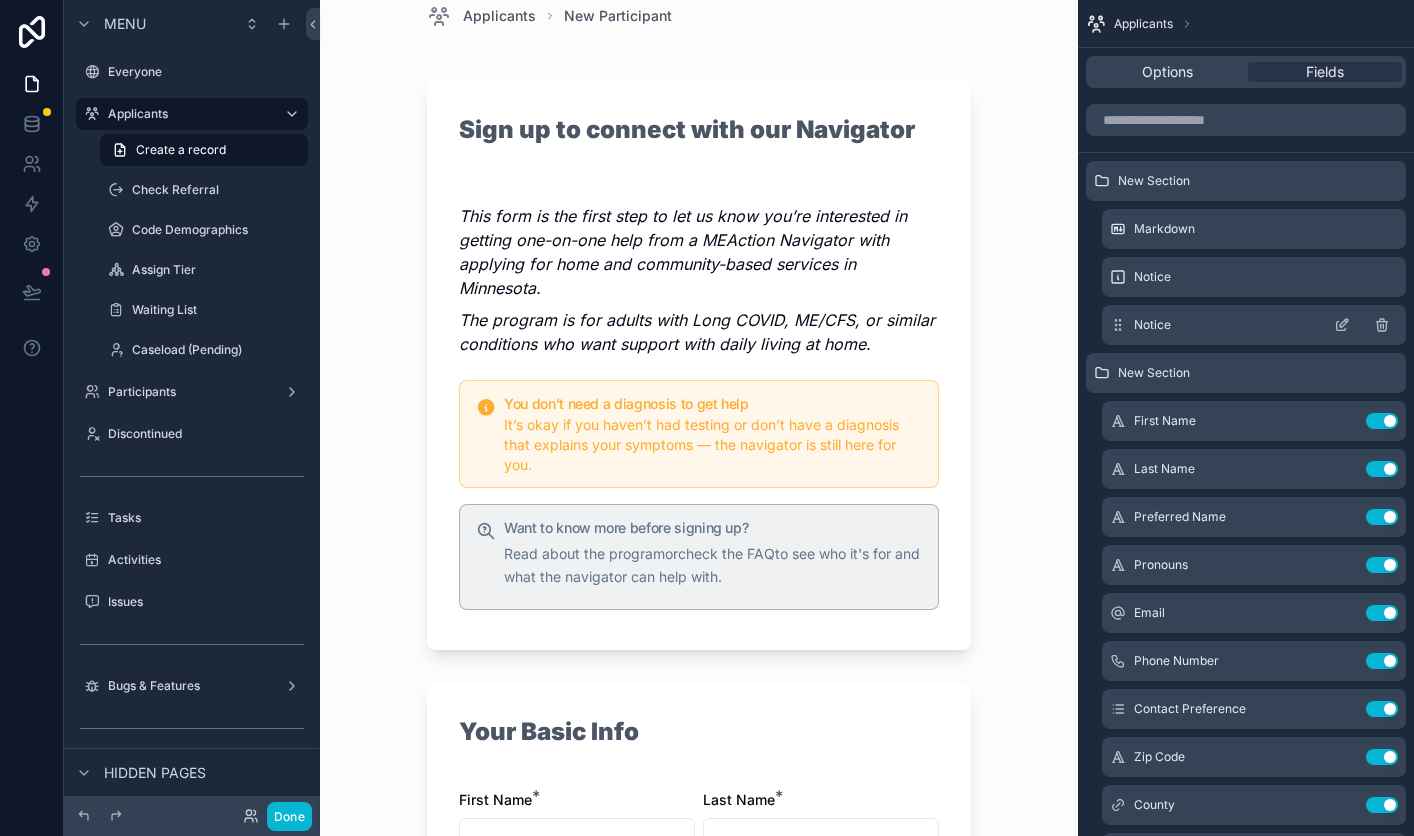 click 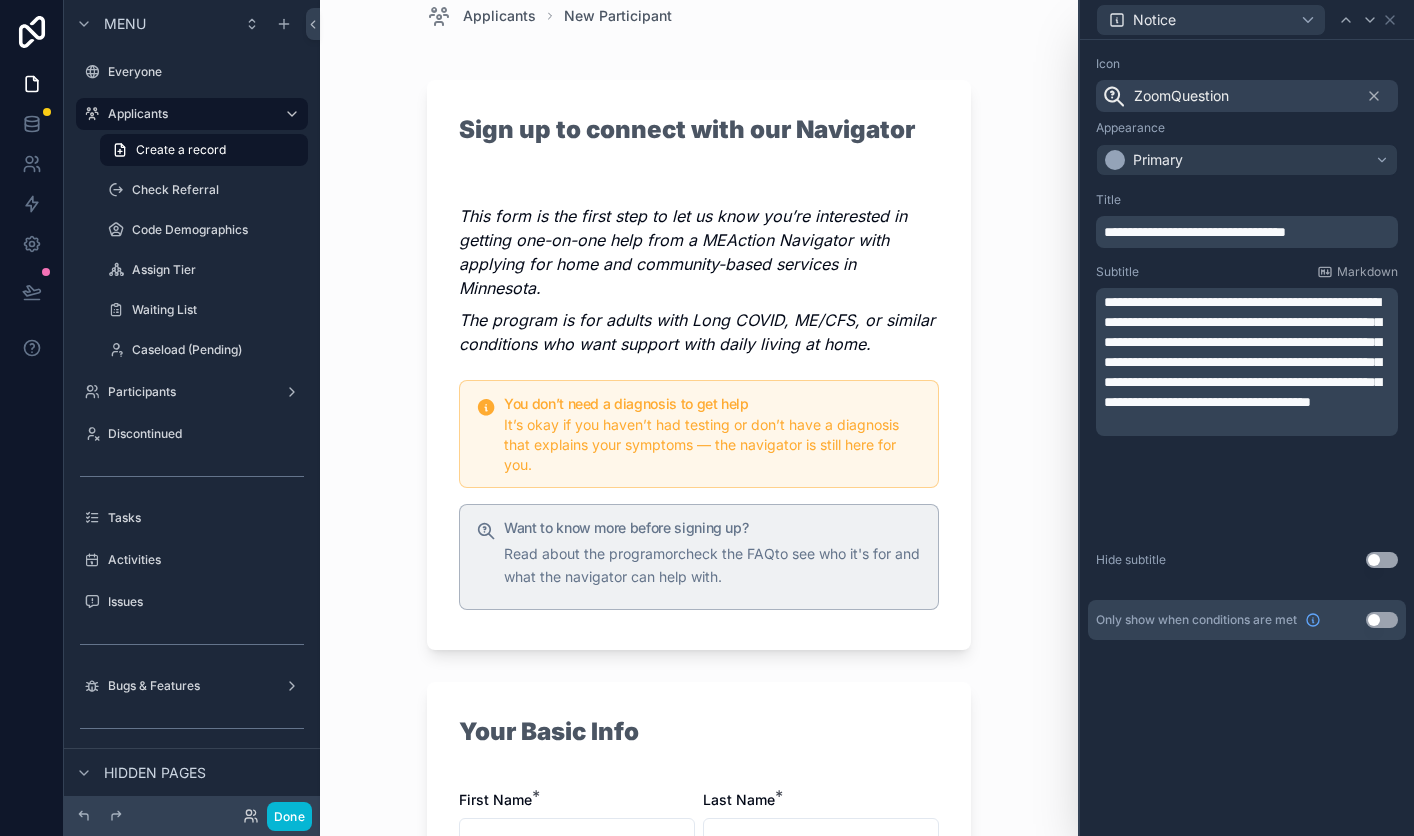 click on "**********" at bounding box center [1249, 352] 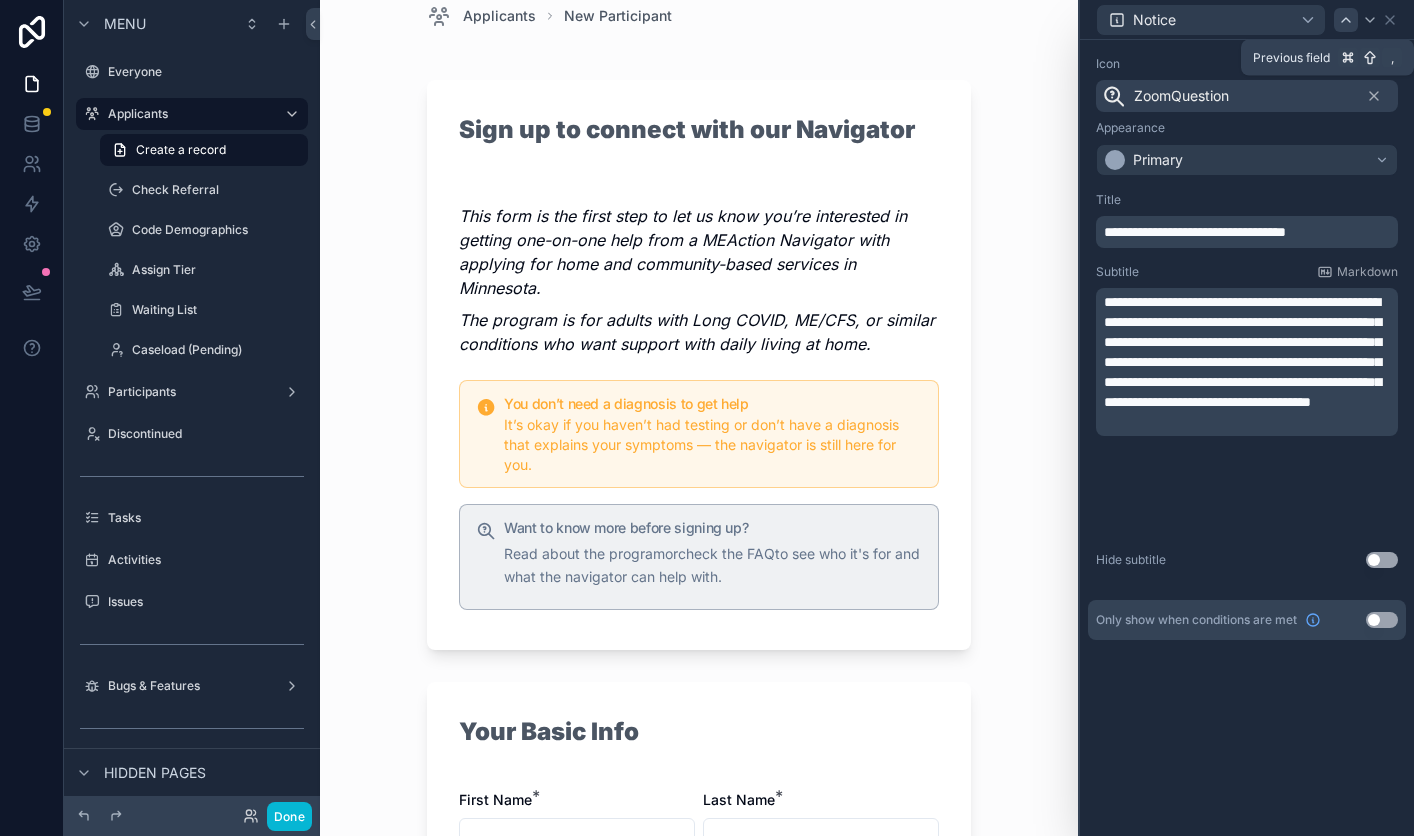 click 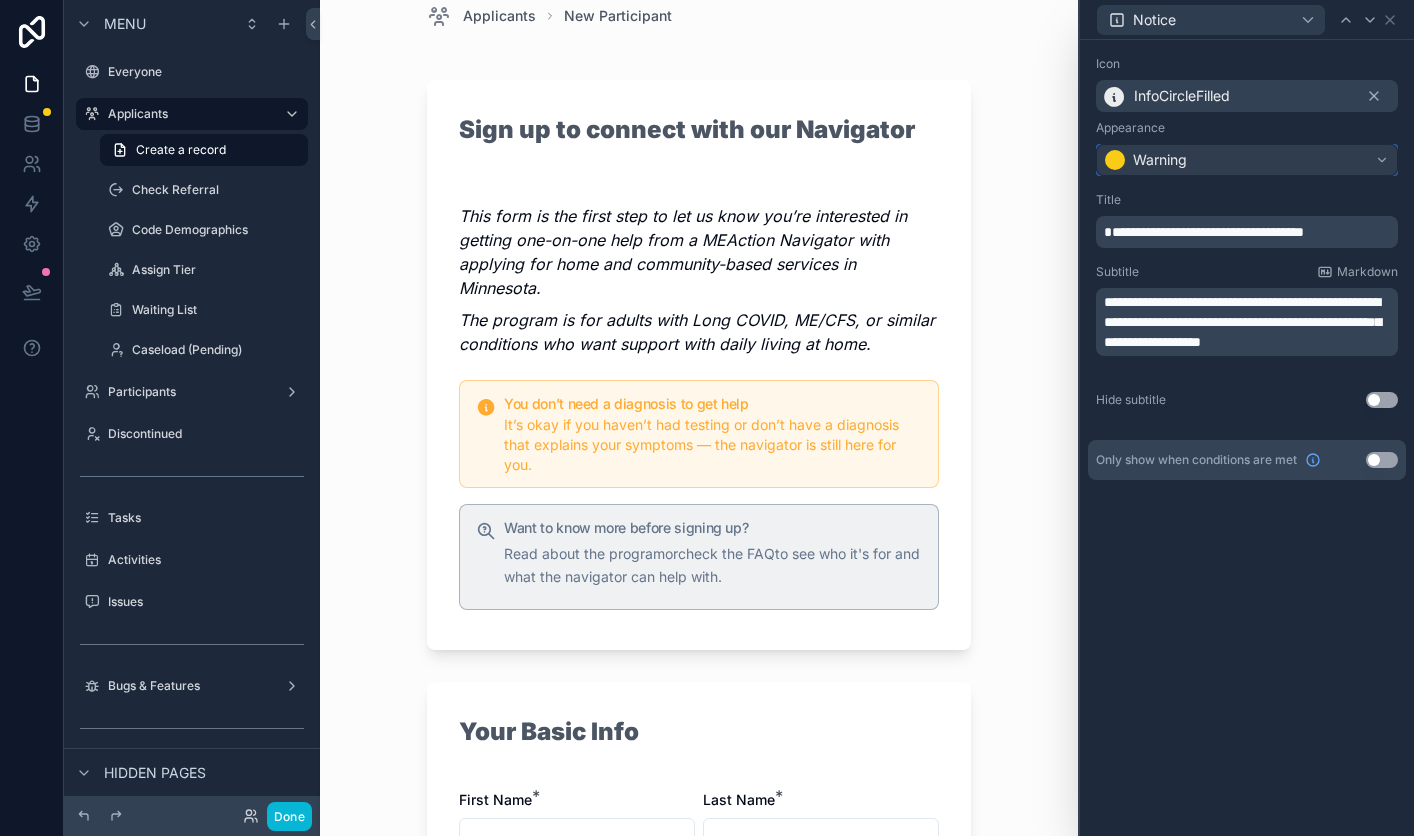 click on "Warning" at bounding box center [1247, 160] 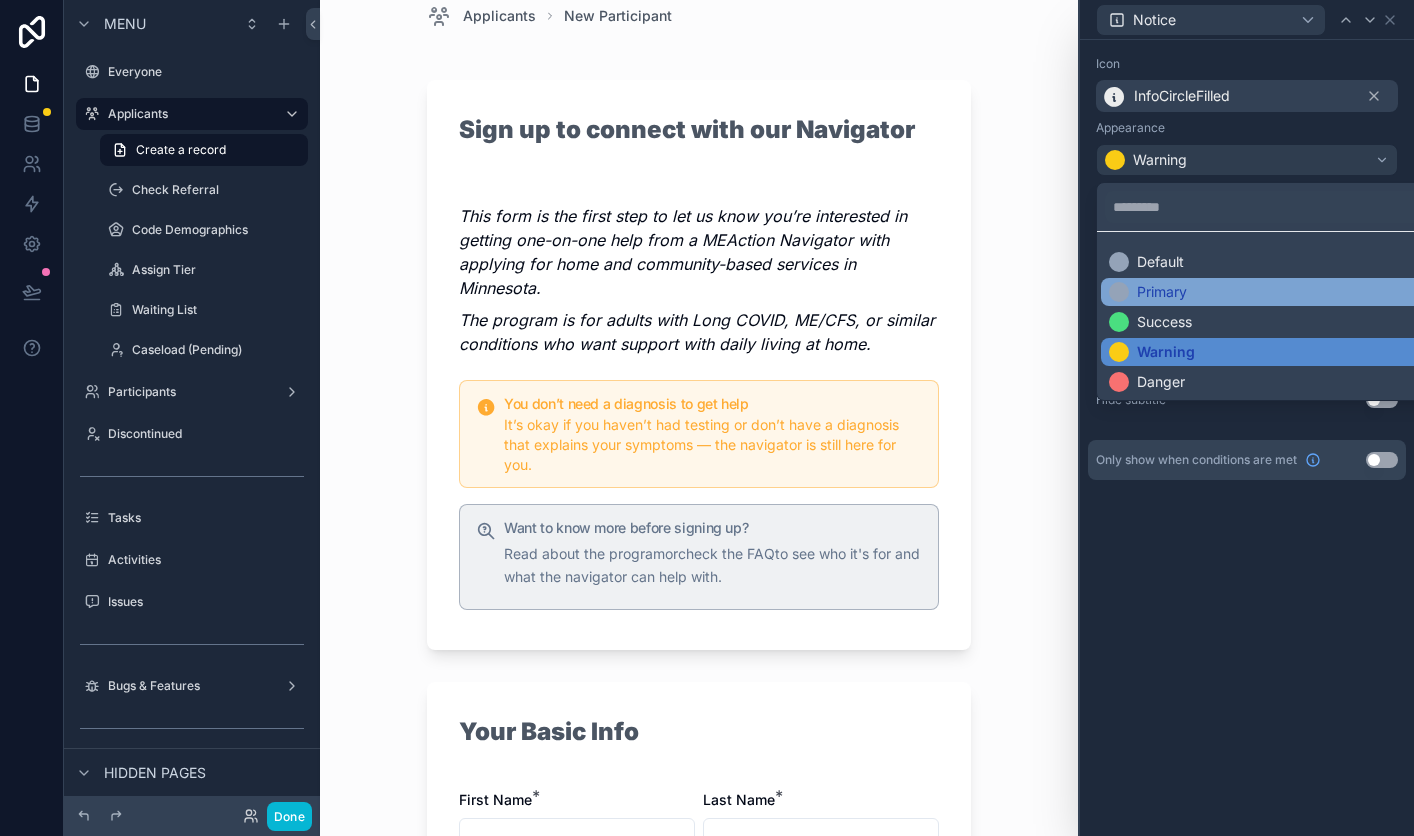 click on "Primary" at bounding box center [1271, 292] 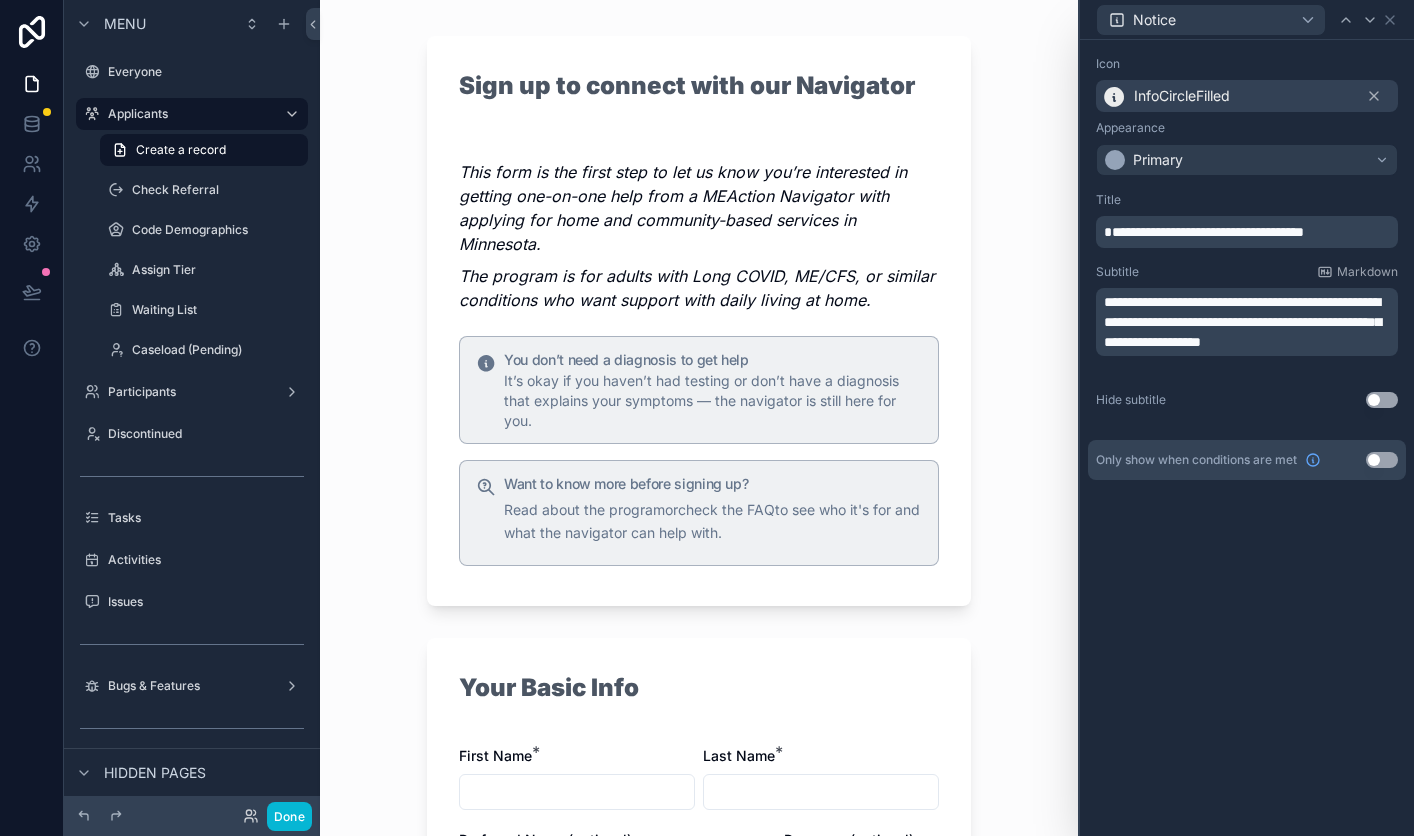 scroll, scrollTop: 0, scrollLeft: 0, axis: both 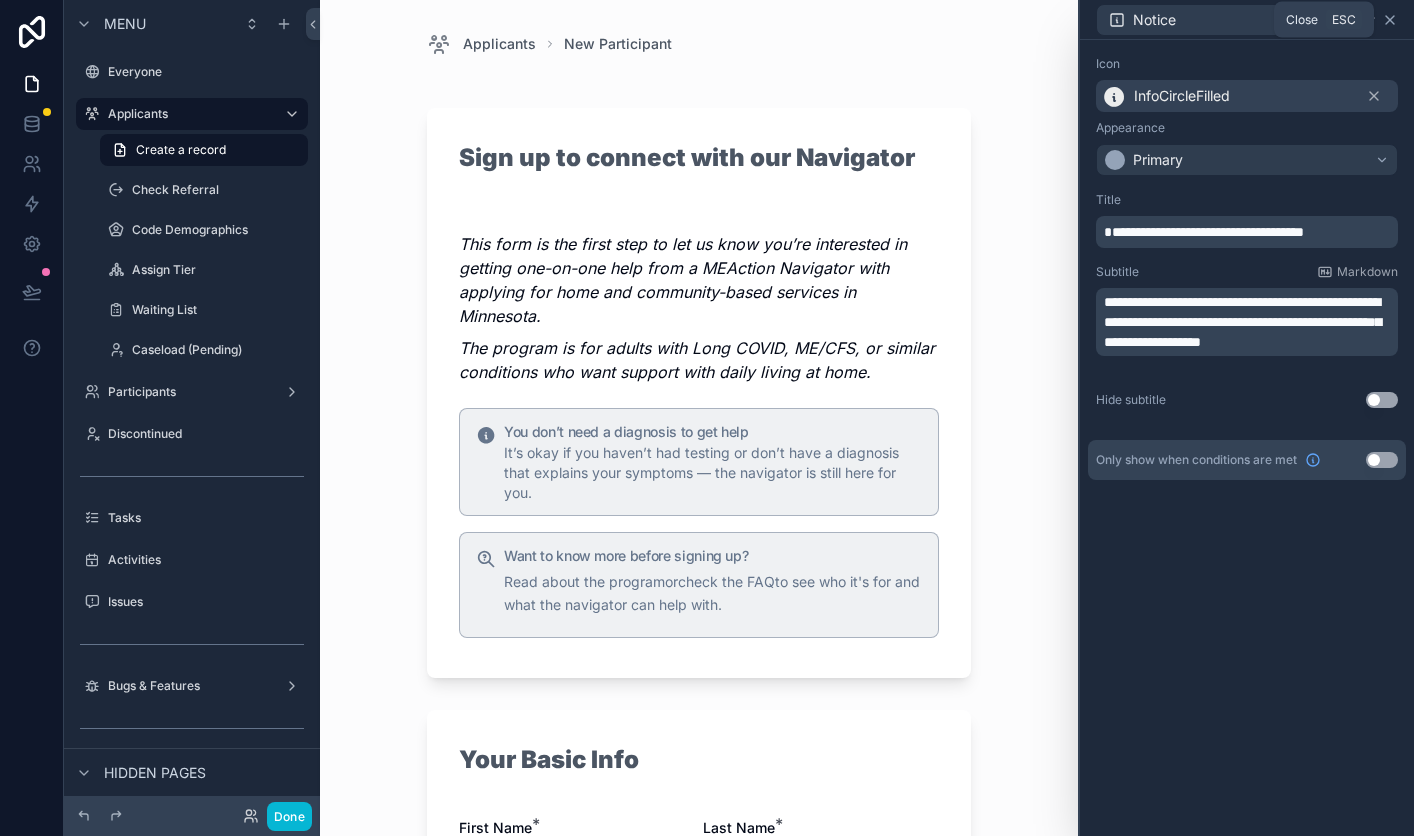 click 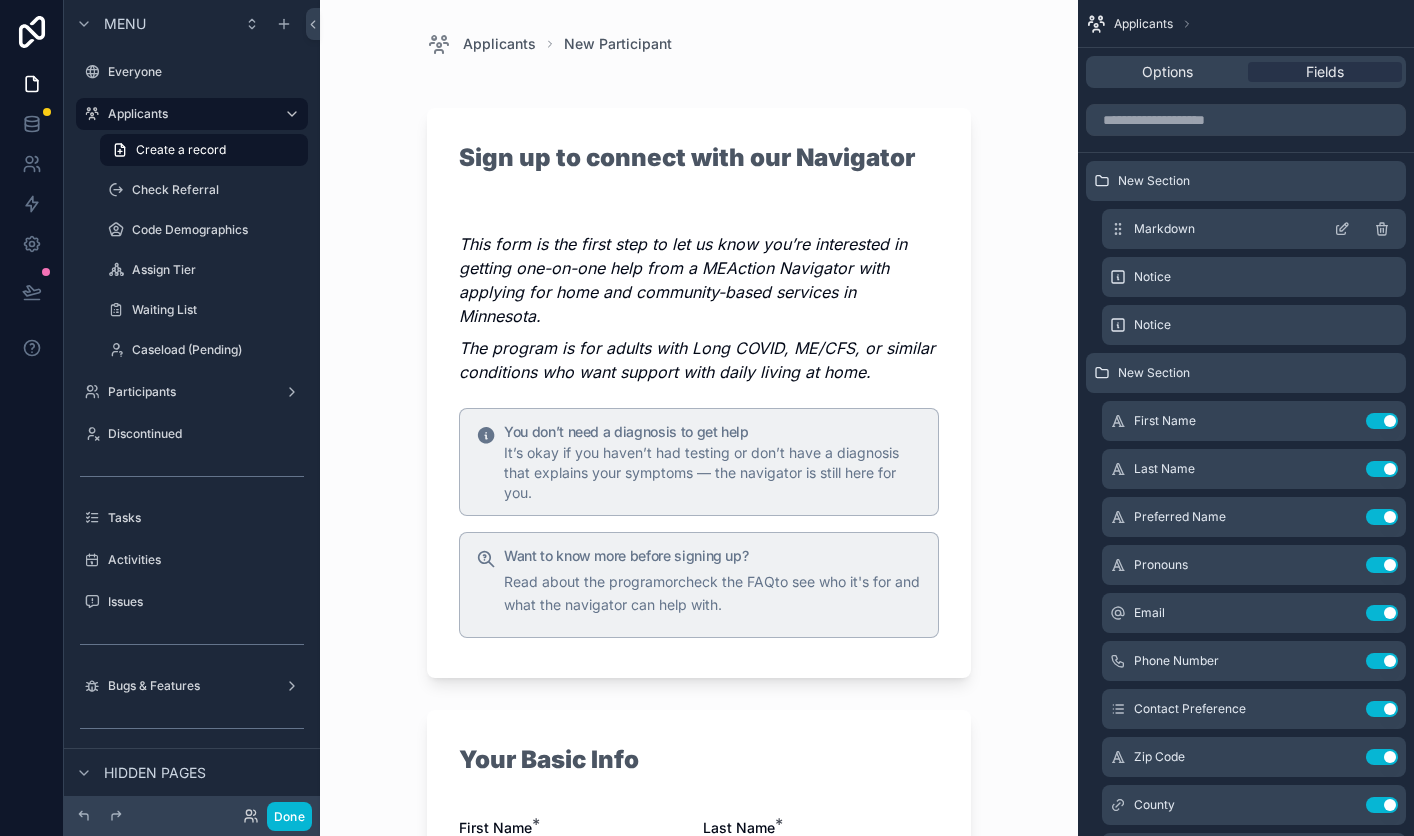 click 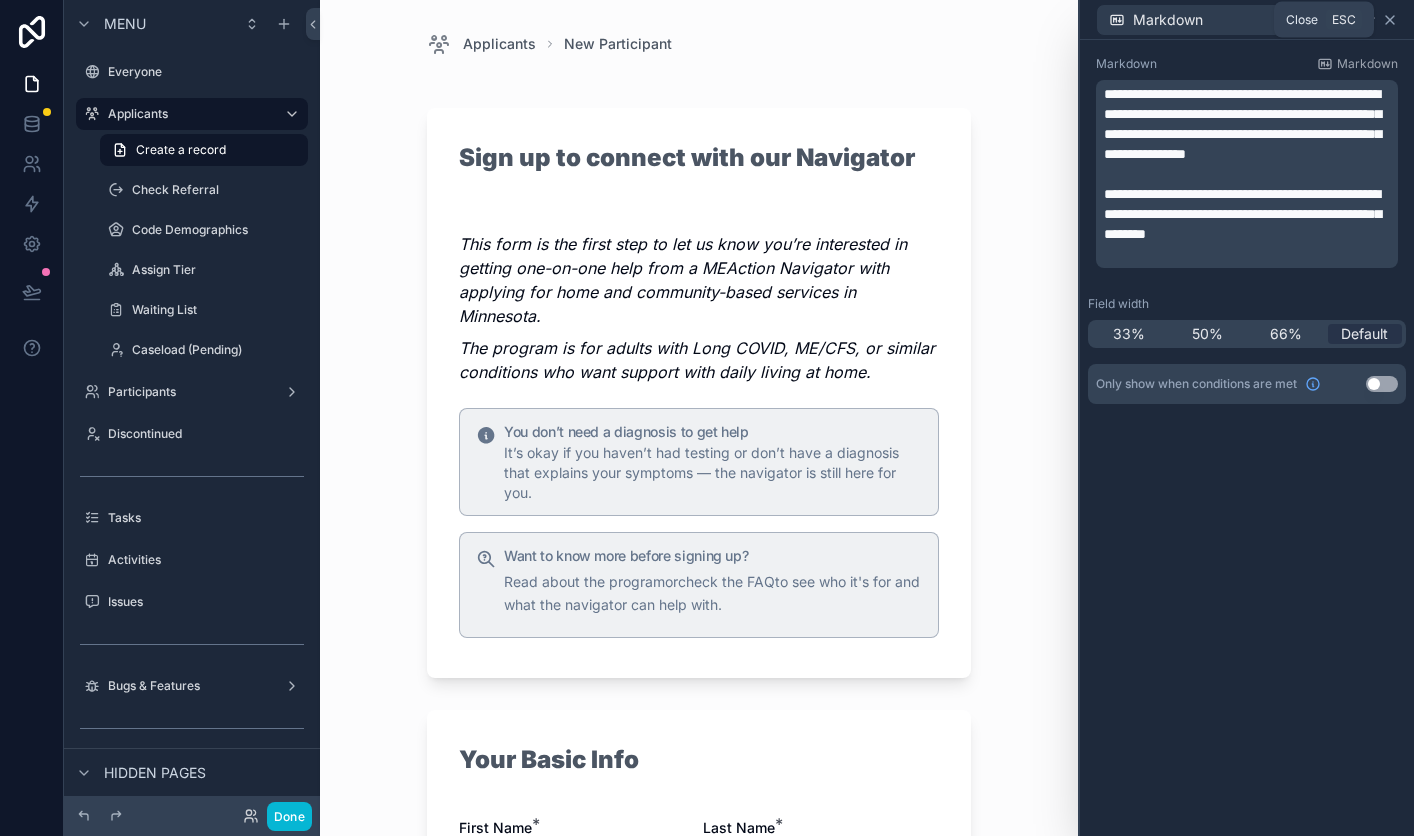 click 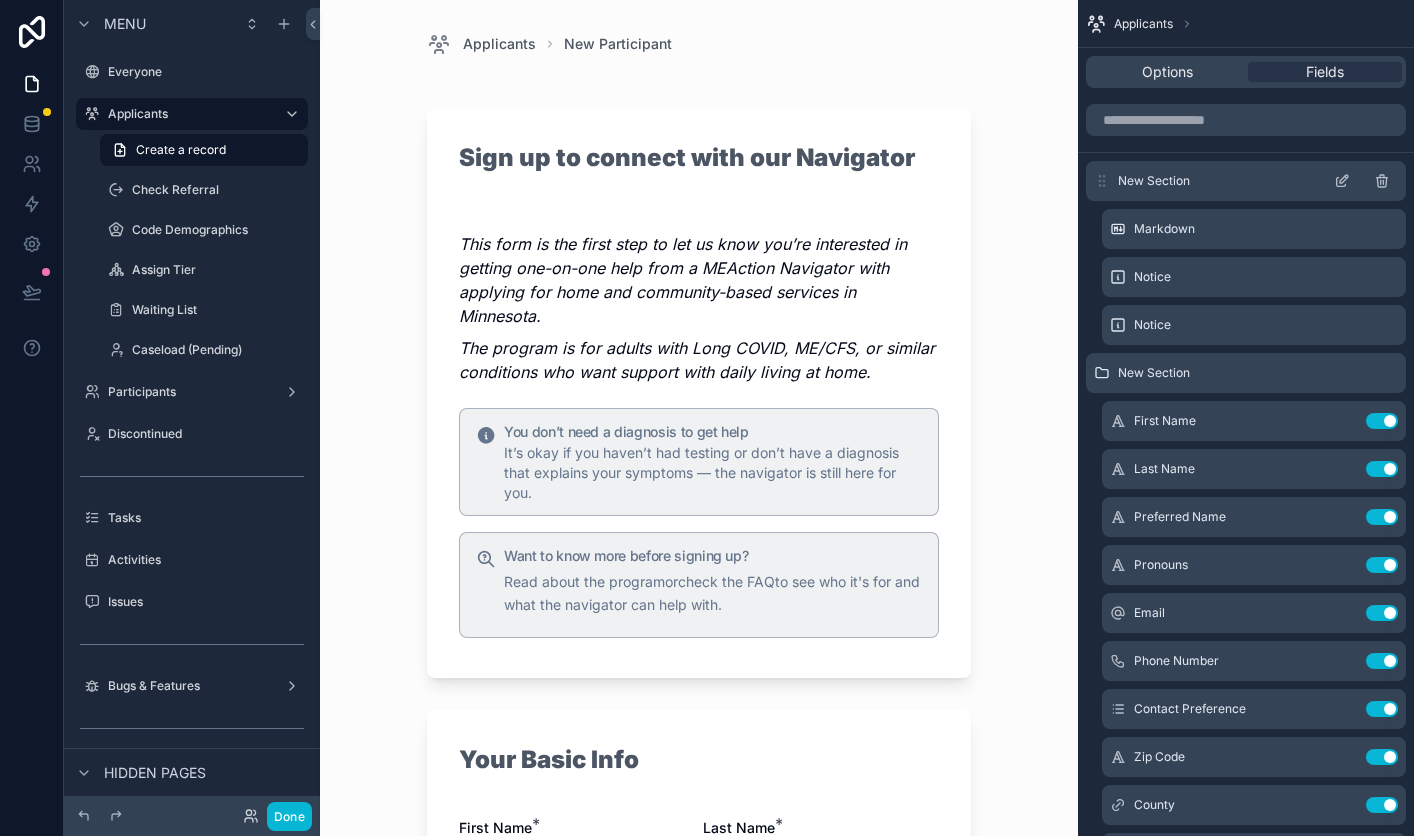 click 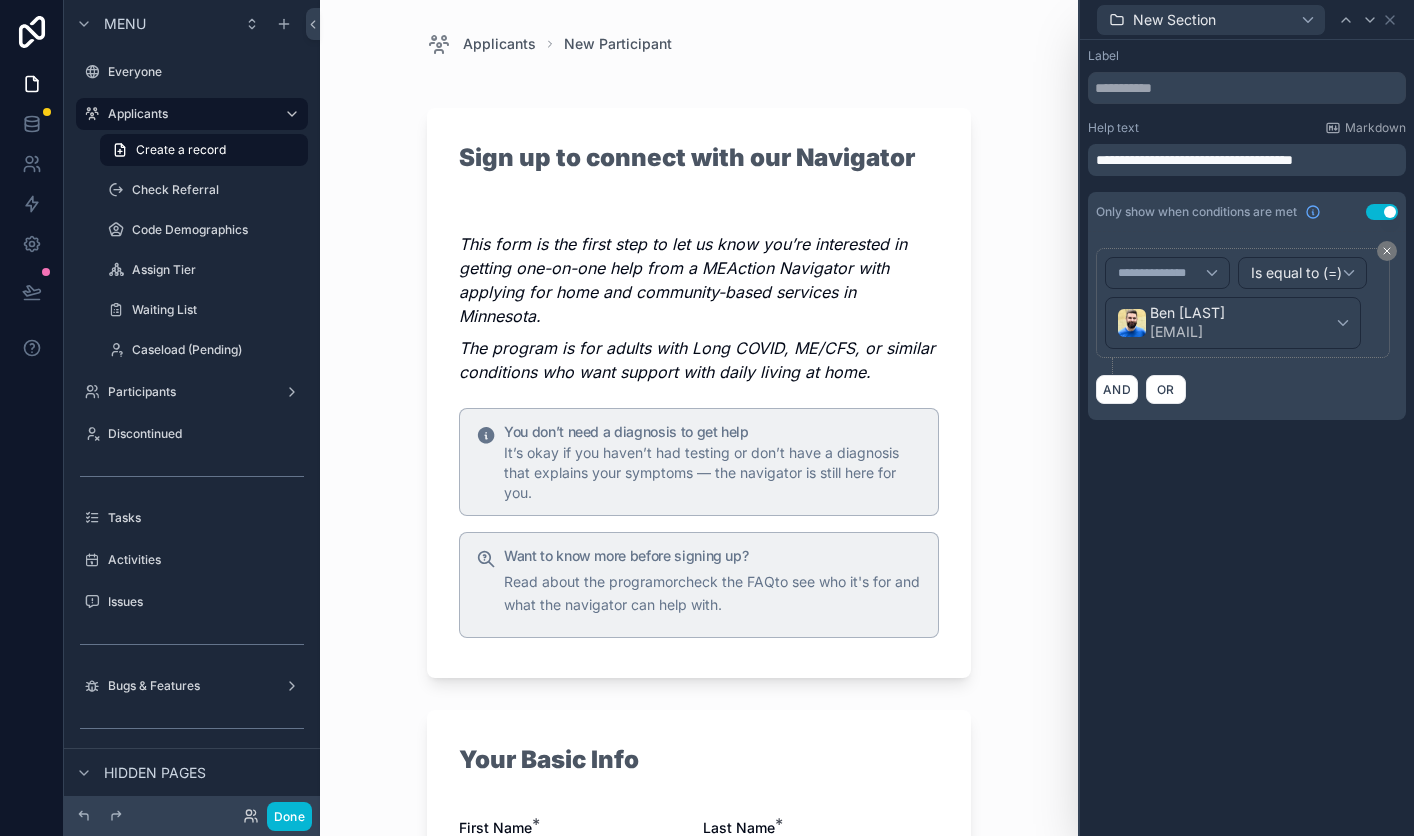 click on "**********" at bounding box center [1194, 160] 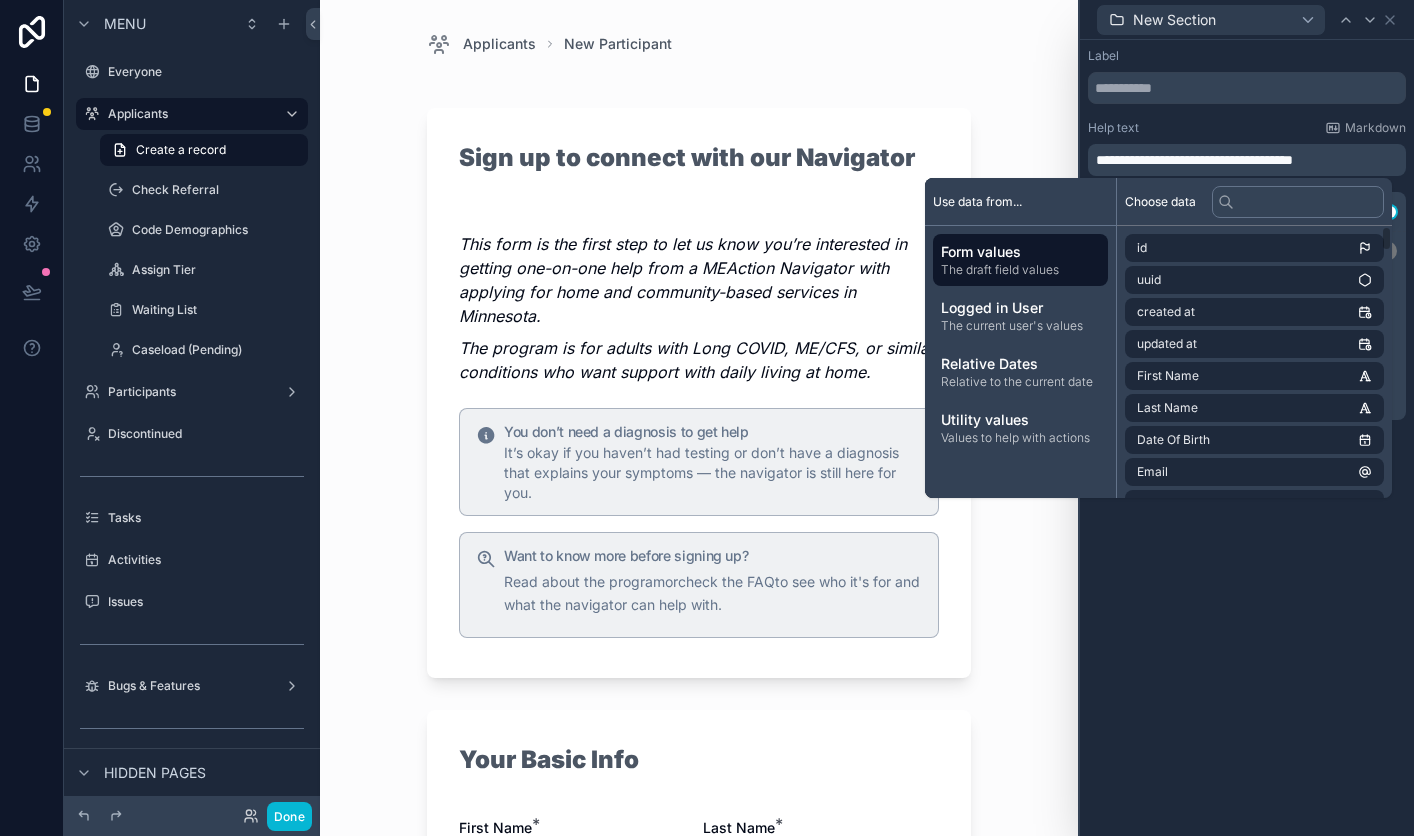 click on "Is equal to (=) Ben [LAST] ben@[DOMAIN].net AND OR" at bounding box center [1247, 438] 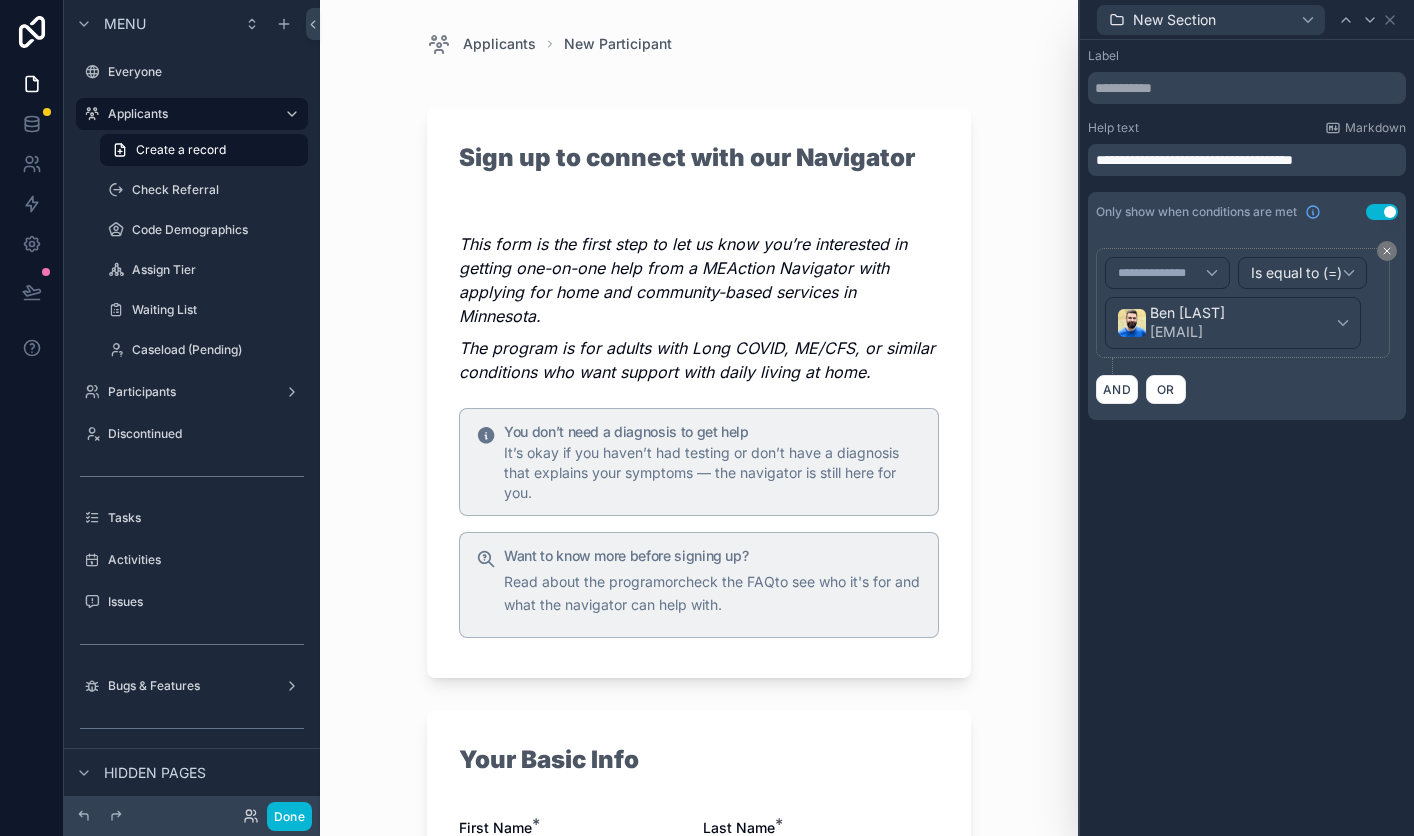 click on "**********" at bounding box center (1194, 160) 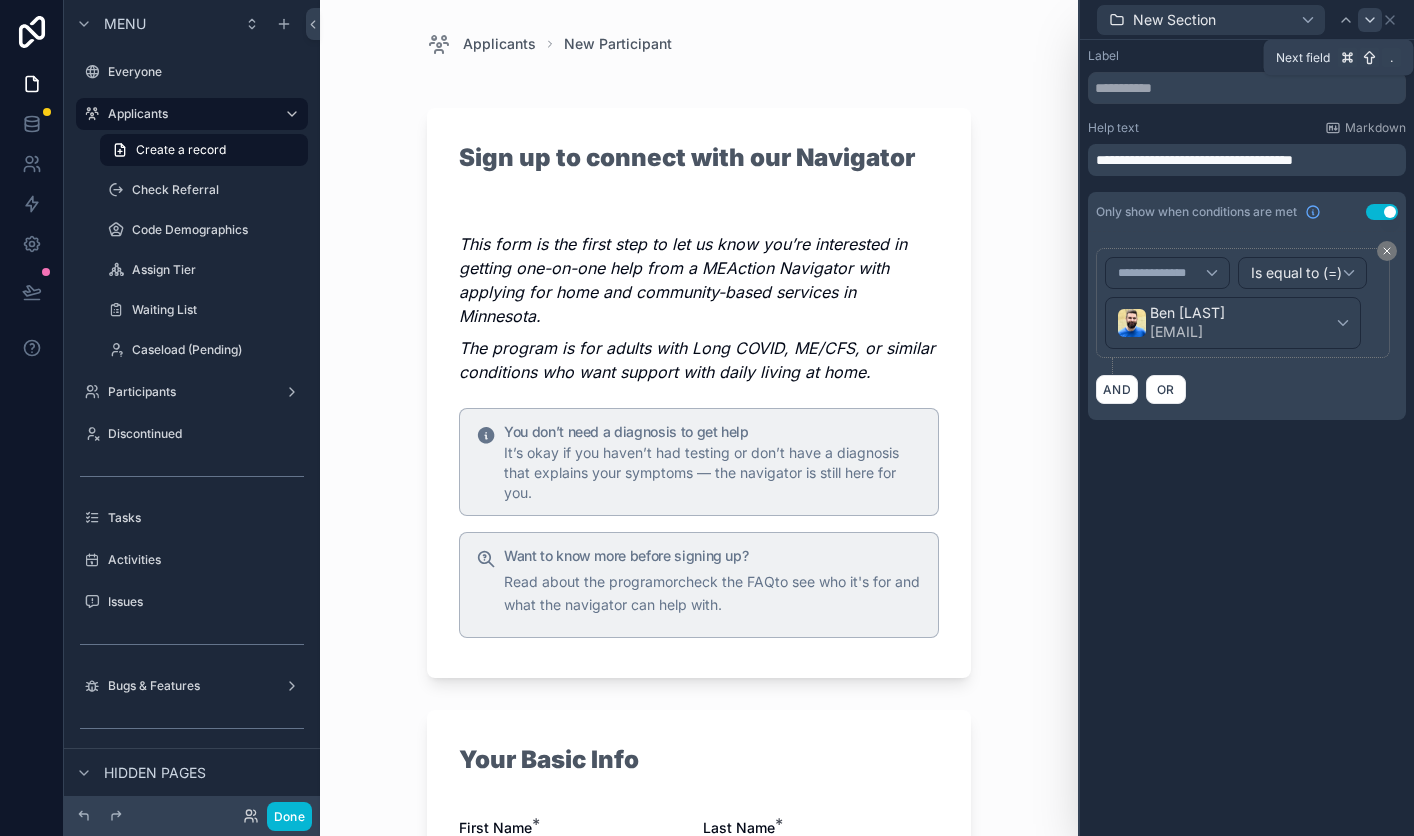 click 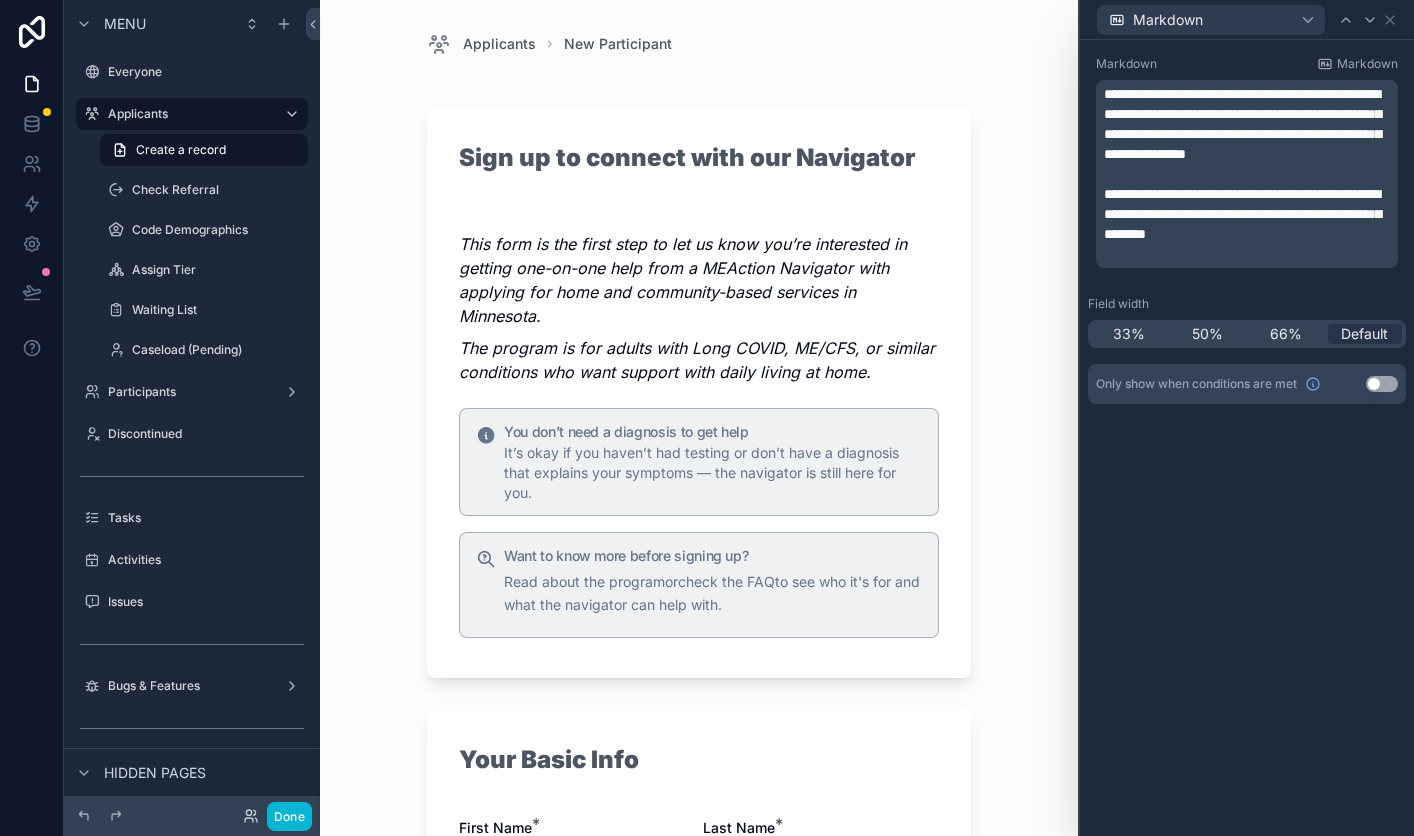 click on "**********" at bounding box center [1242, 124] 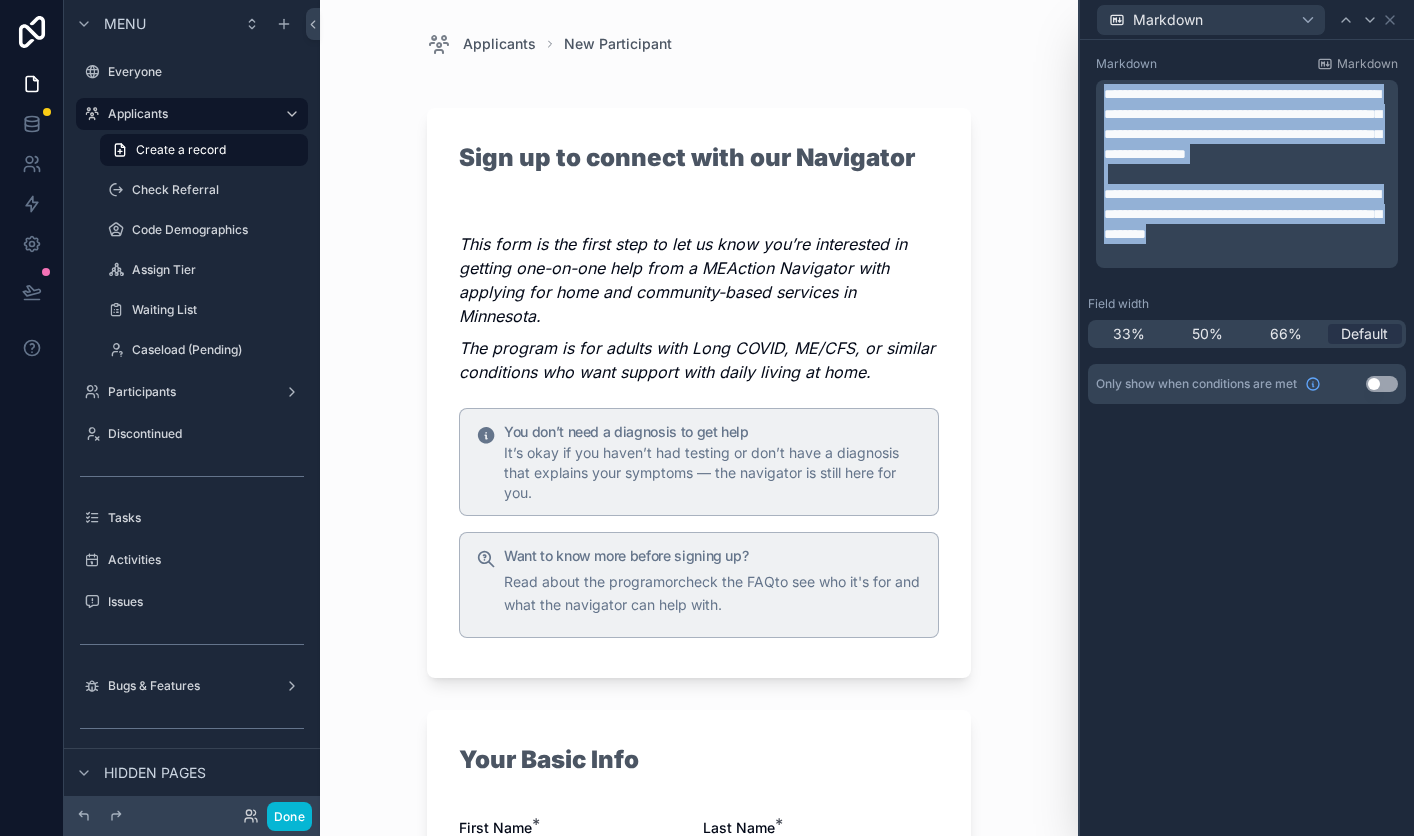 drag, startPoint x: 1379, startPoint y: 253, endPoint x: 1065, endPoint y: 76, distance: 360.4511 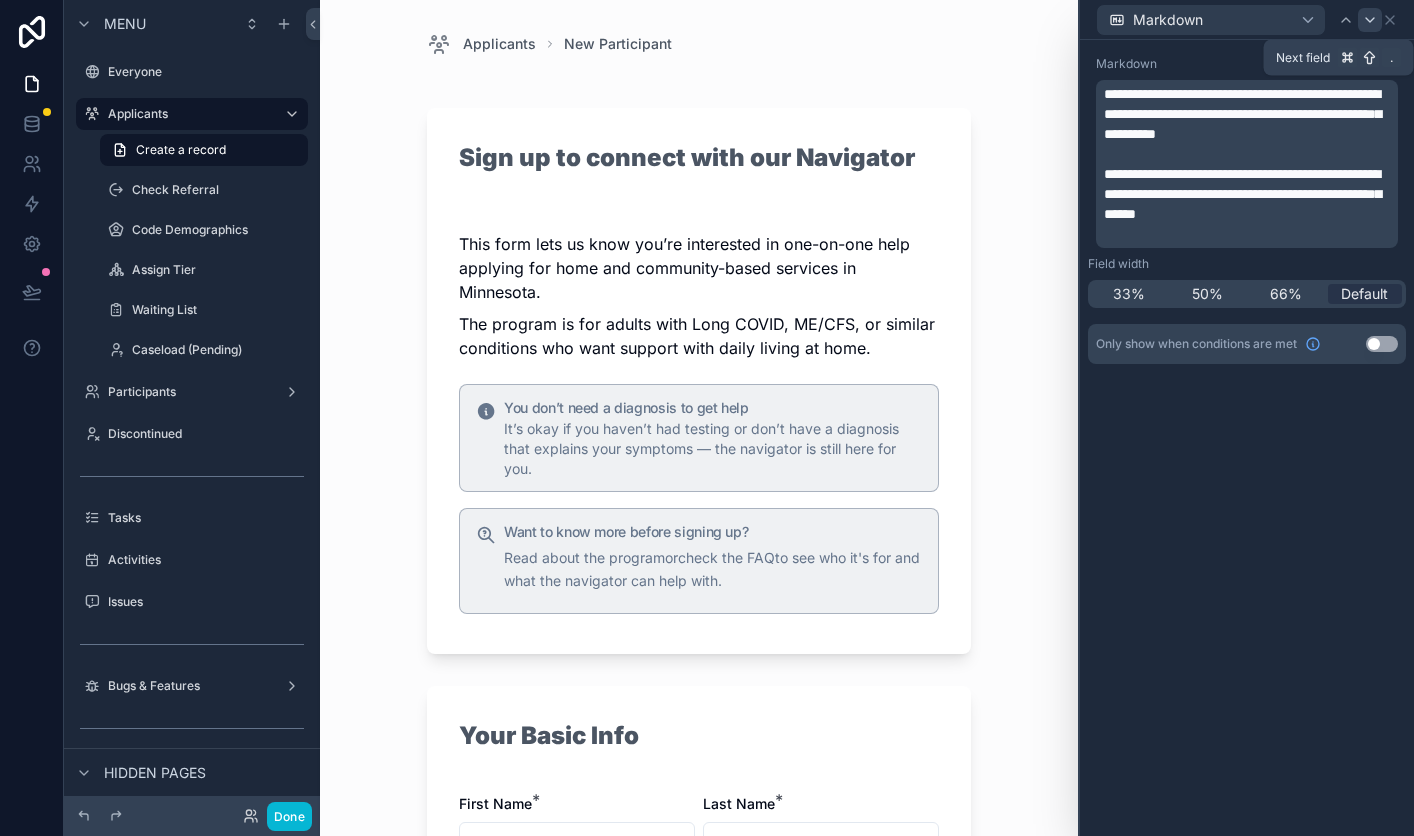 click 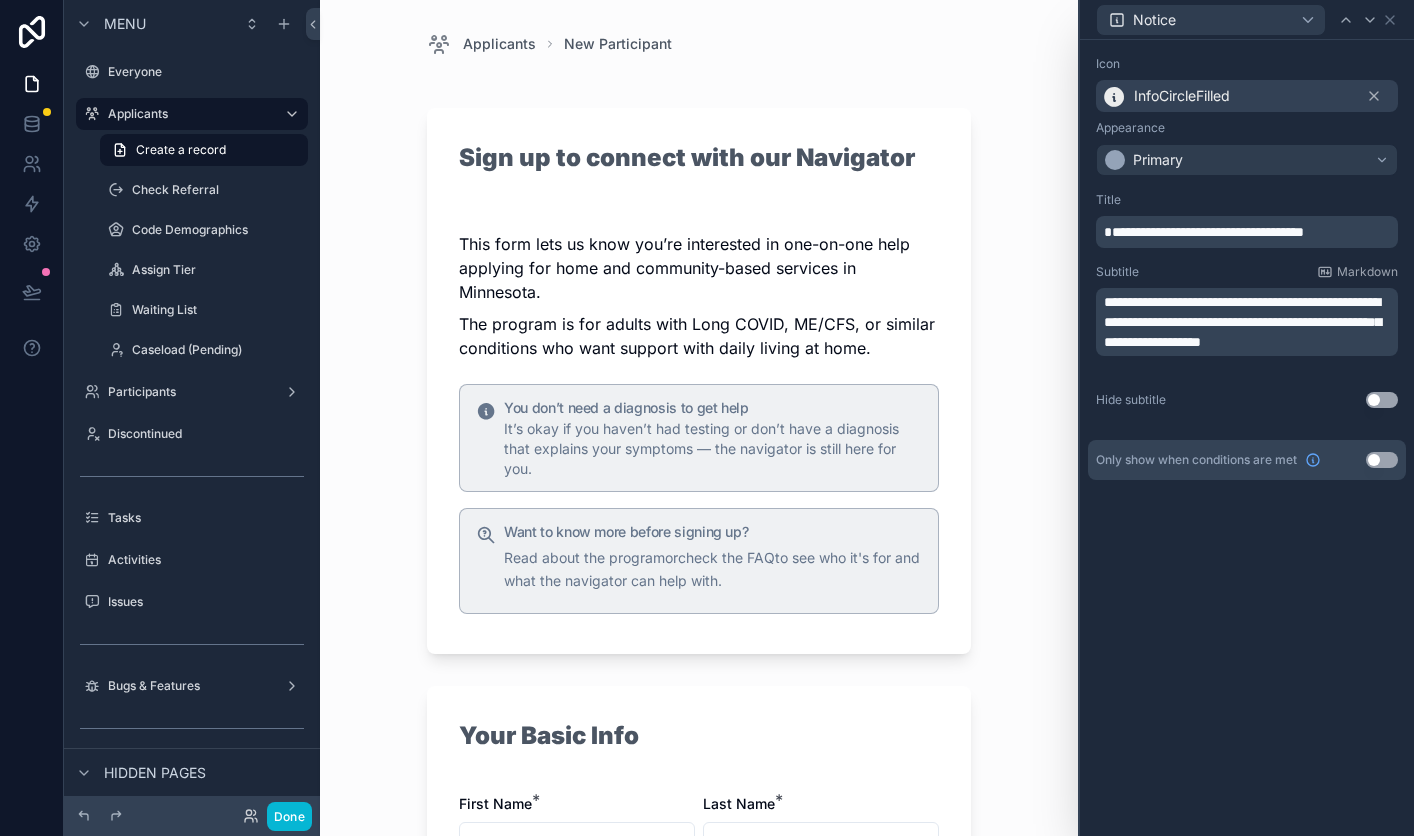 click on "**********" at bounding box center (1204, 232) 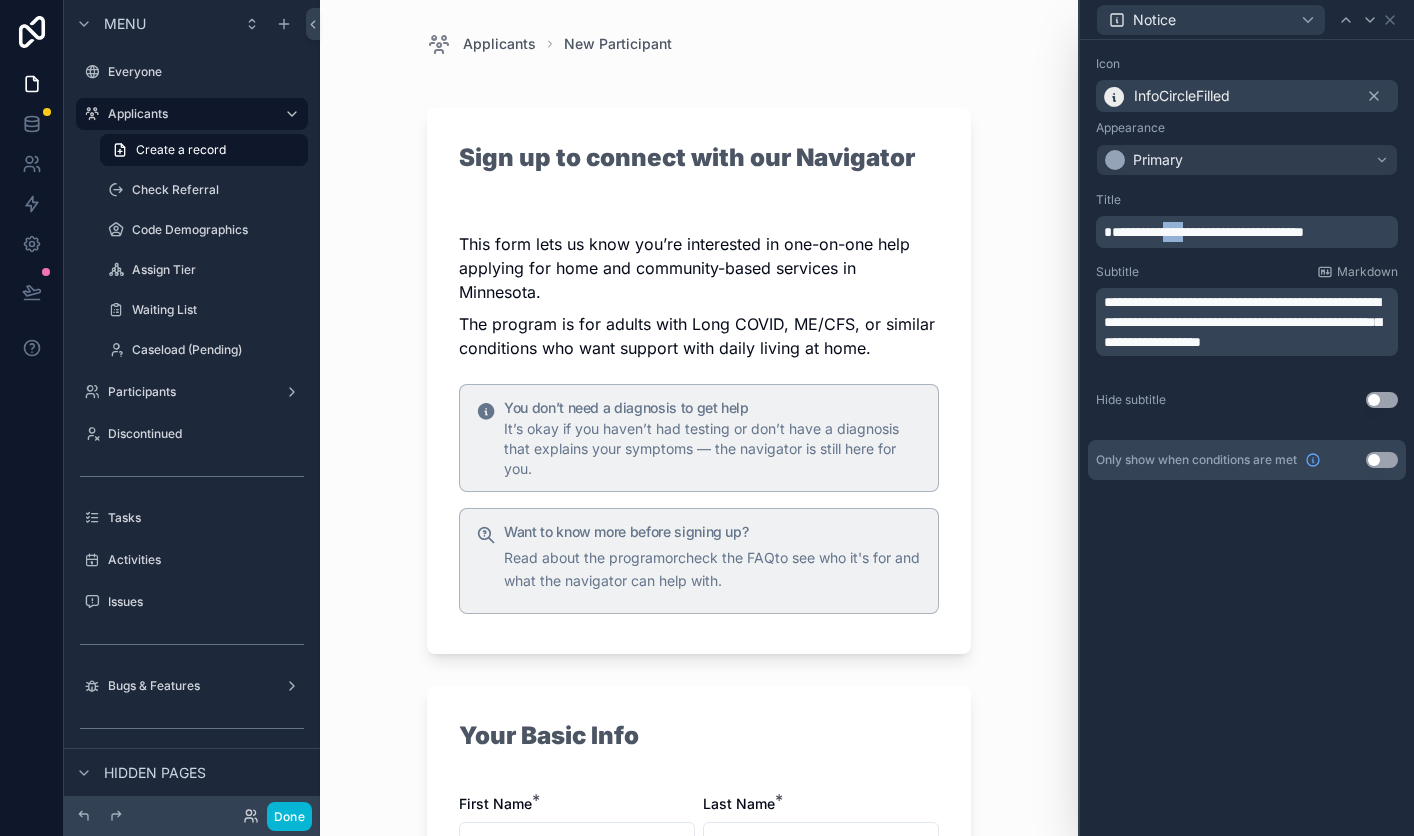 click on "**********" at bounding box center [1204, 232] 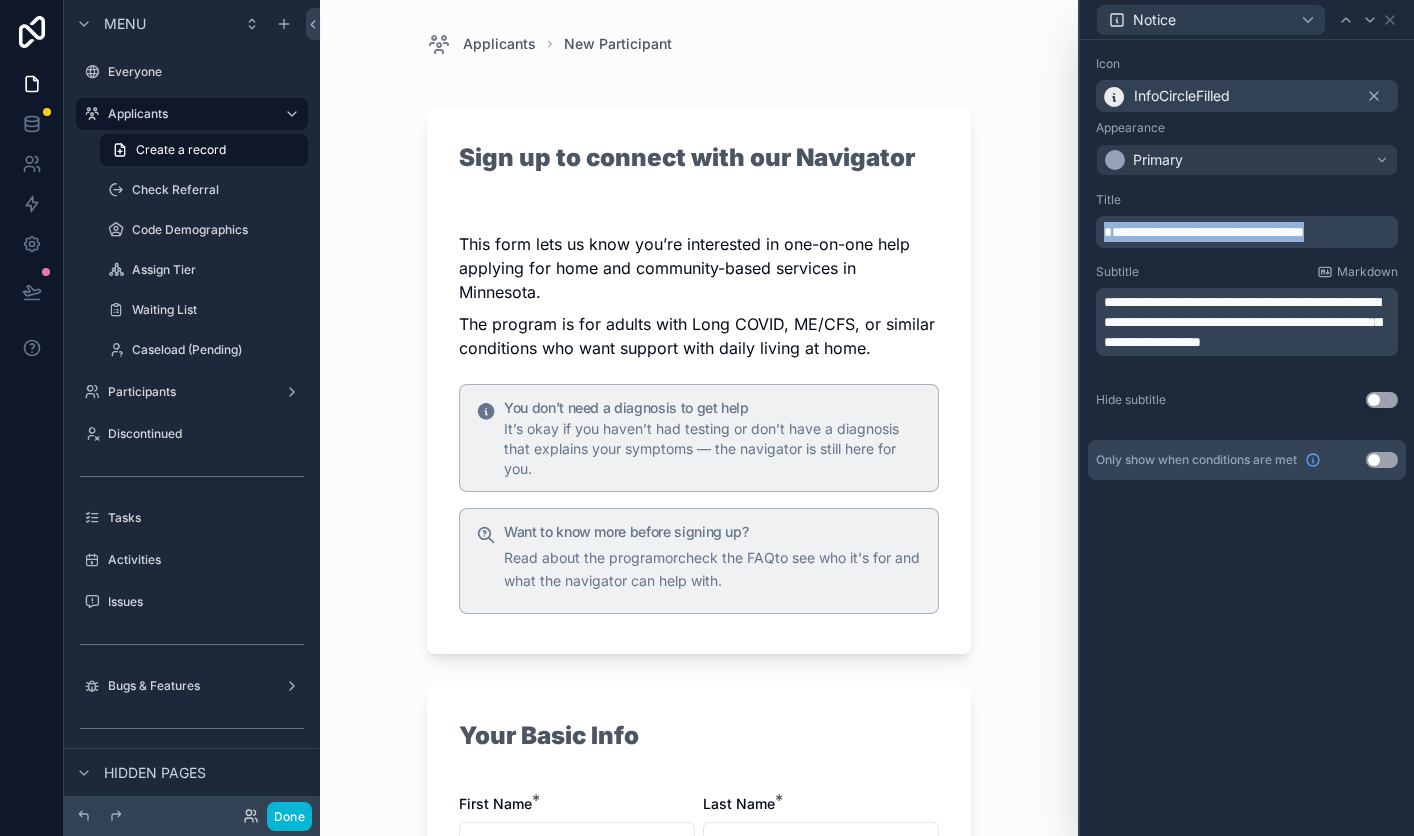 click on "**********" at bounding box center (1204, 232) 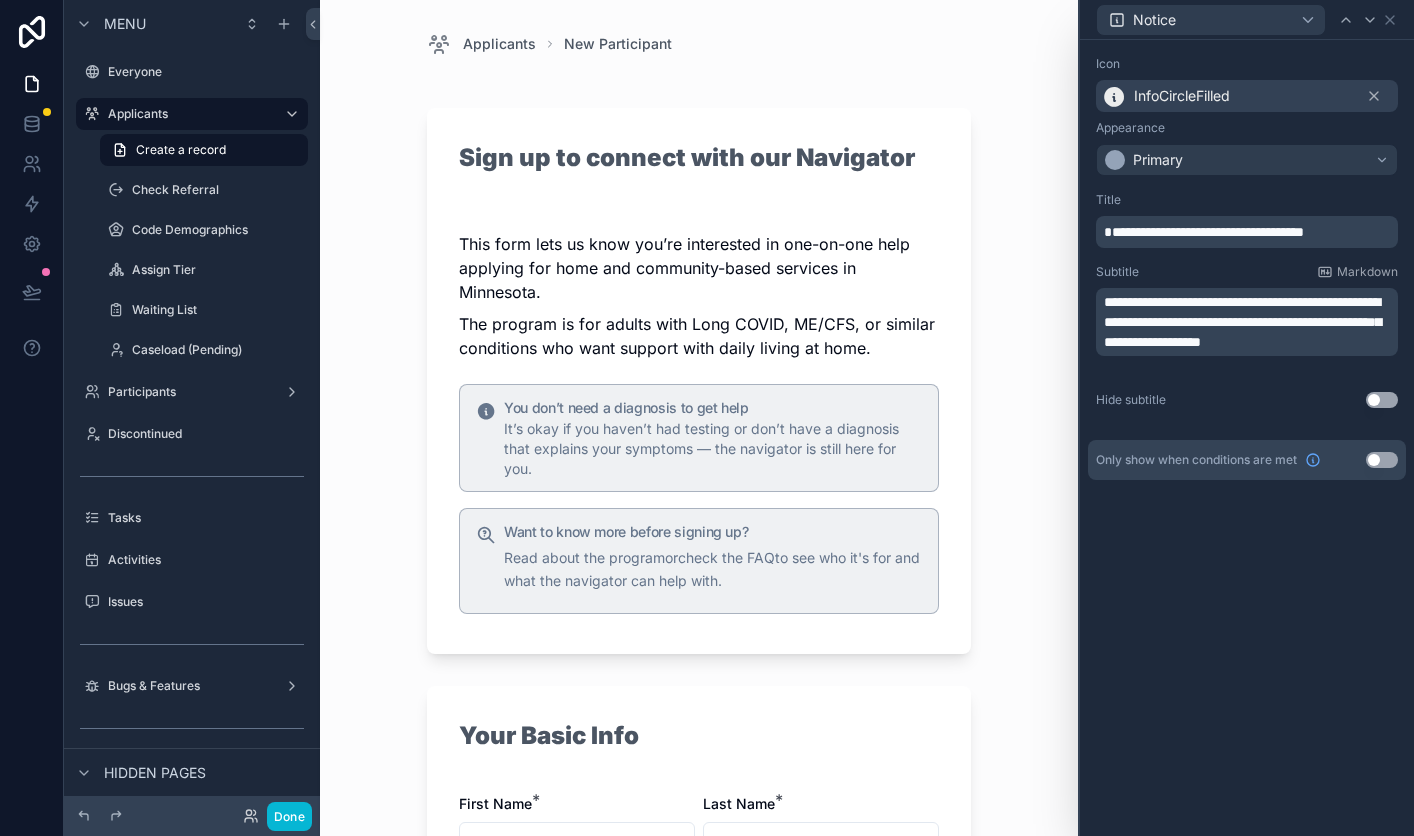 click on "**********" at bounding box center [1247, 300] 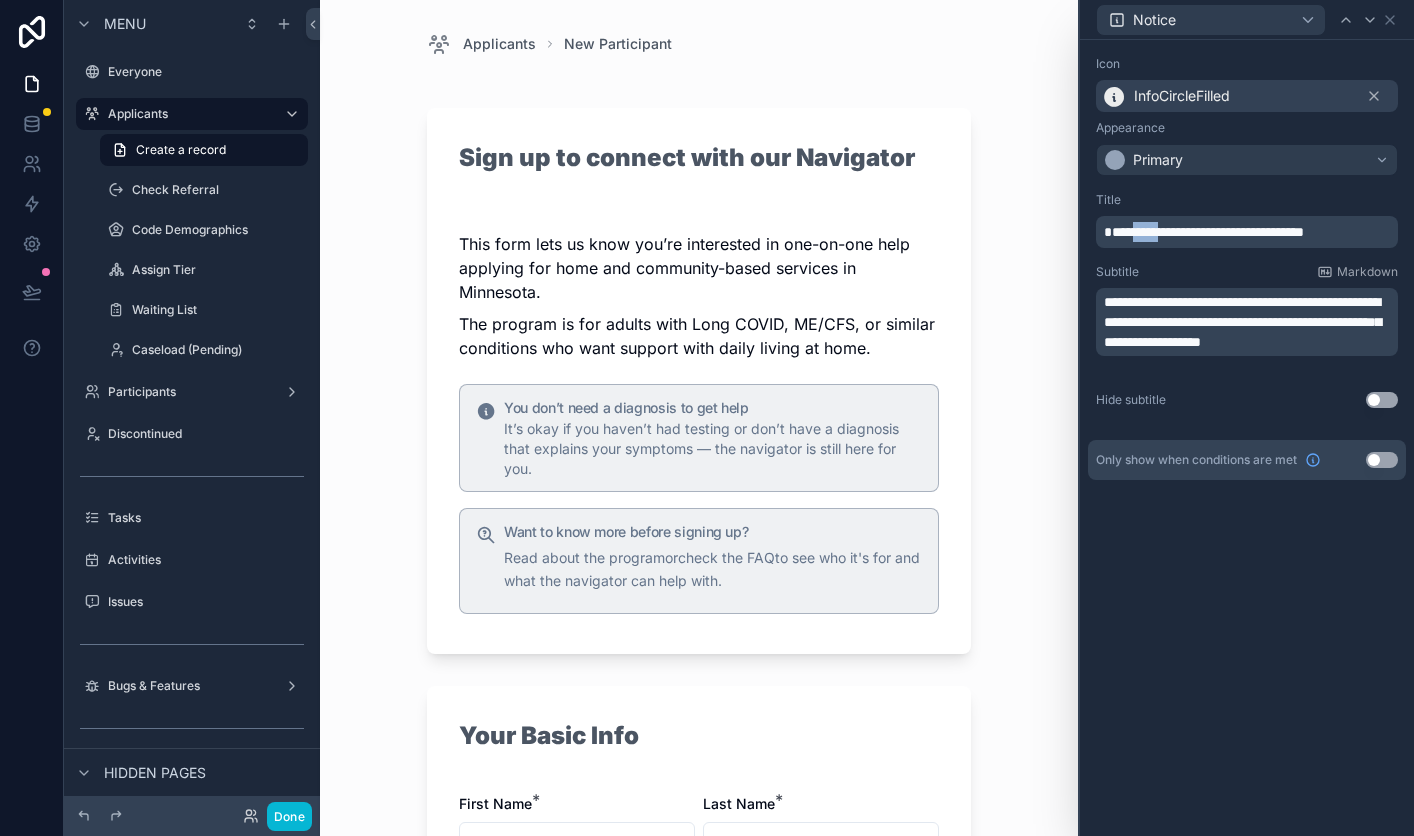 click on "**********" at bounding box center [1204, 232] 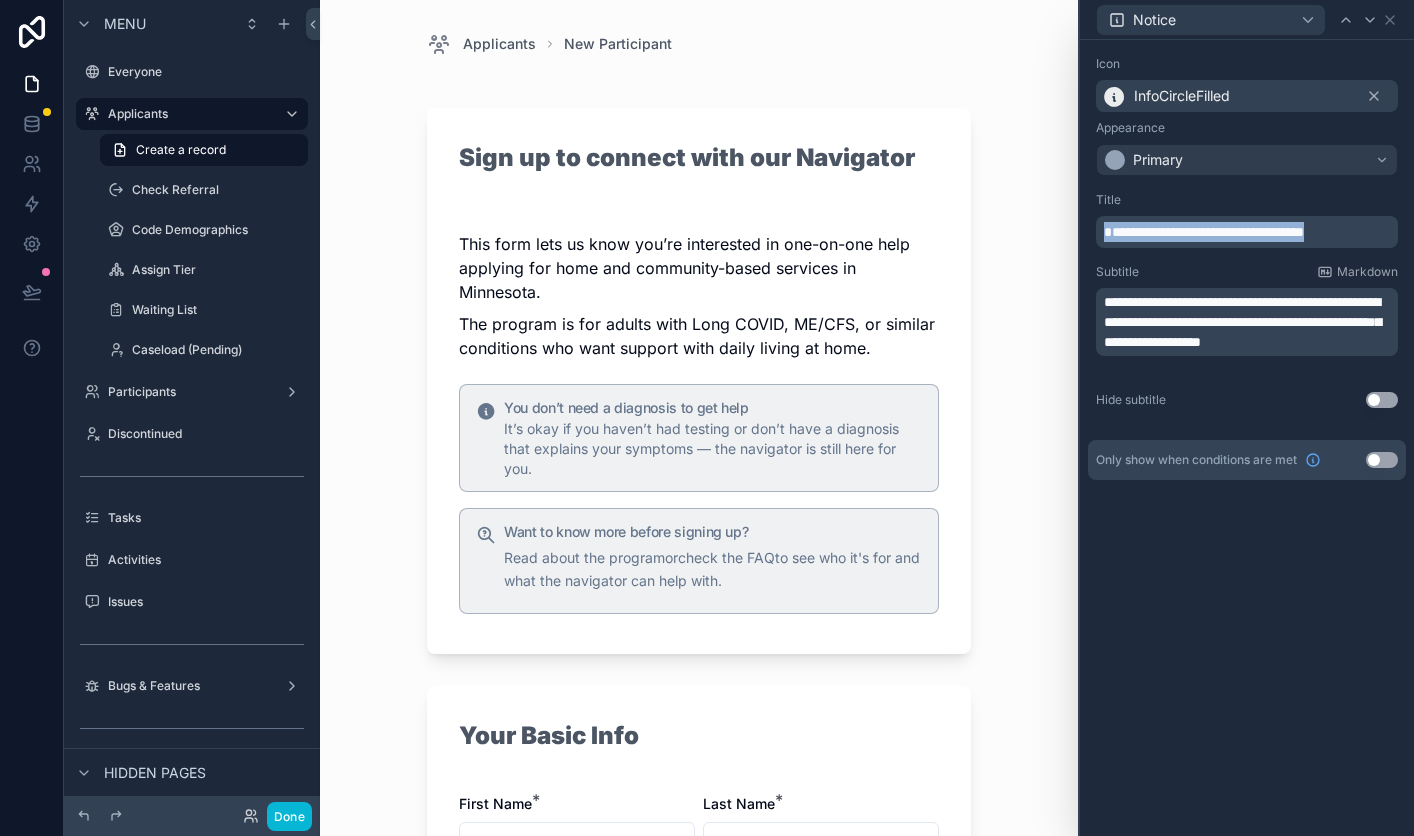 click on "**********" at bounding box center [1204, 232] 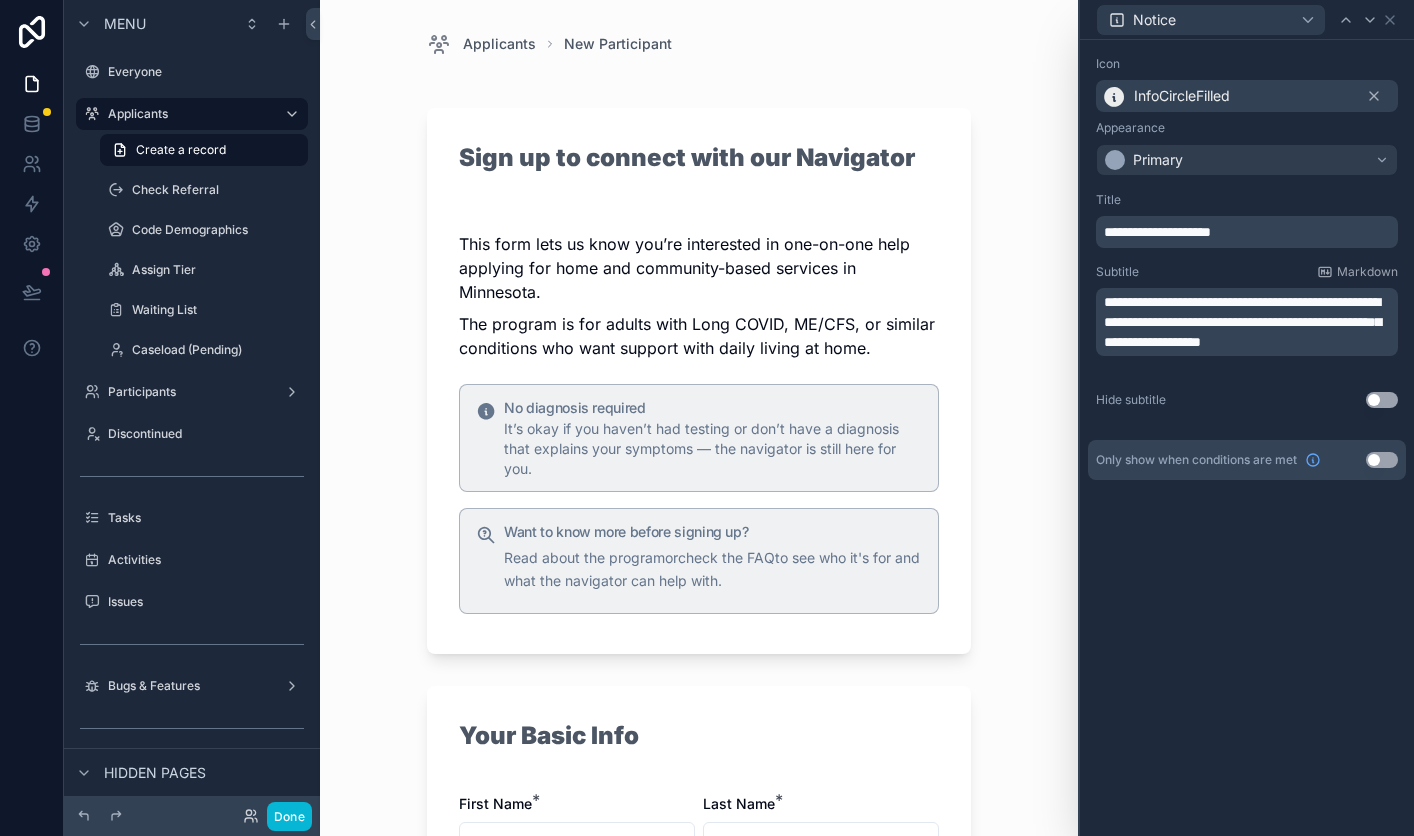 click on "**********" at bounding box center [1247, 438] 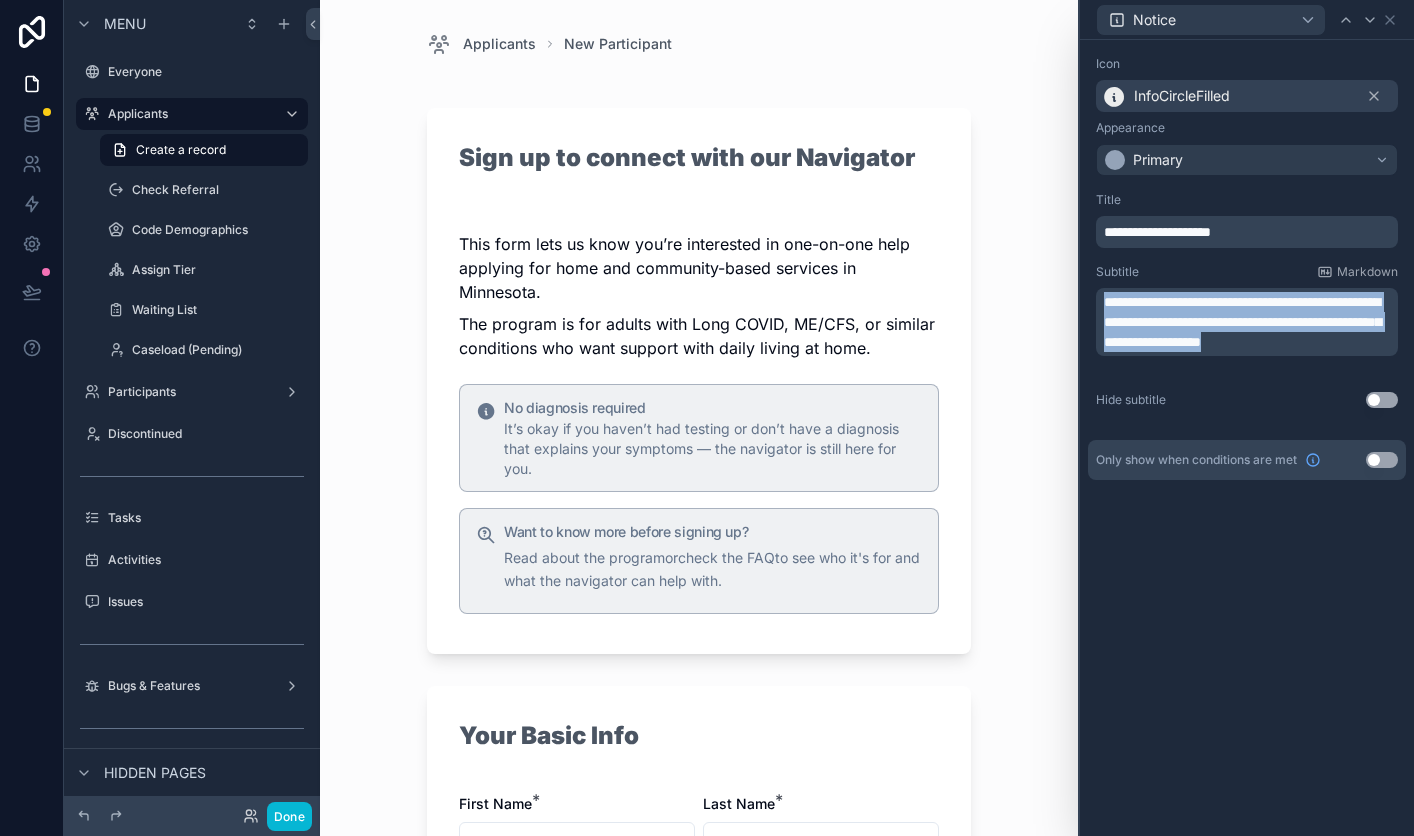 drag, startPoint x: 1103, startPoint y: 303, endPoint x: 1196, endPoint y: 377, distance: 118.84864 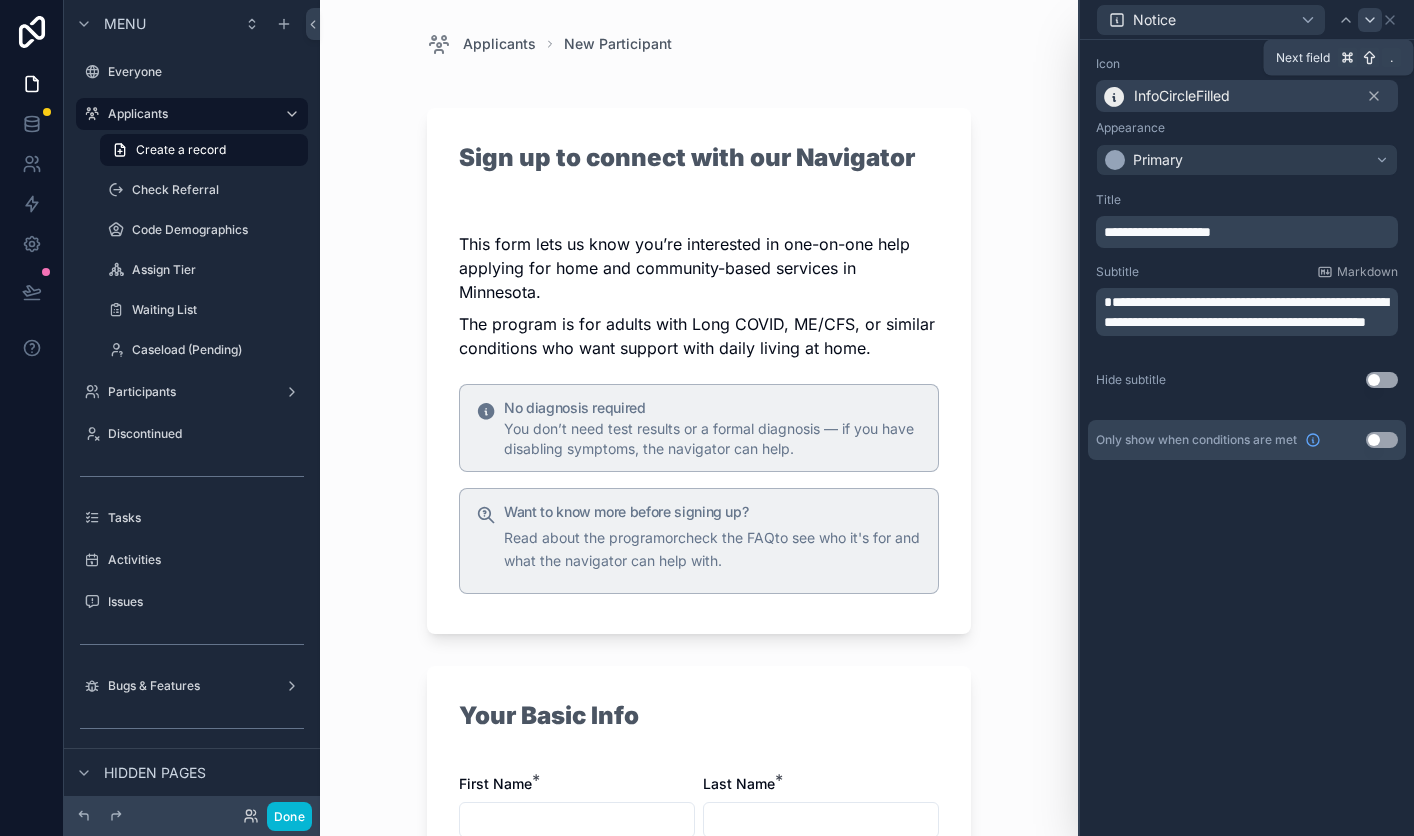 click 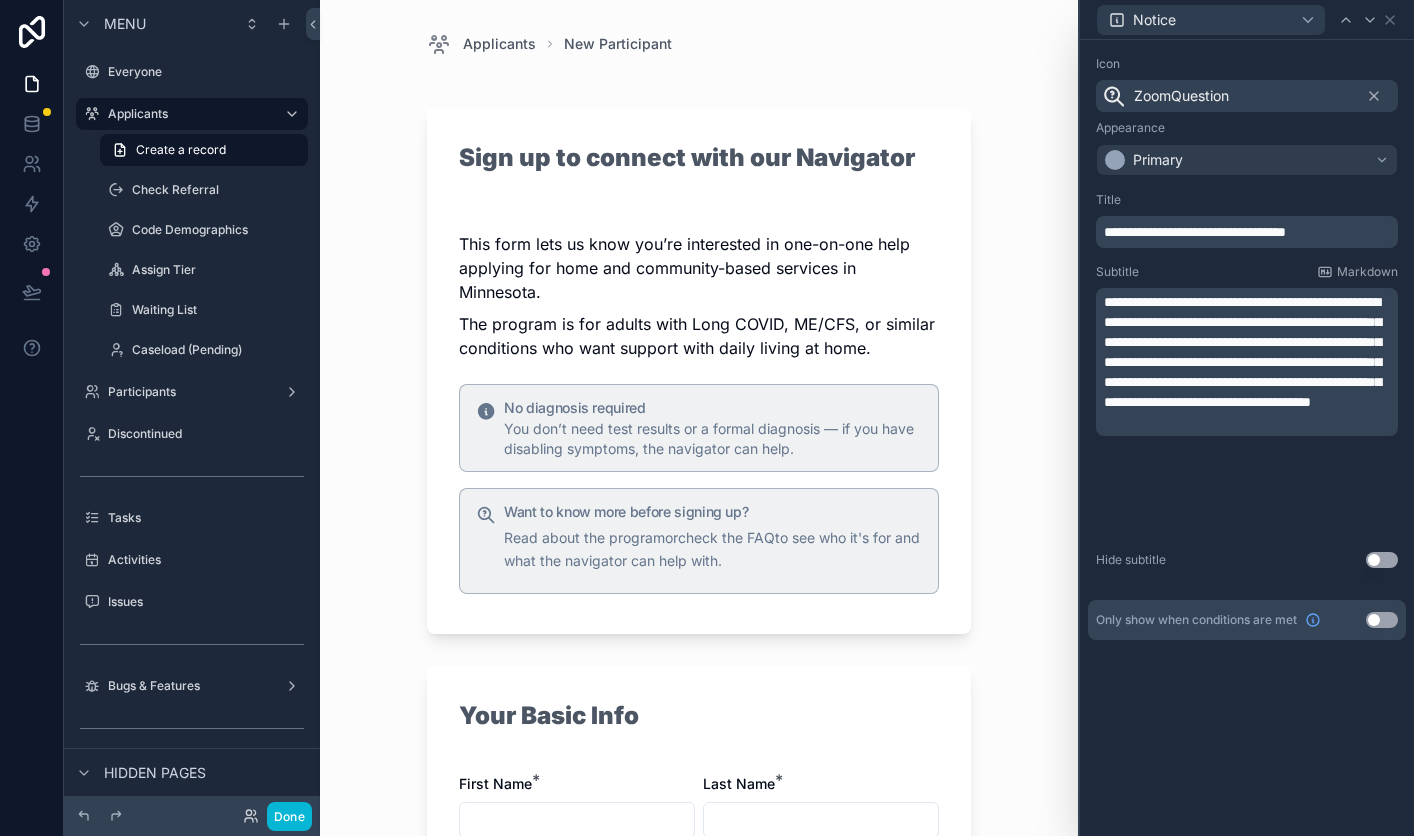 click on "**********" at bounding box center [1249, 232] 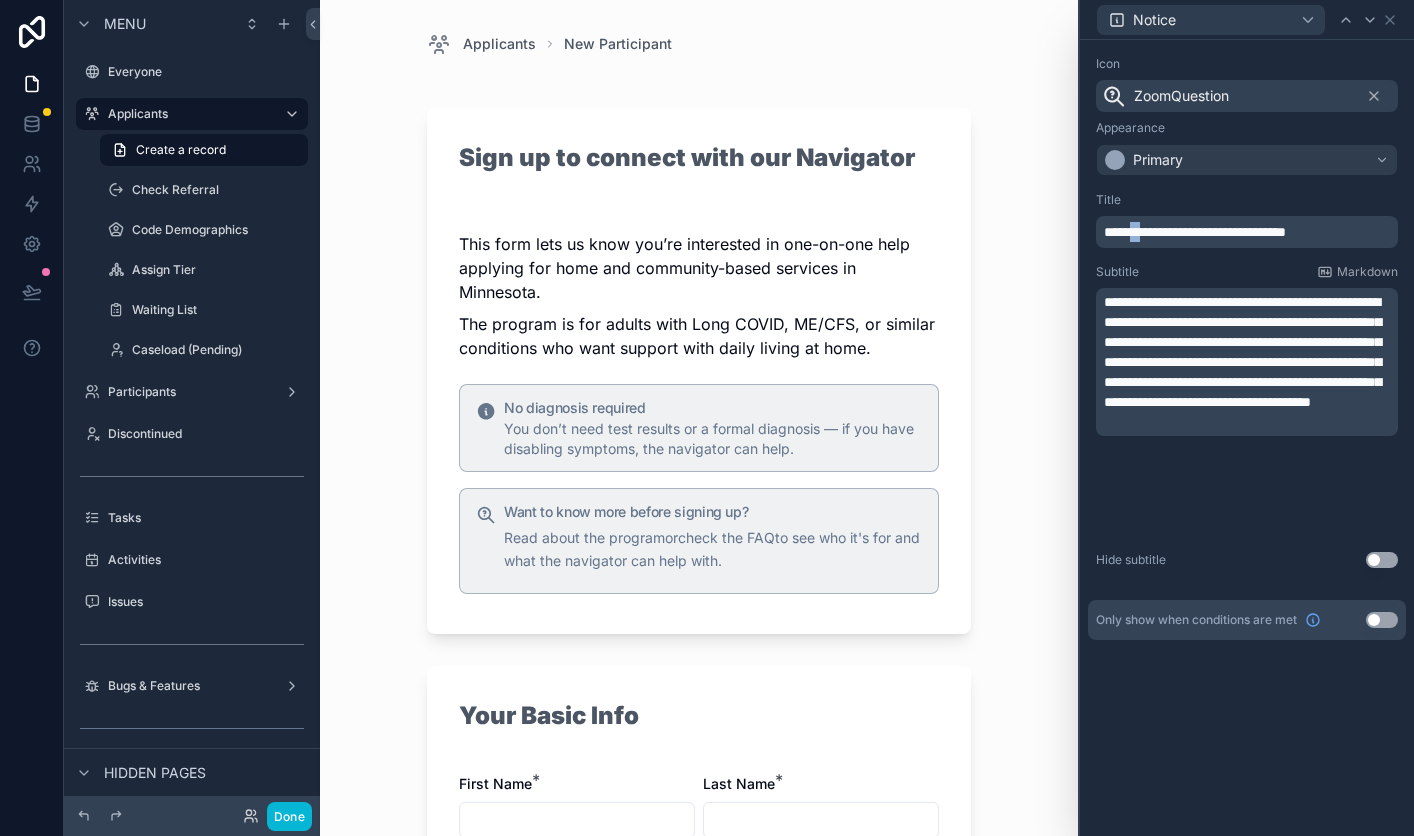 click on "**********" at bounding box center (1249, 232) 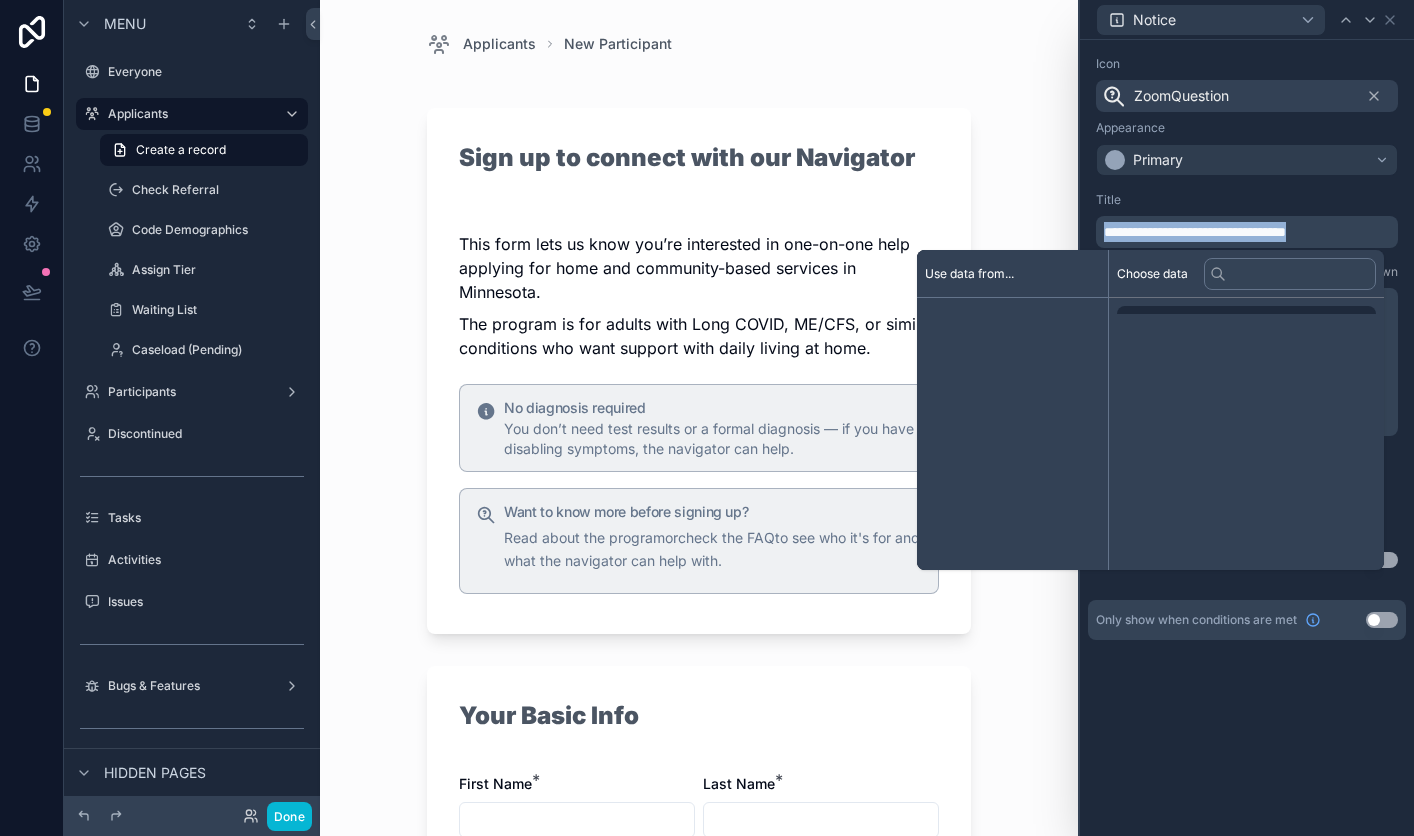 click on "**********" at bounding box center (1249, 232) 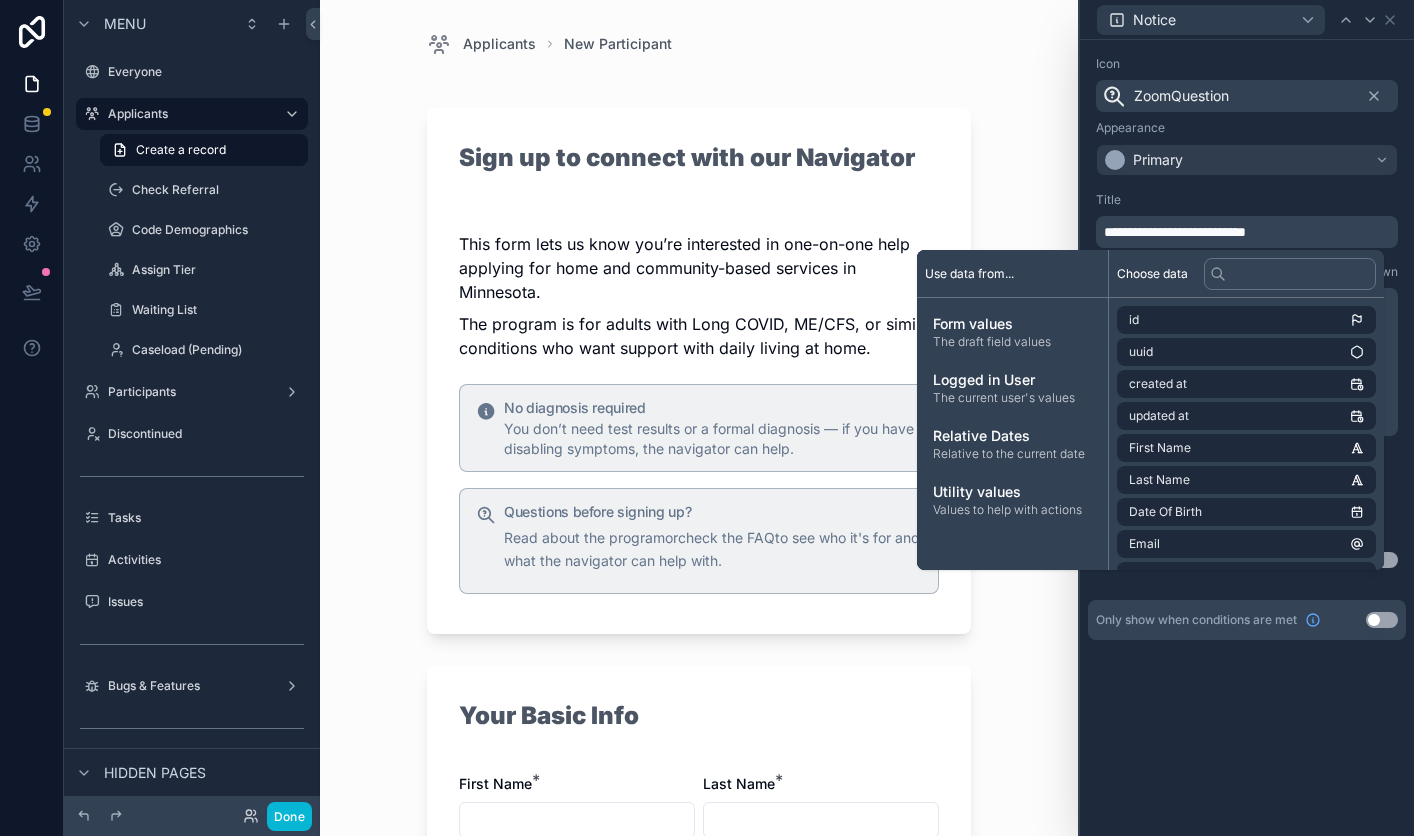 click on "**********" at bounding box center (1247, 380) 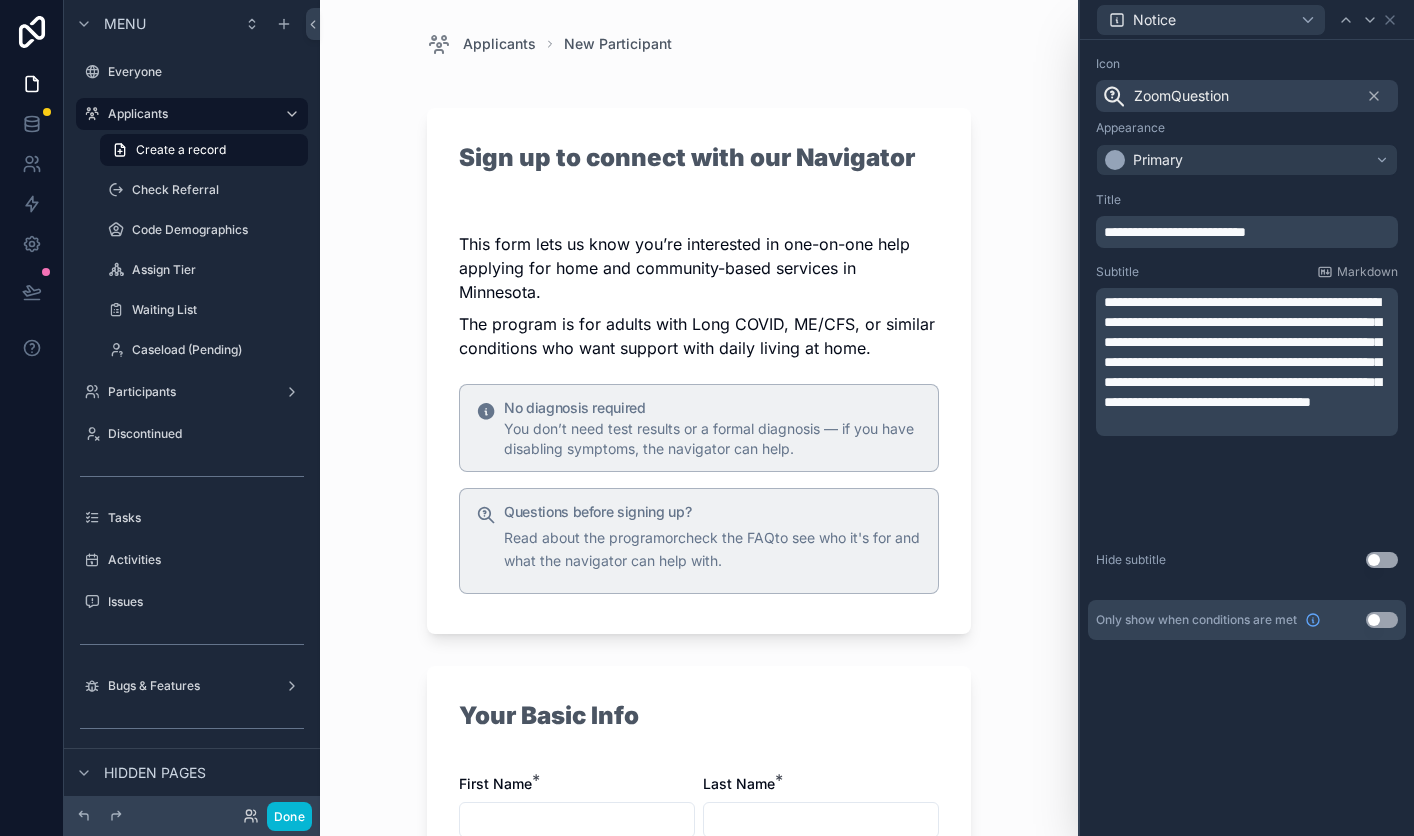 click on "**********" at bounding box center (1242, 352) 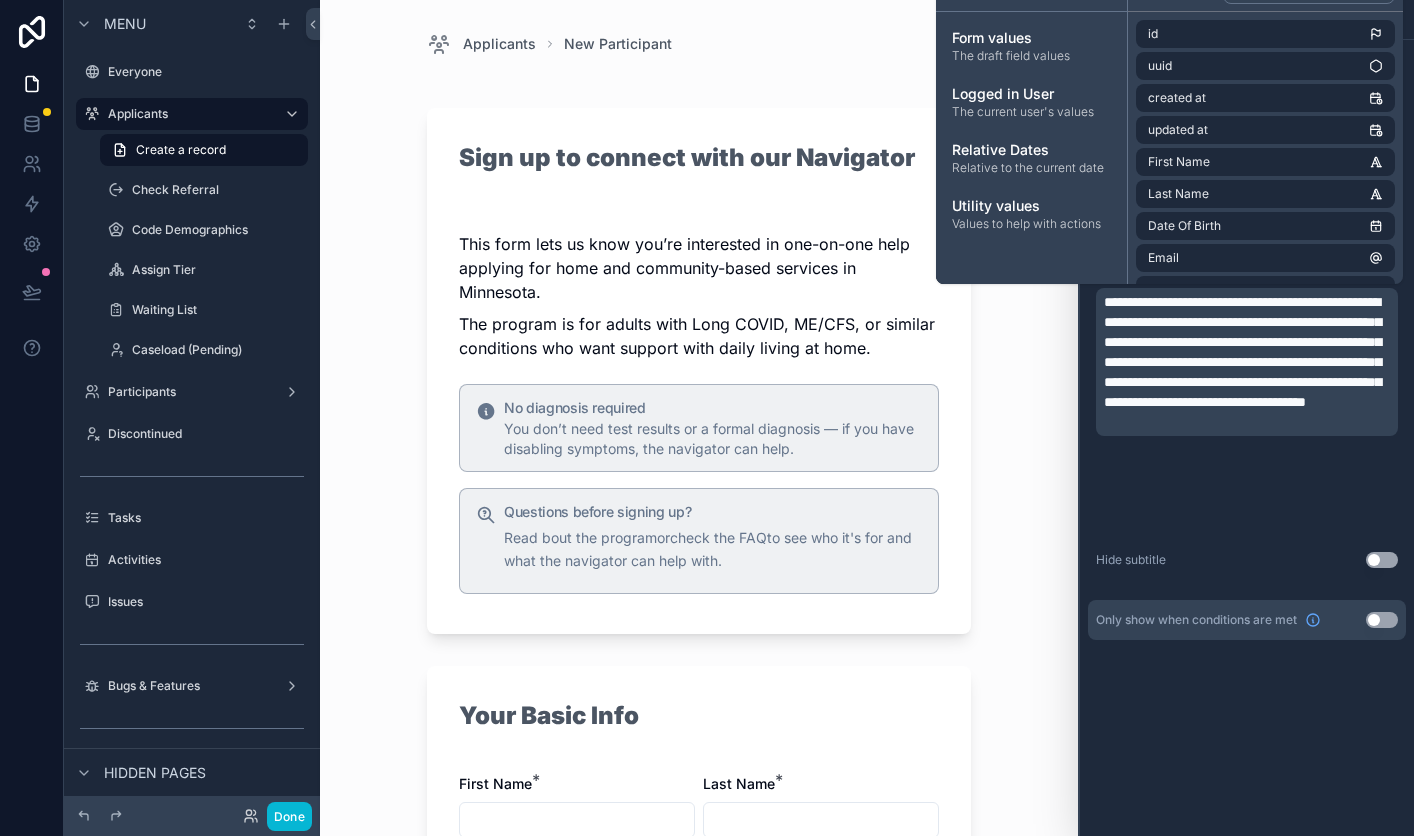 type 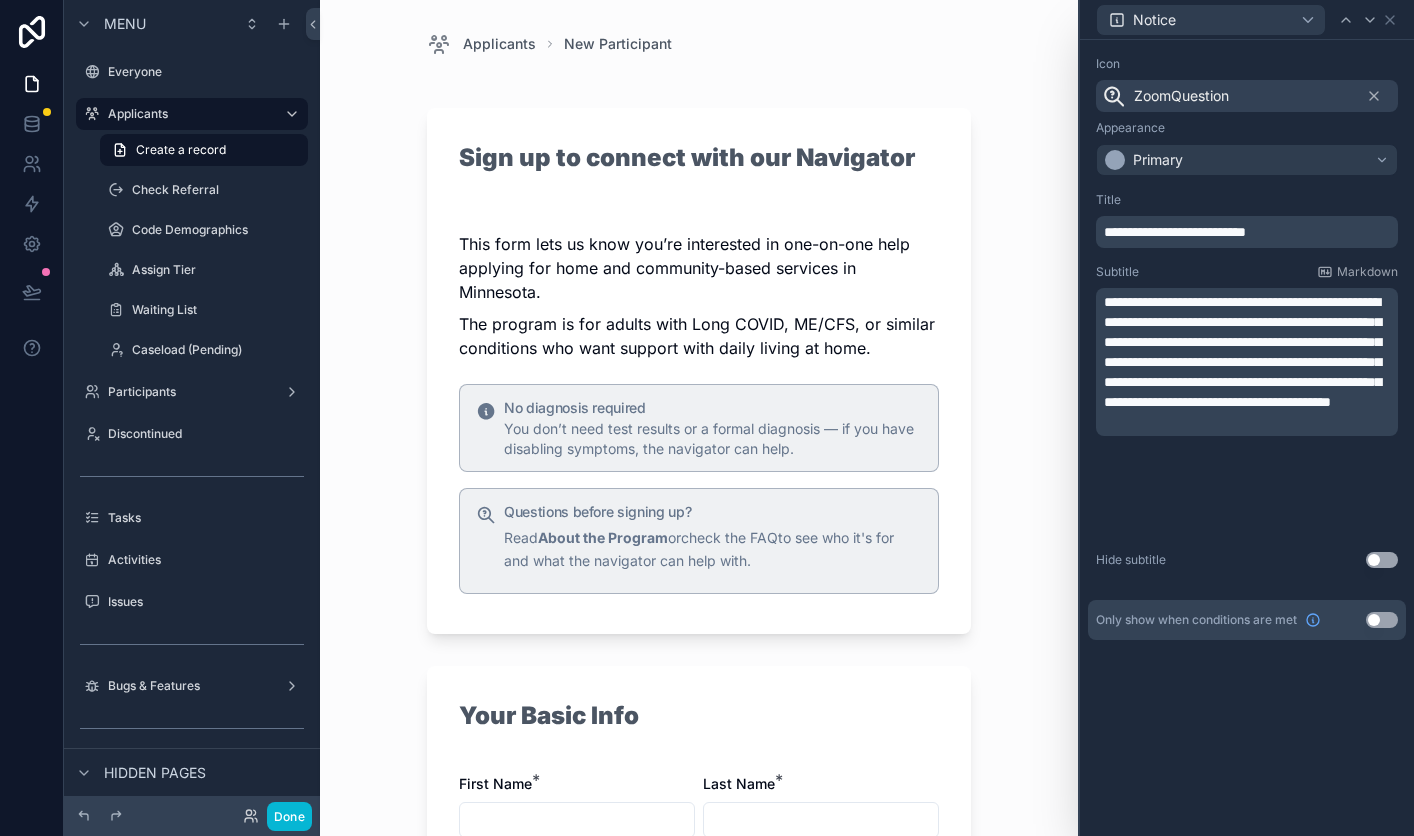 click on "**********" at bounding box center (1242, 352) 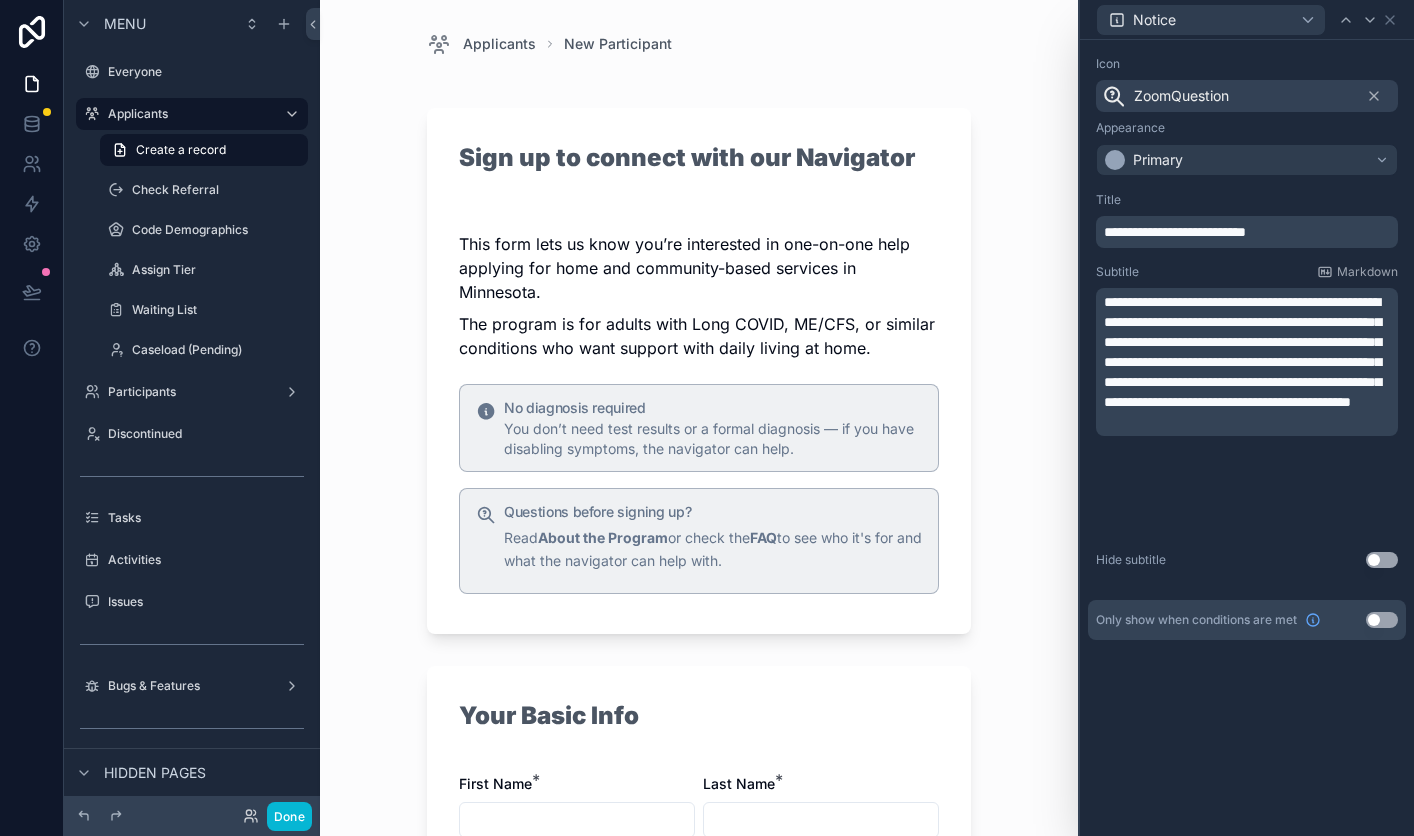 click on "**********" at bounding box center (1247, 364) 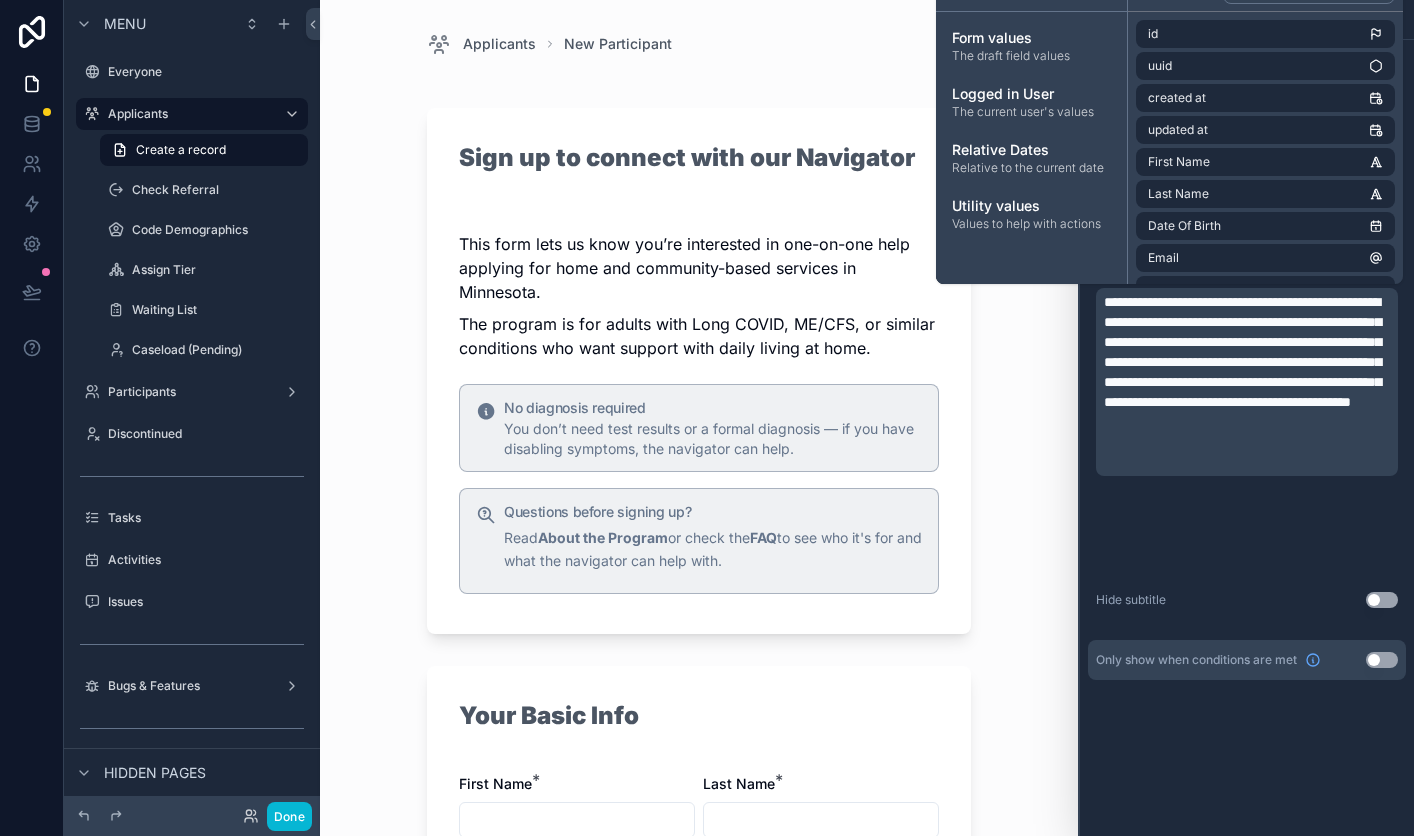 scroll, scrollTop: 0, scrollLeft: 0, axis: both 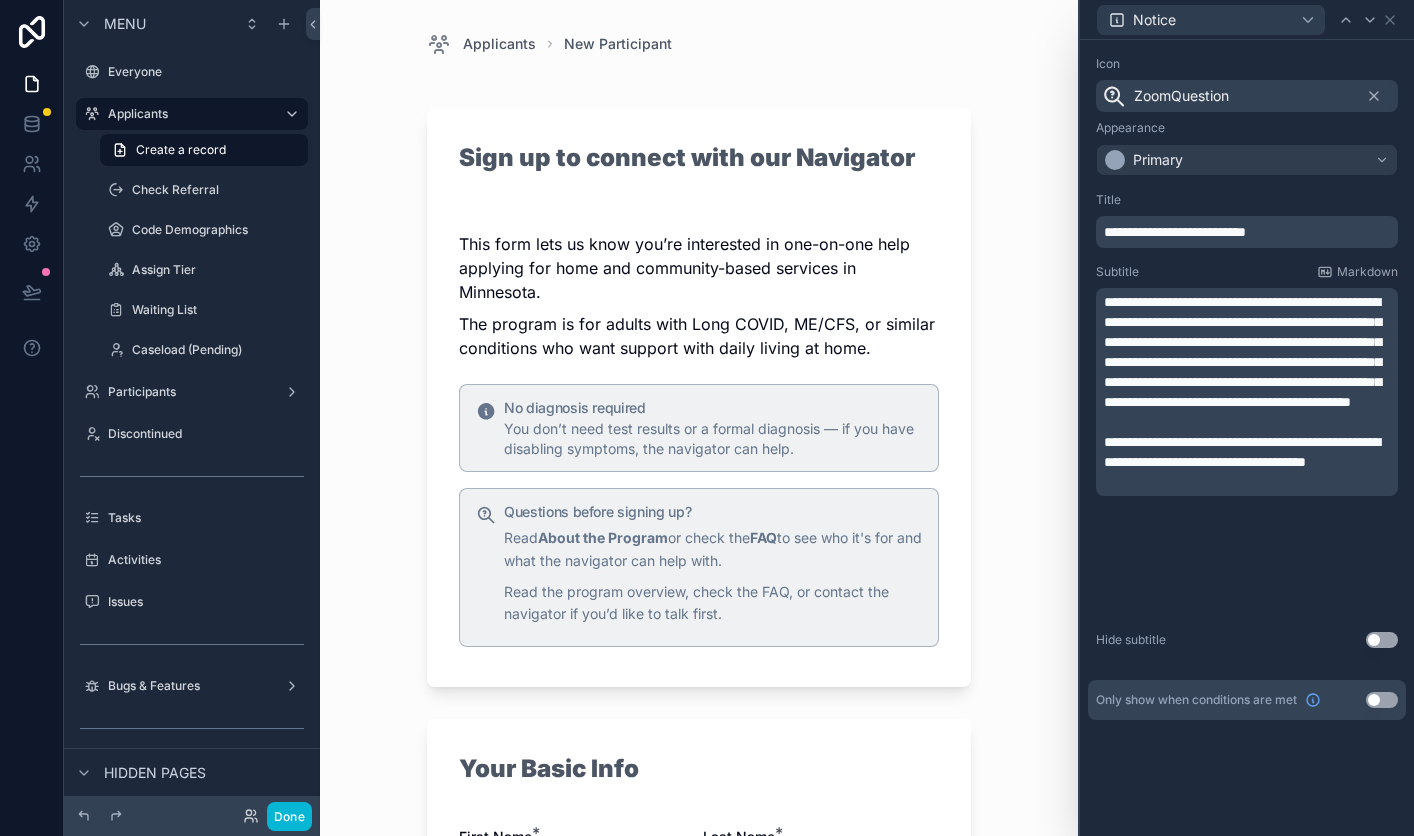 click on "**********" at bounding box center [1247, 404] 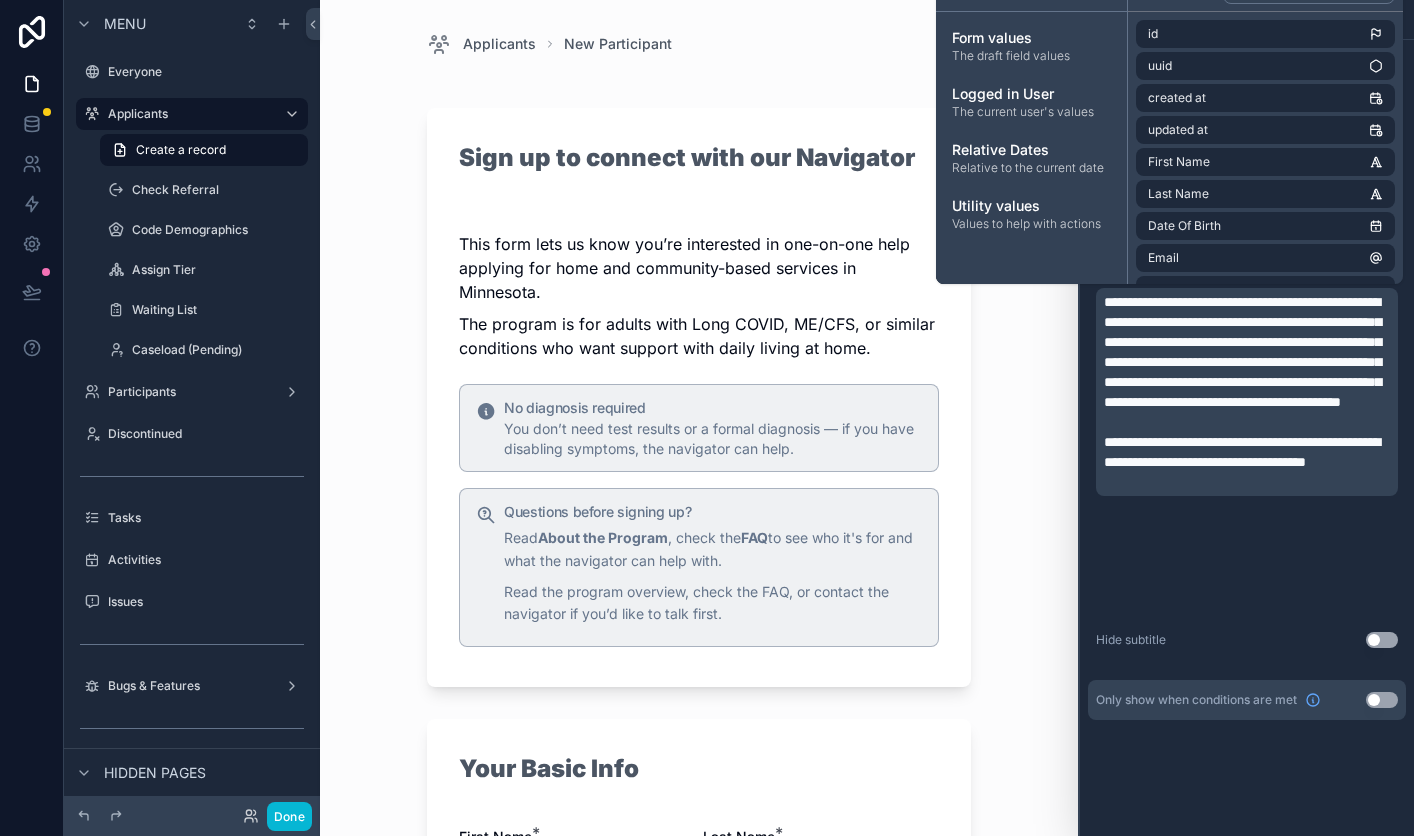 click on "**********" at bounding box center (1242, 352) 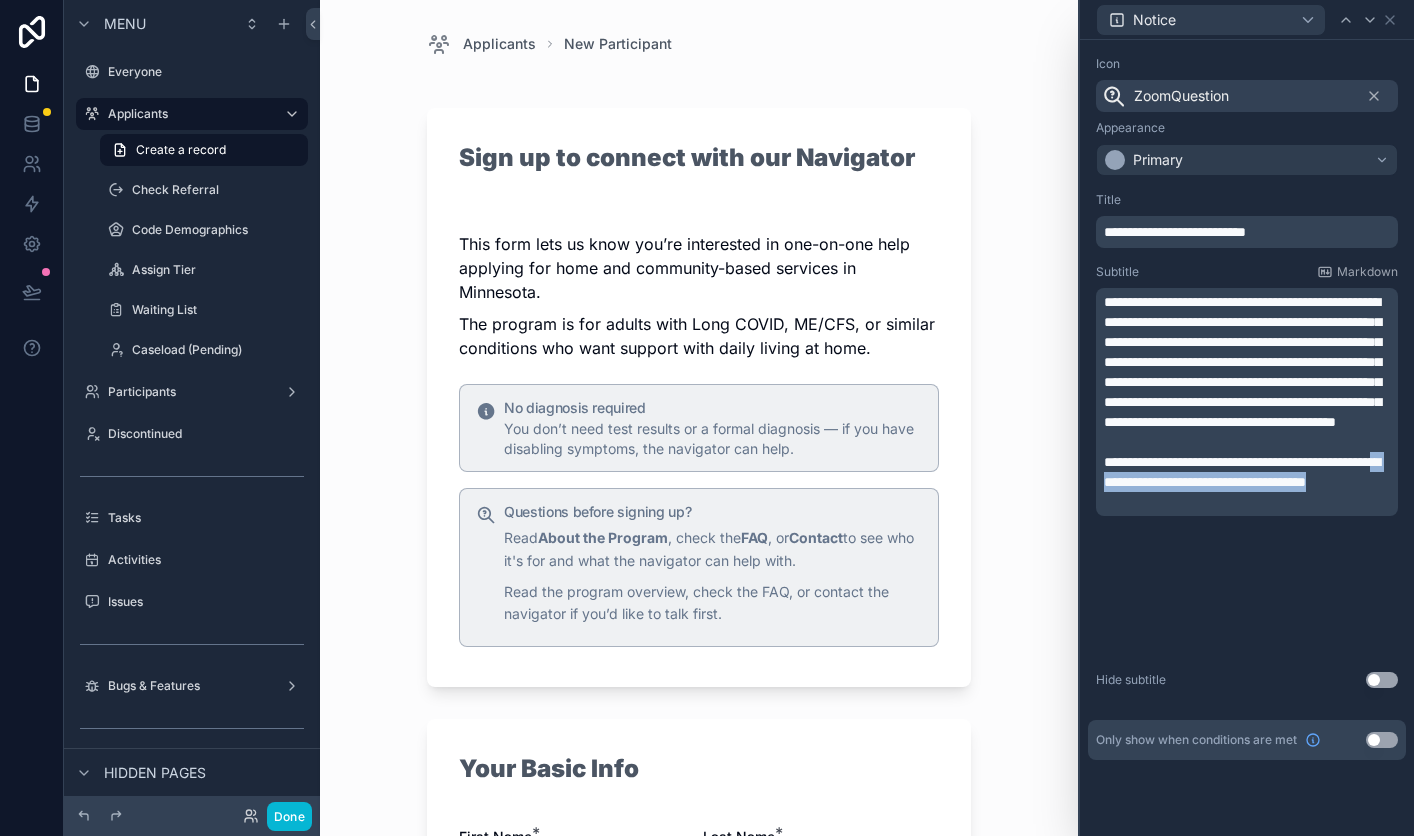 drag, startPoint x: 1176, startPoint y: 605, endPoint x: 1178, endPoint y: 628, distance: 23.086792 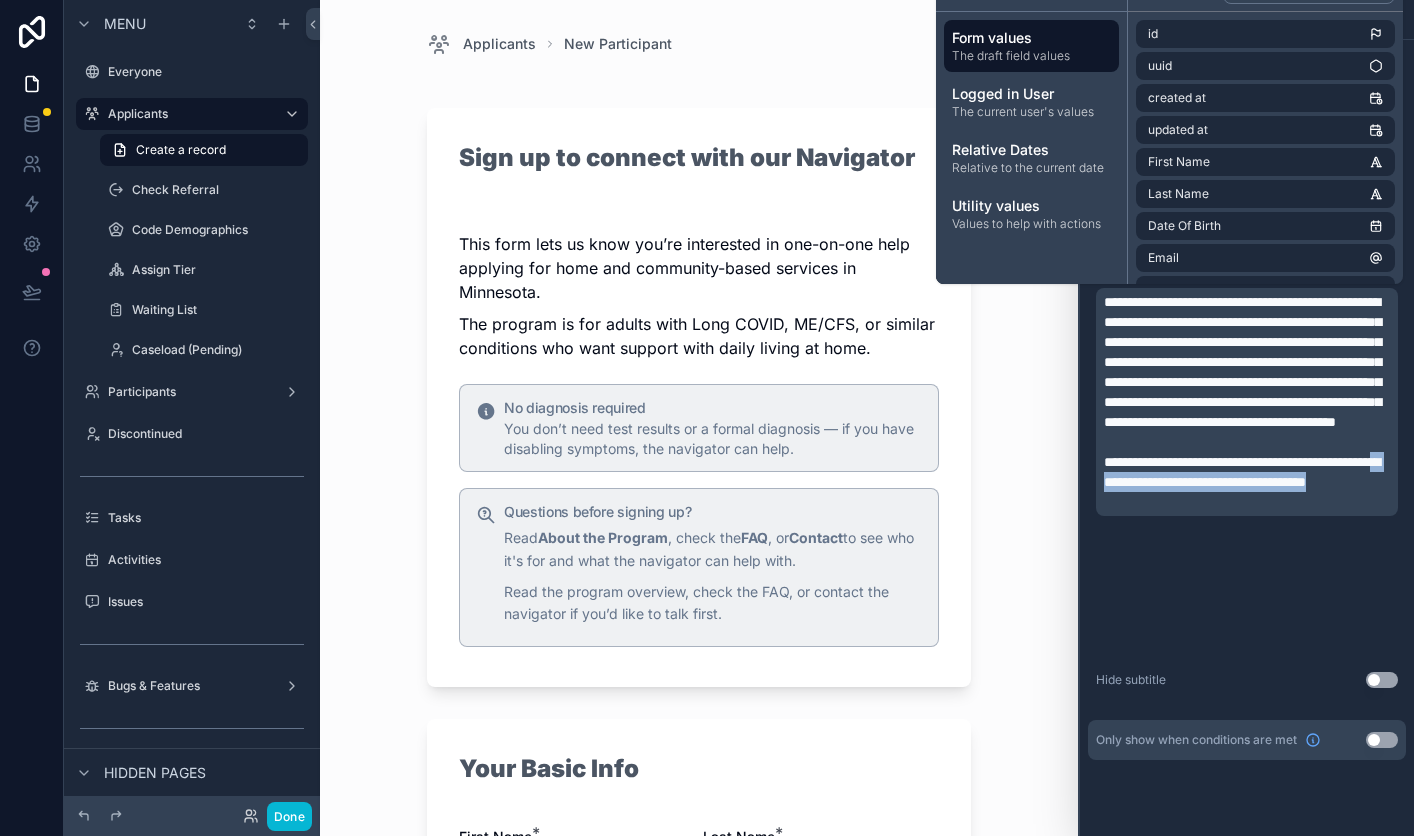 copy on "**********" 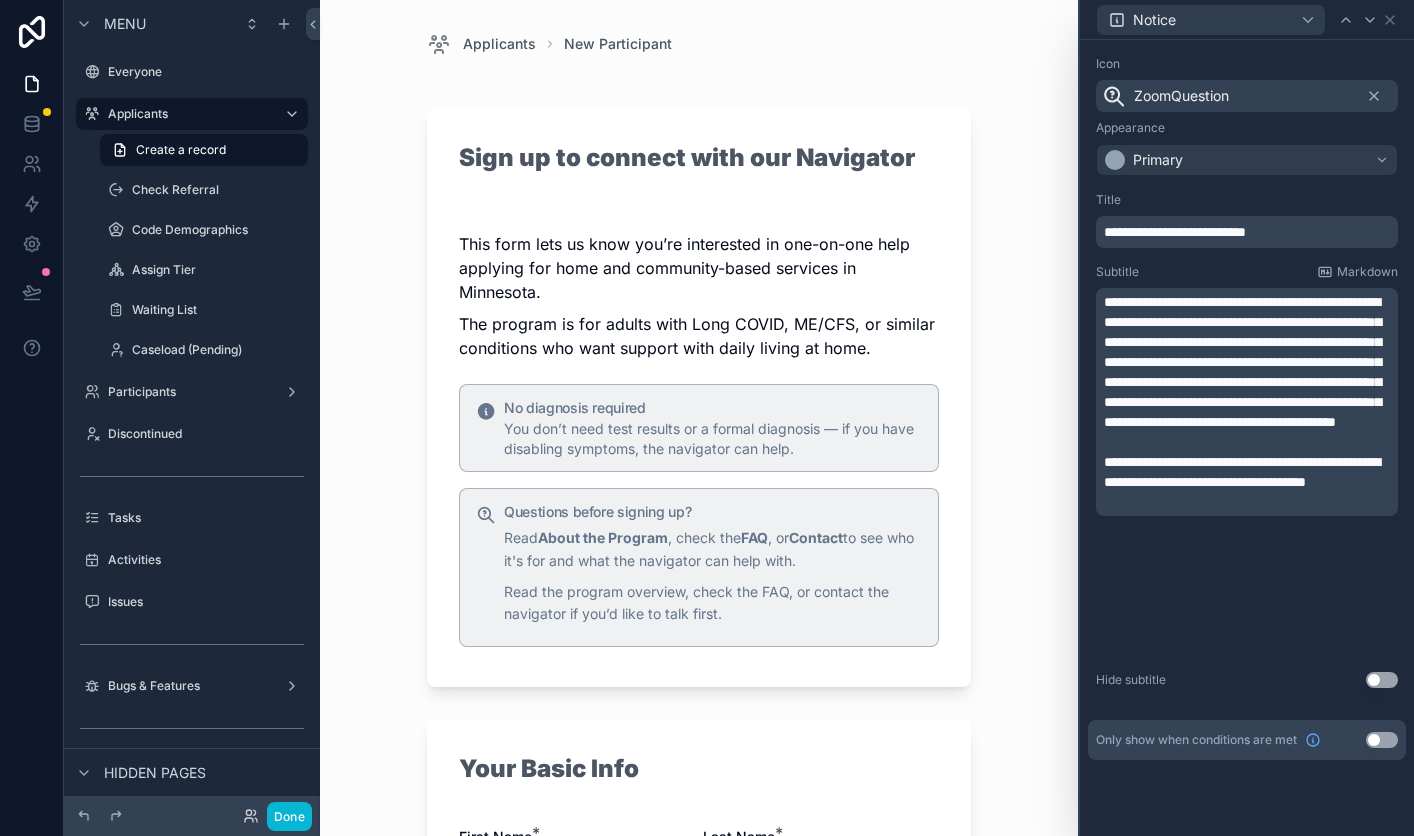 click on "**********" at bounding box center (1242, 362) 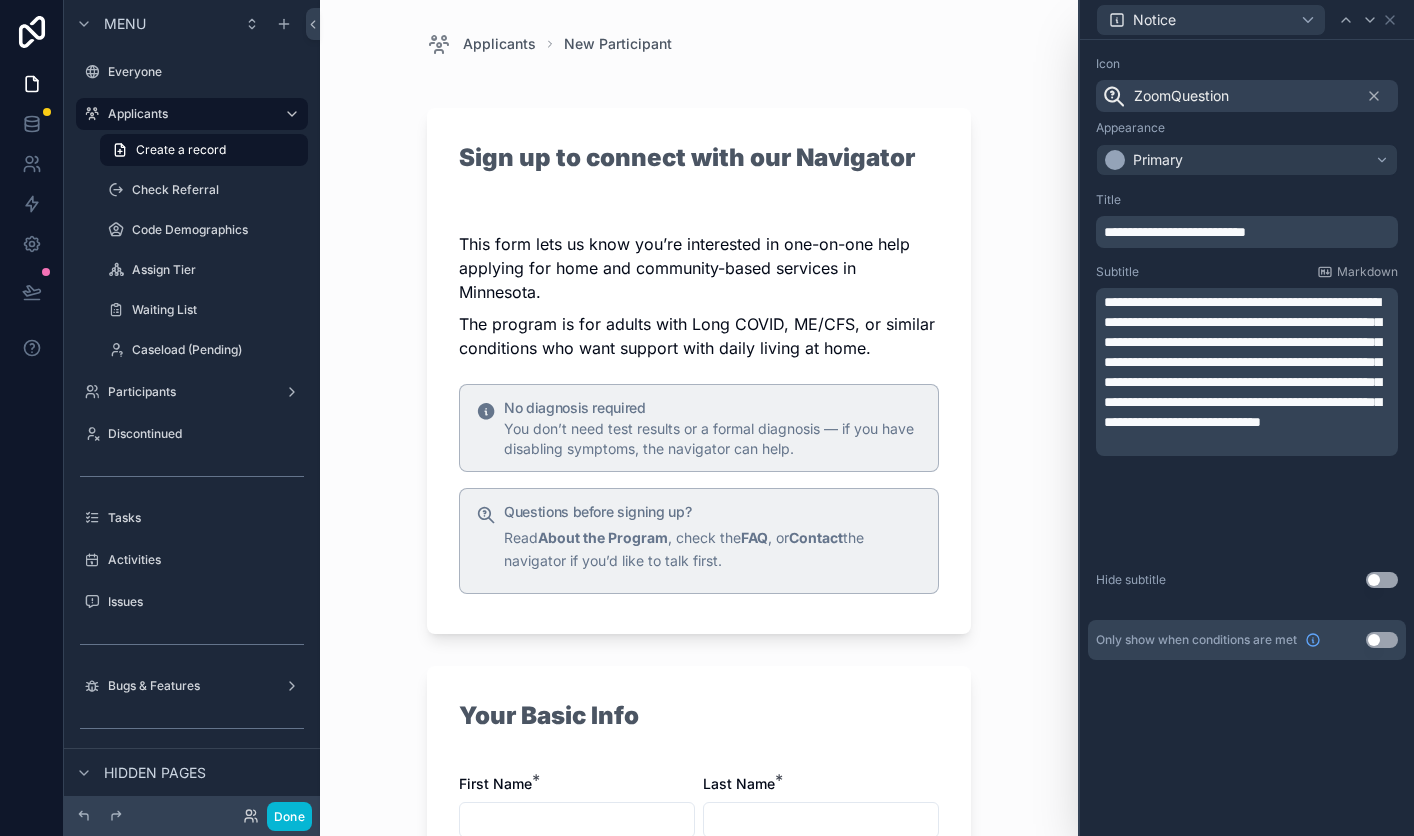 click on "**********" at bounding box center (1247, 438) 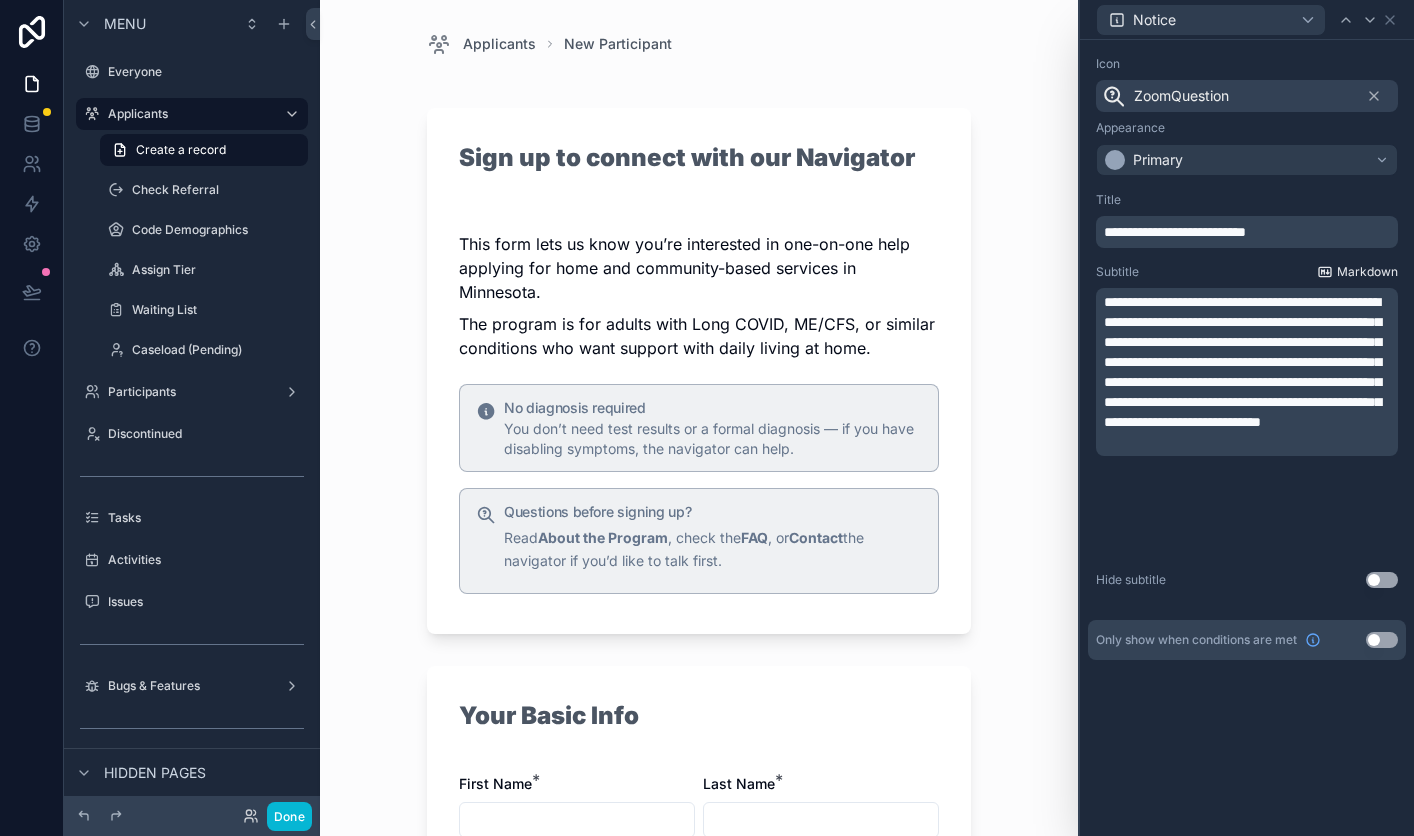 click on "Markdown" at bounding box center [1367, 272] 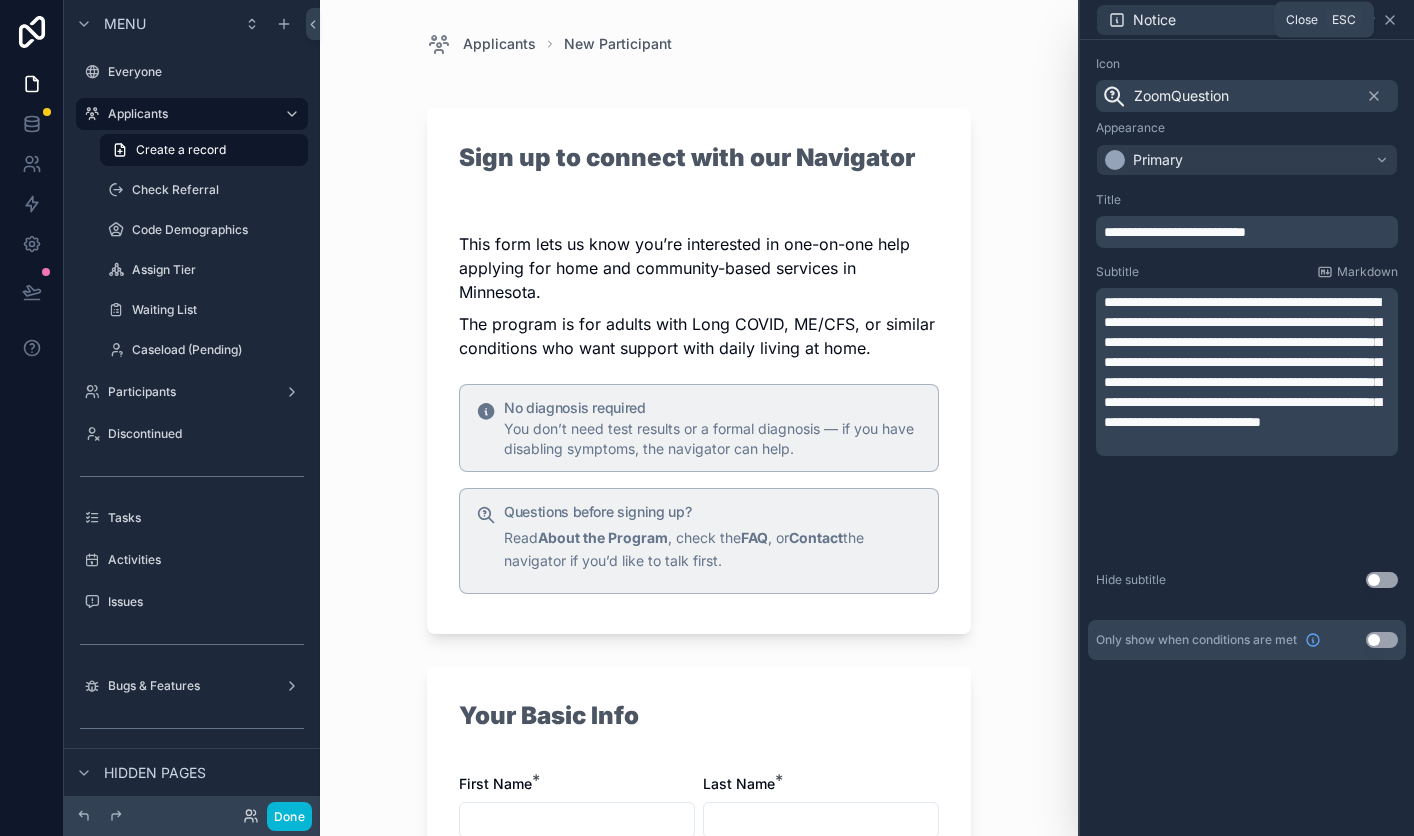 click 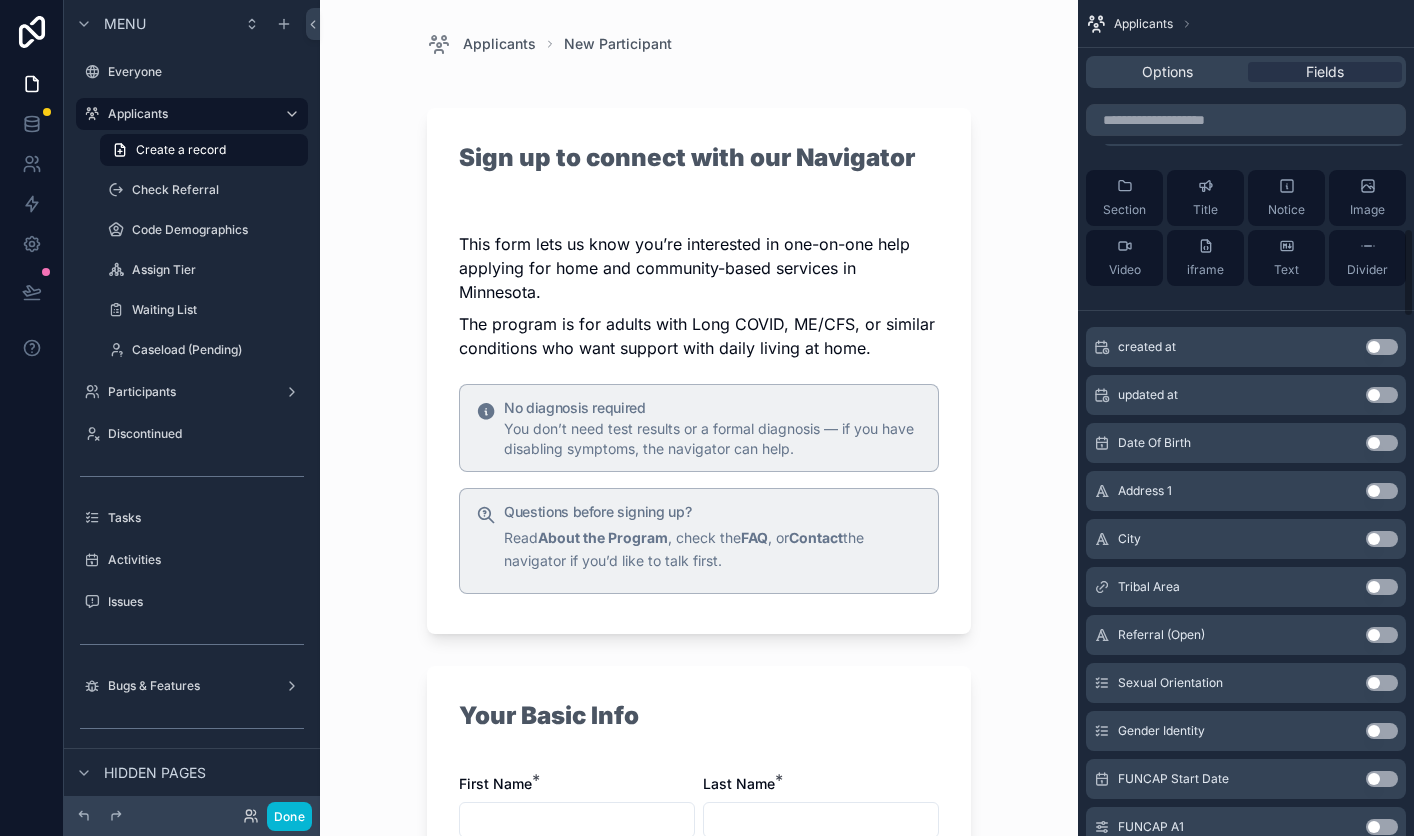 scroll, scrollTop: 2130, scrollLeft: 0, axis: vertical 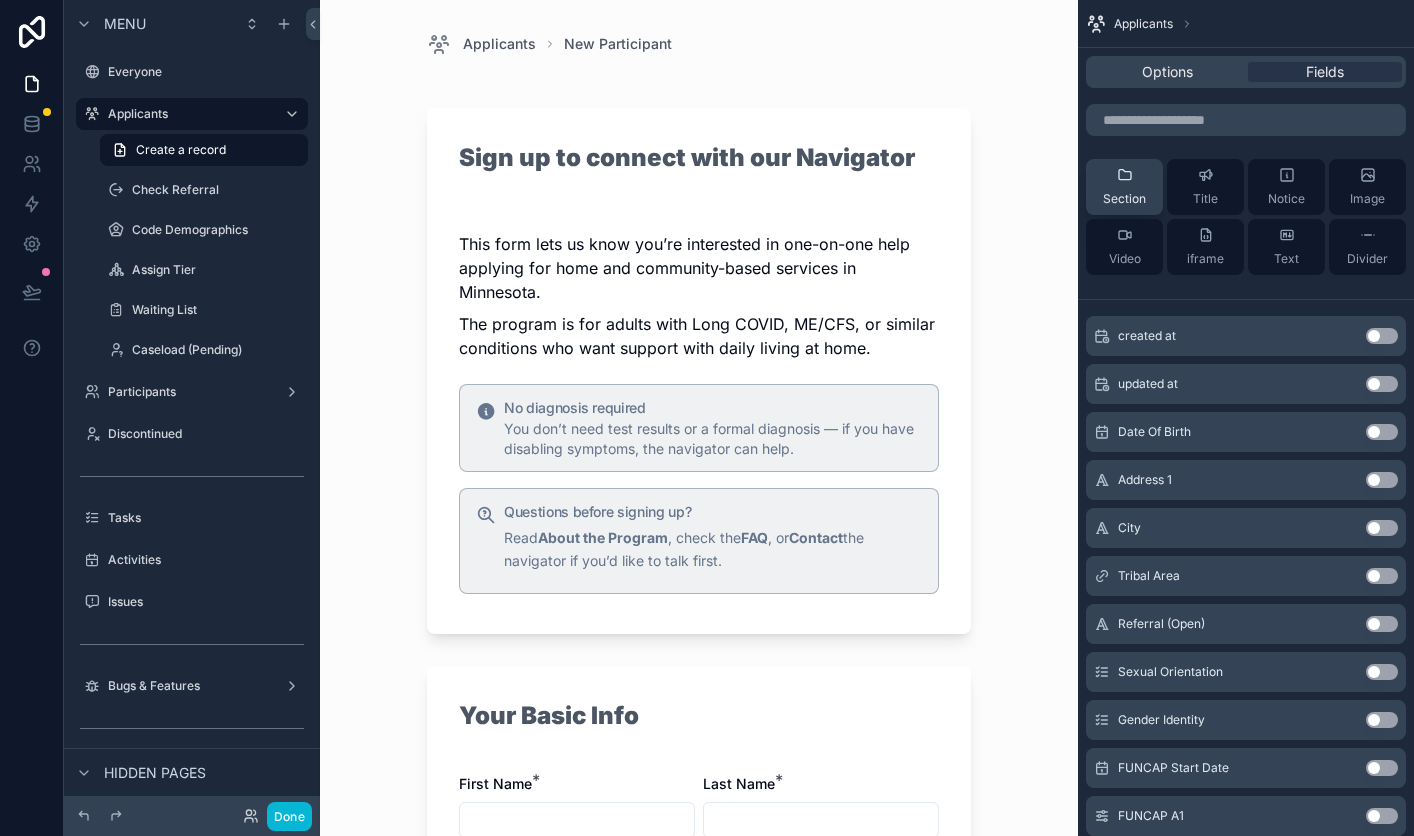 click on "Section" at bounding box center (1124, 199) 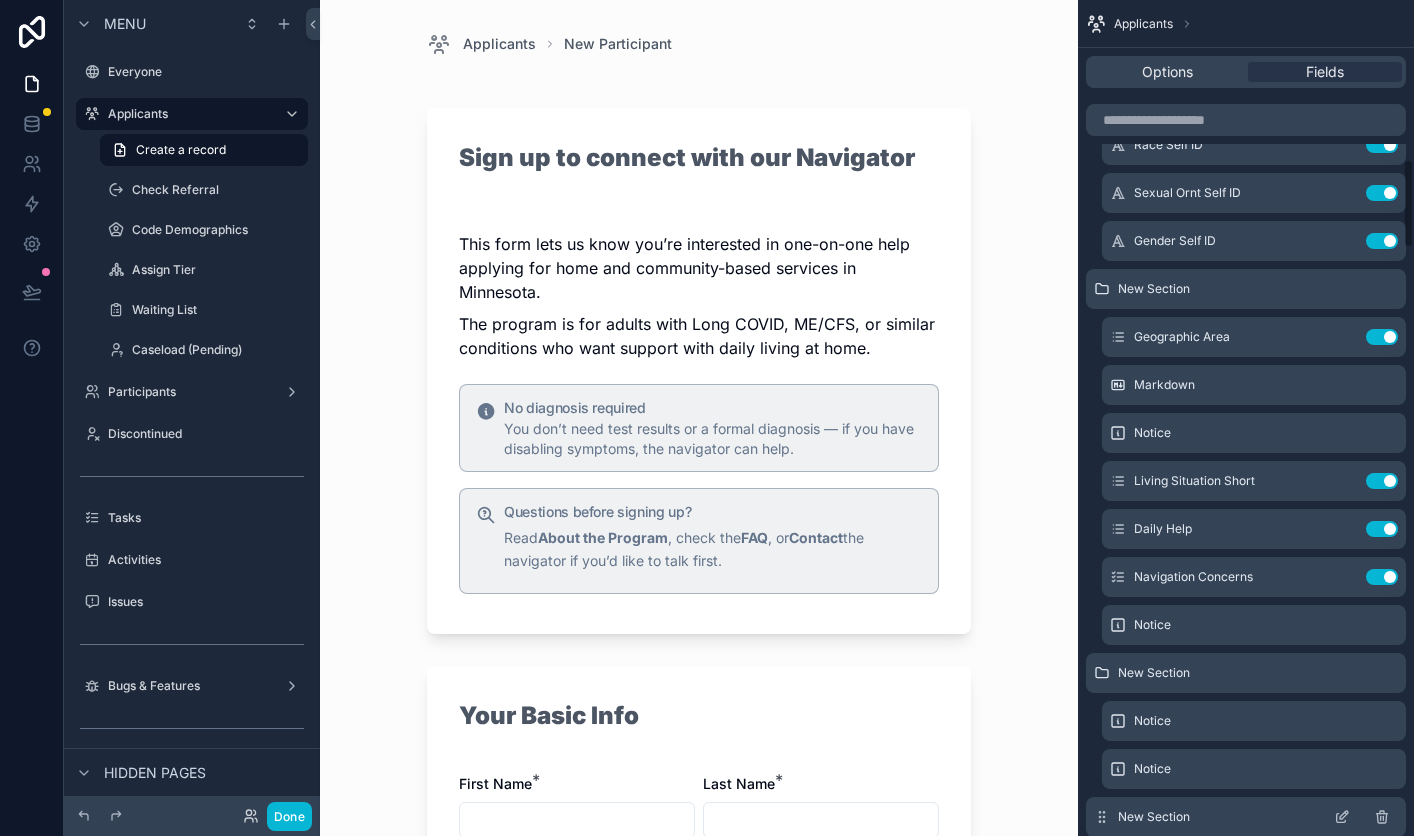 scroll, scrollTop: 1472, scrollLeft: 0, axis: vertical 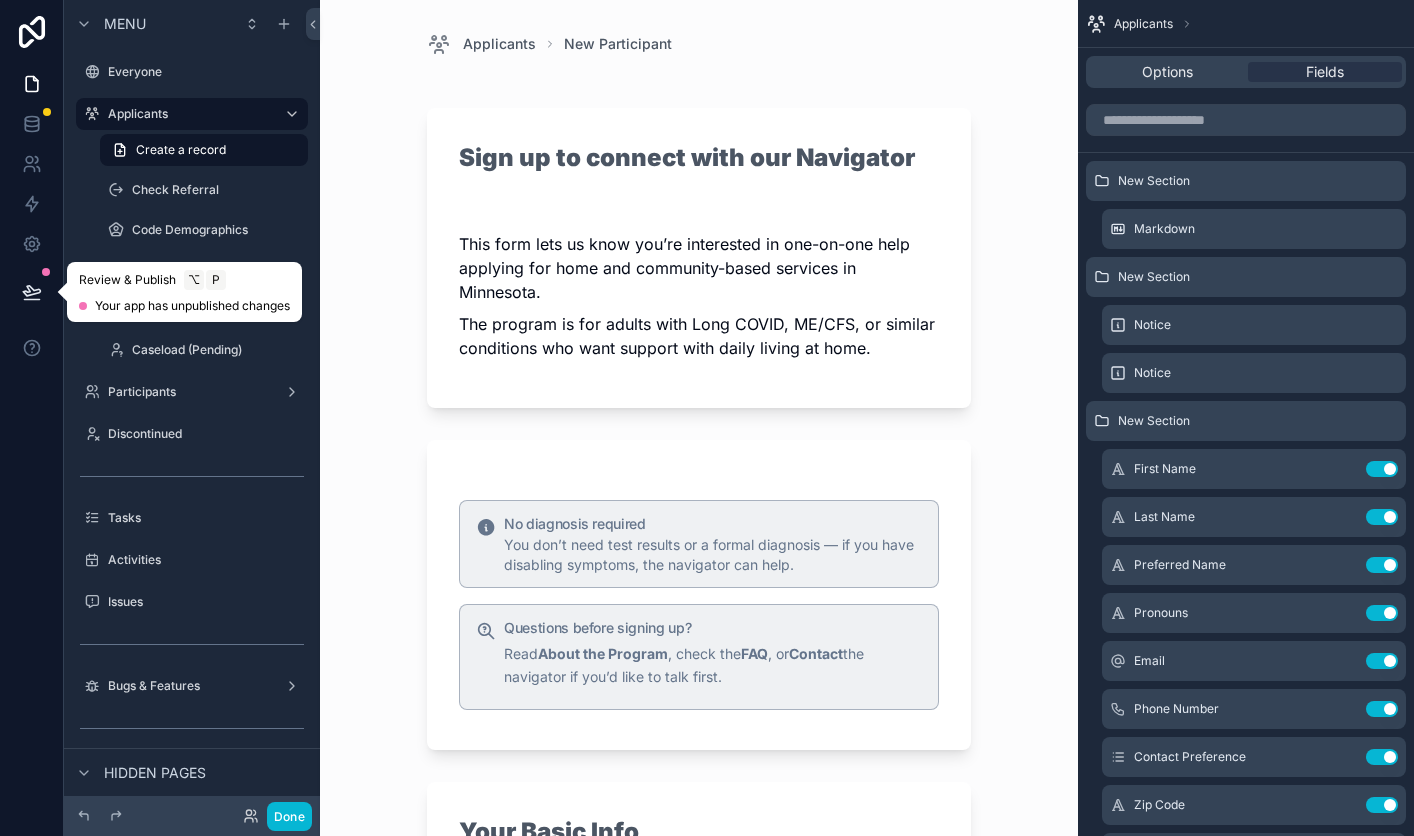 click at bounding box center [32, 292] 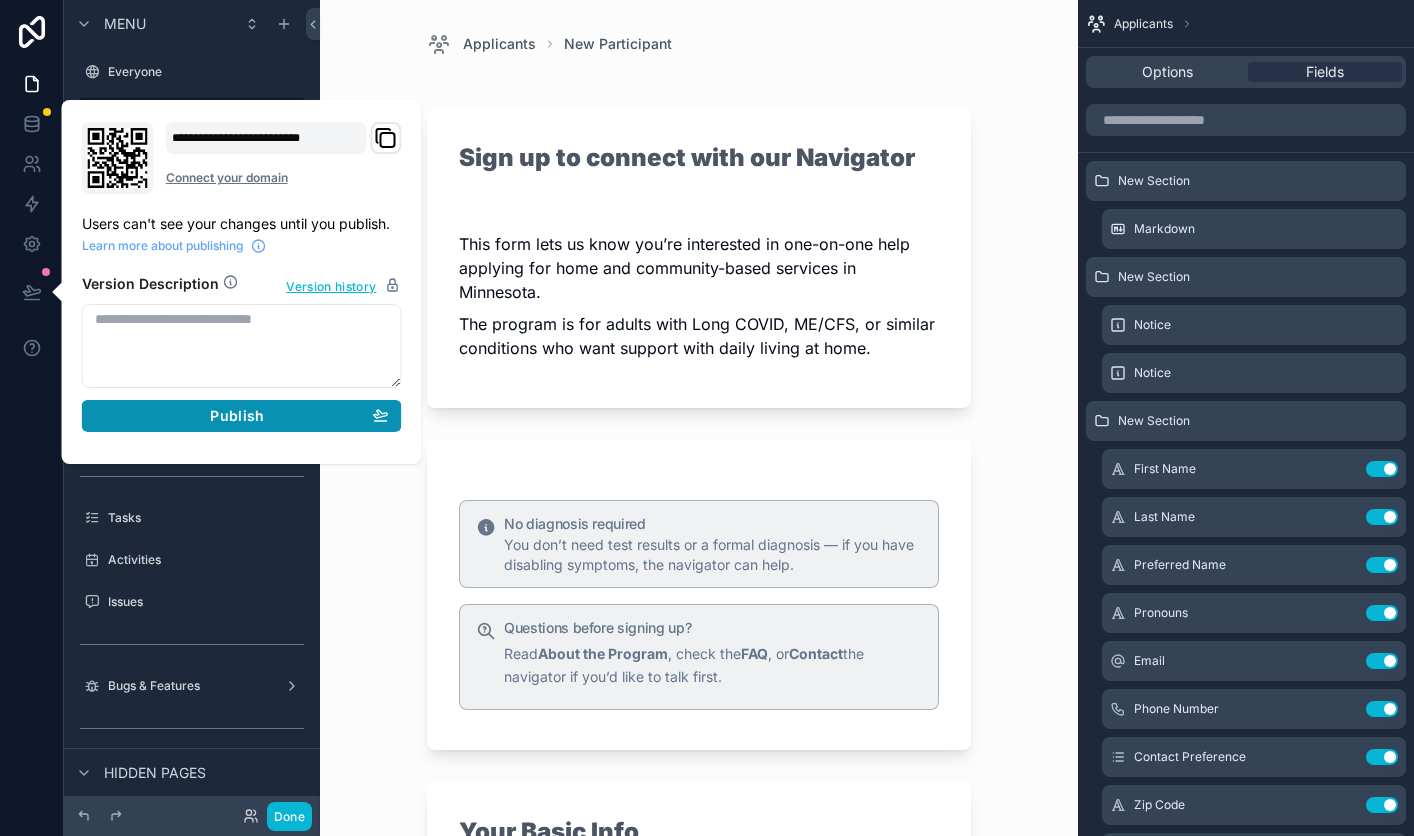 click on "Publish" at bounding box center (242, 416) 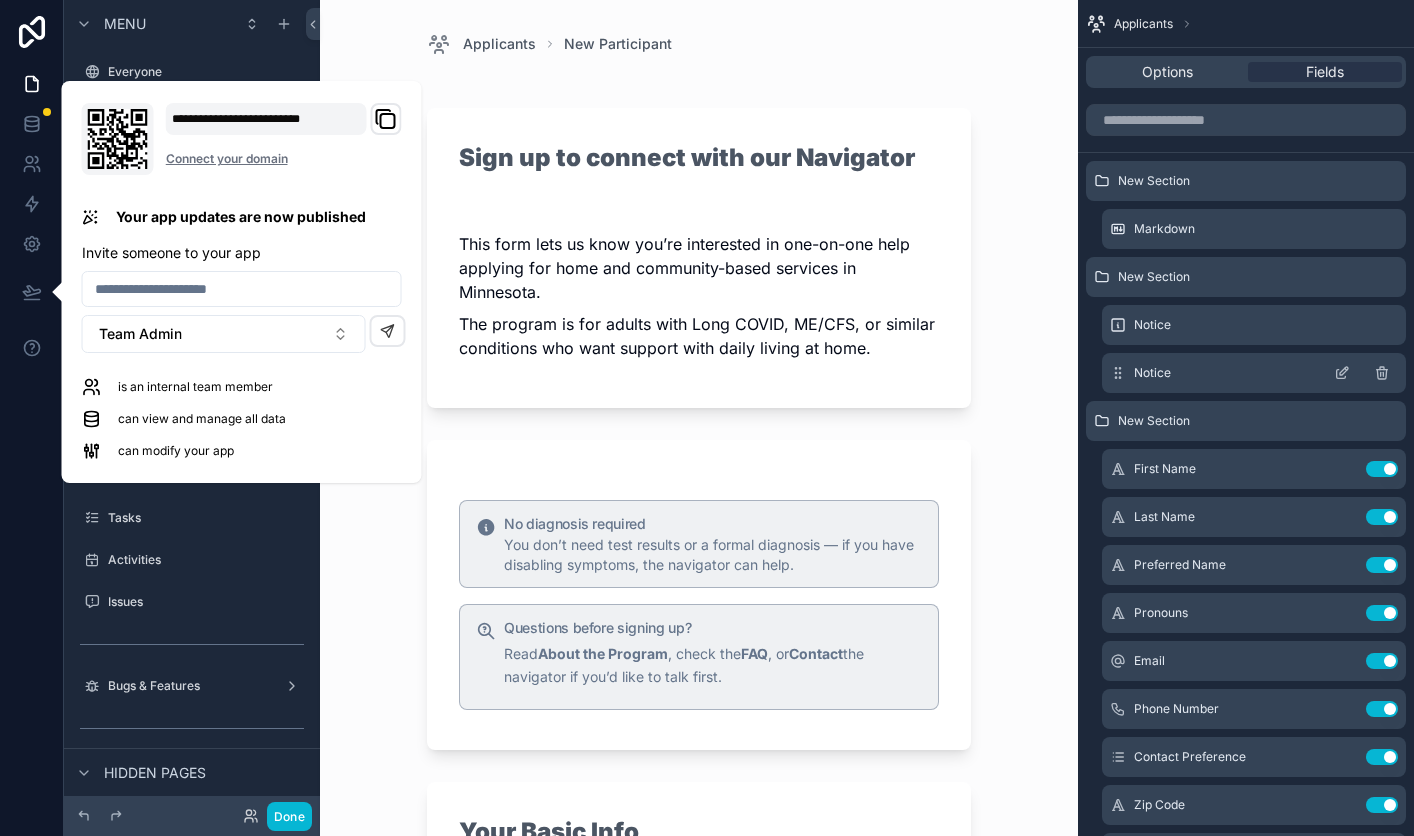 click 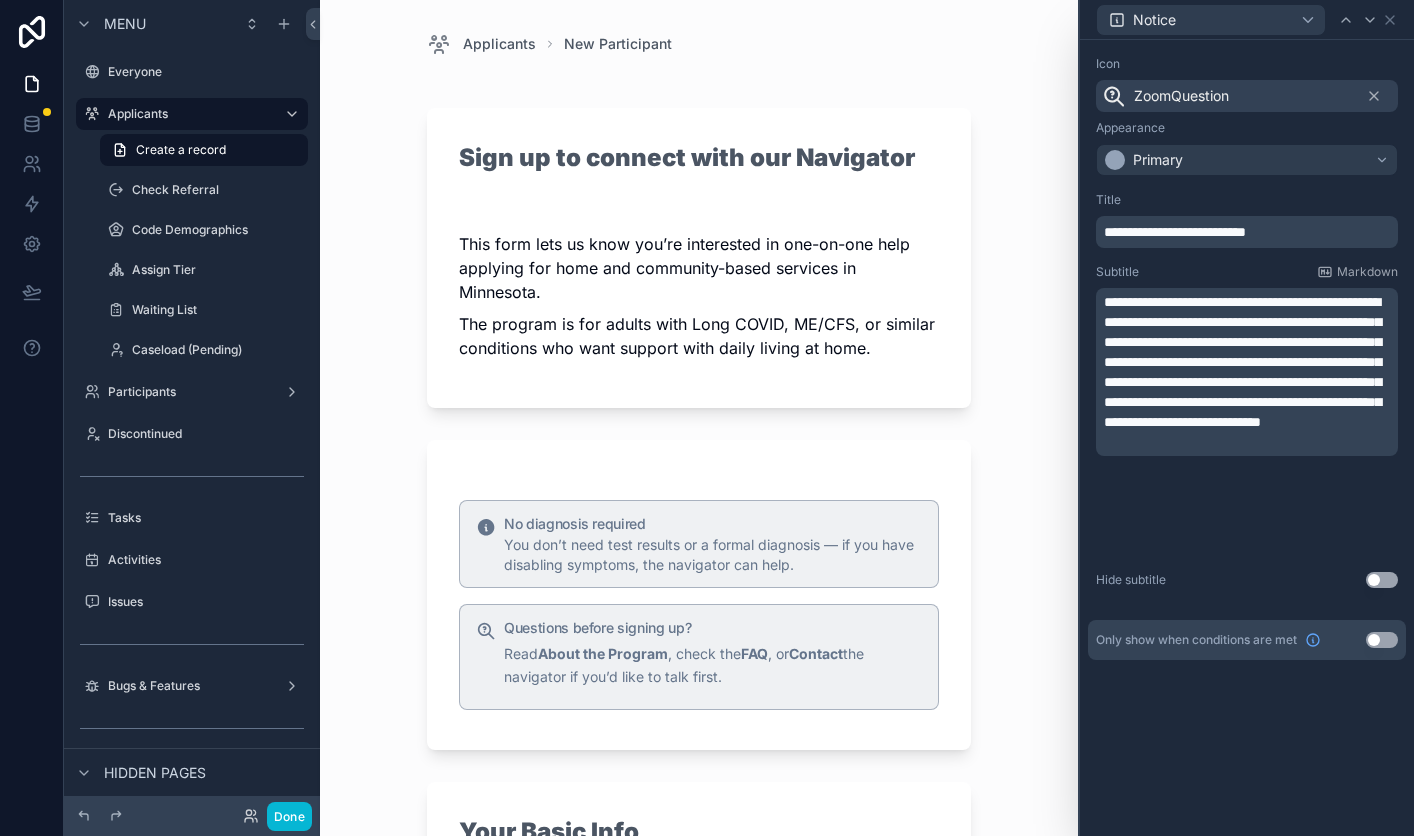 click on "**********" at bounding box center (1242, 362) 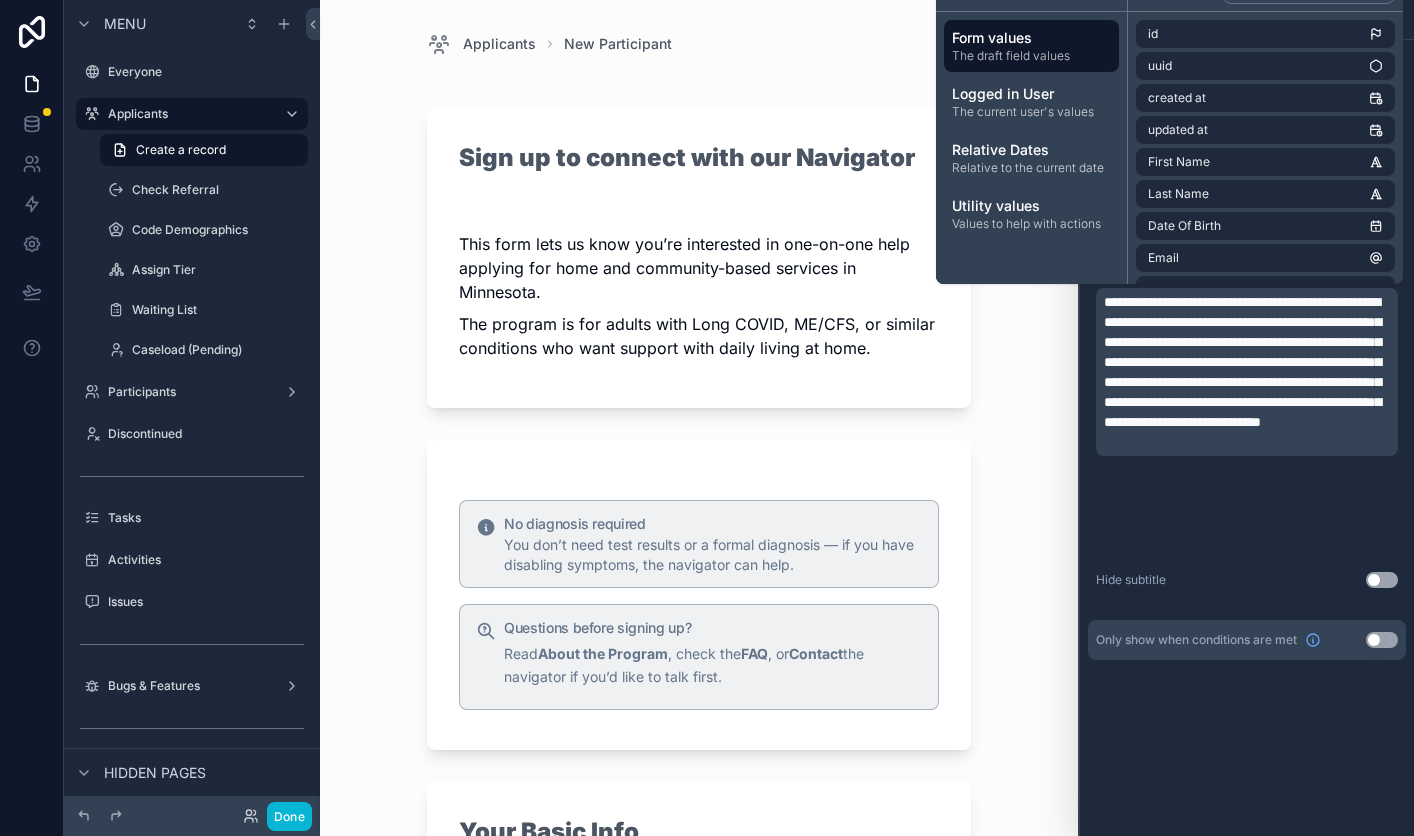 type 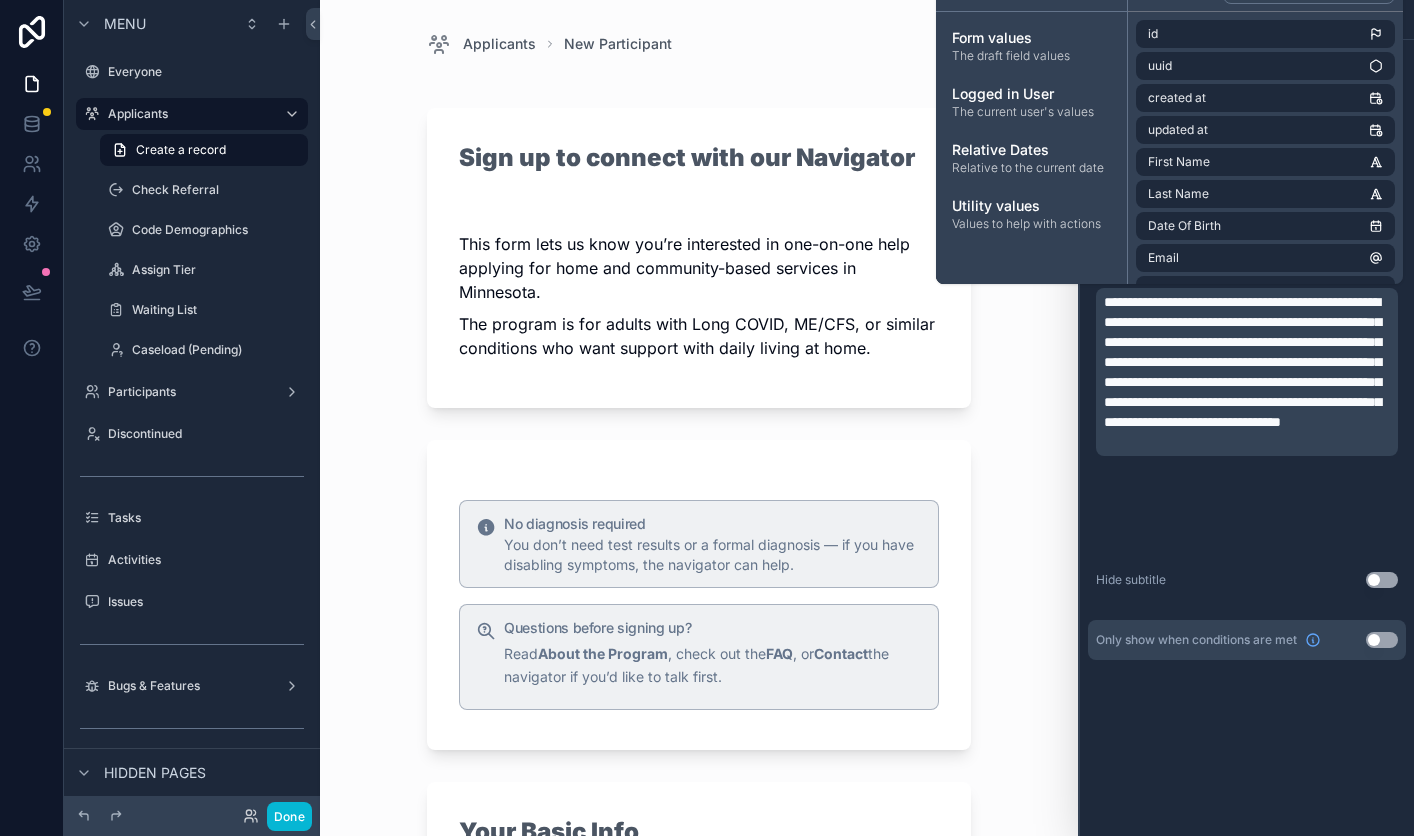 click on "No diagnosis required  You don’t need test results or a formal diagnosis — if you have disabling symptoms, the navigator can help. Questions before signing up? Read  About the Program , check out the  FAQ , or  Contact  the navigator if you’d like to talk first." at bounding box center [699, 595] 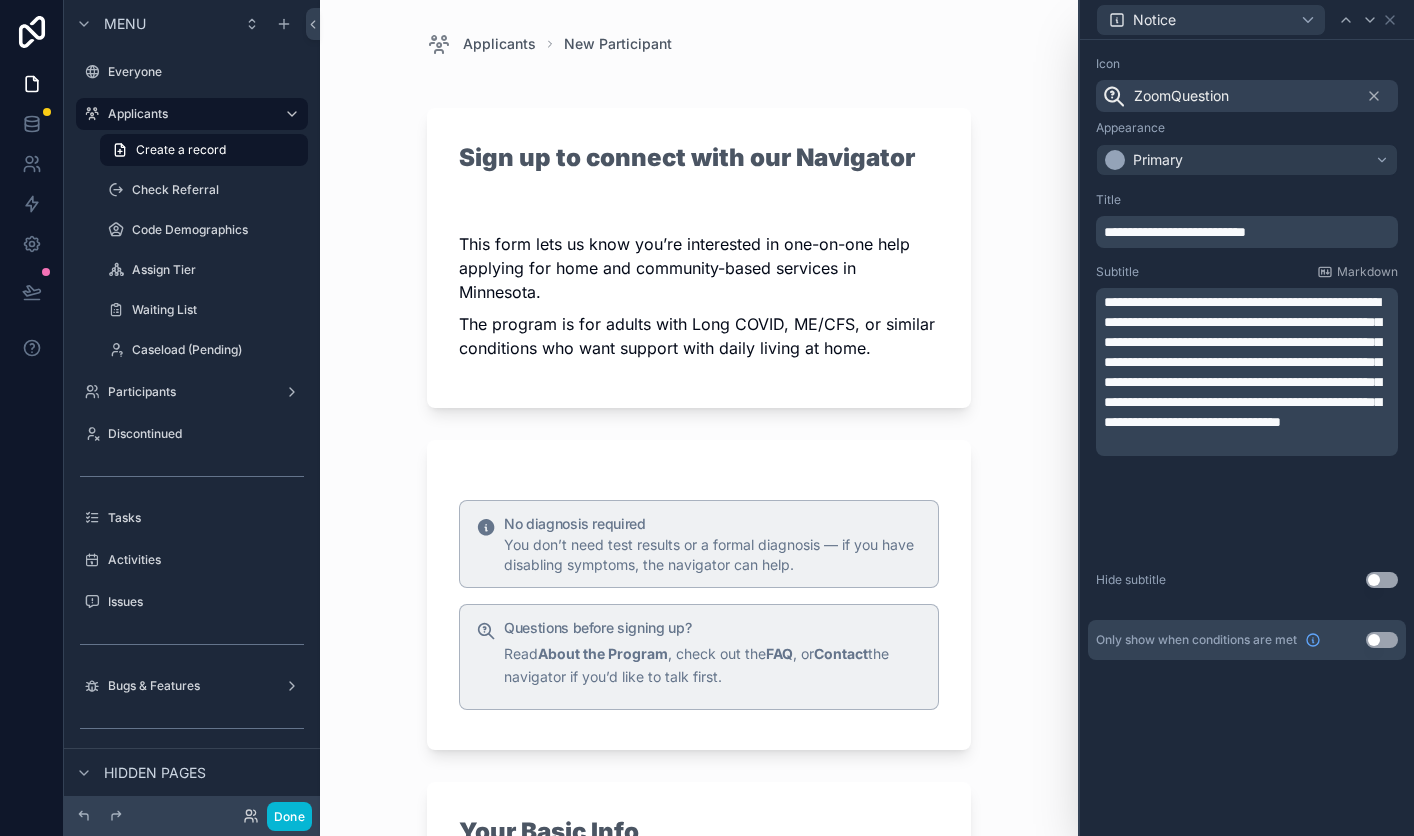 click on "Notice" at bounding box center [1247, 19] 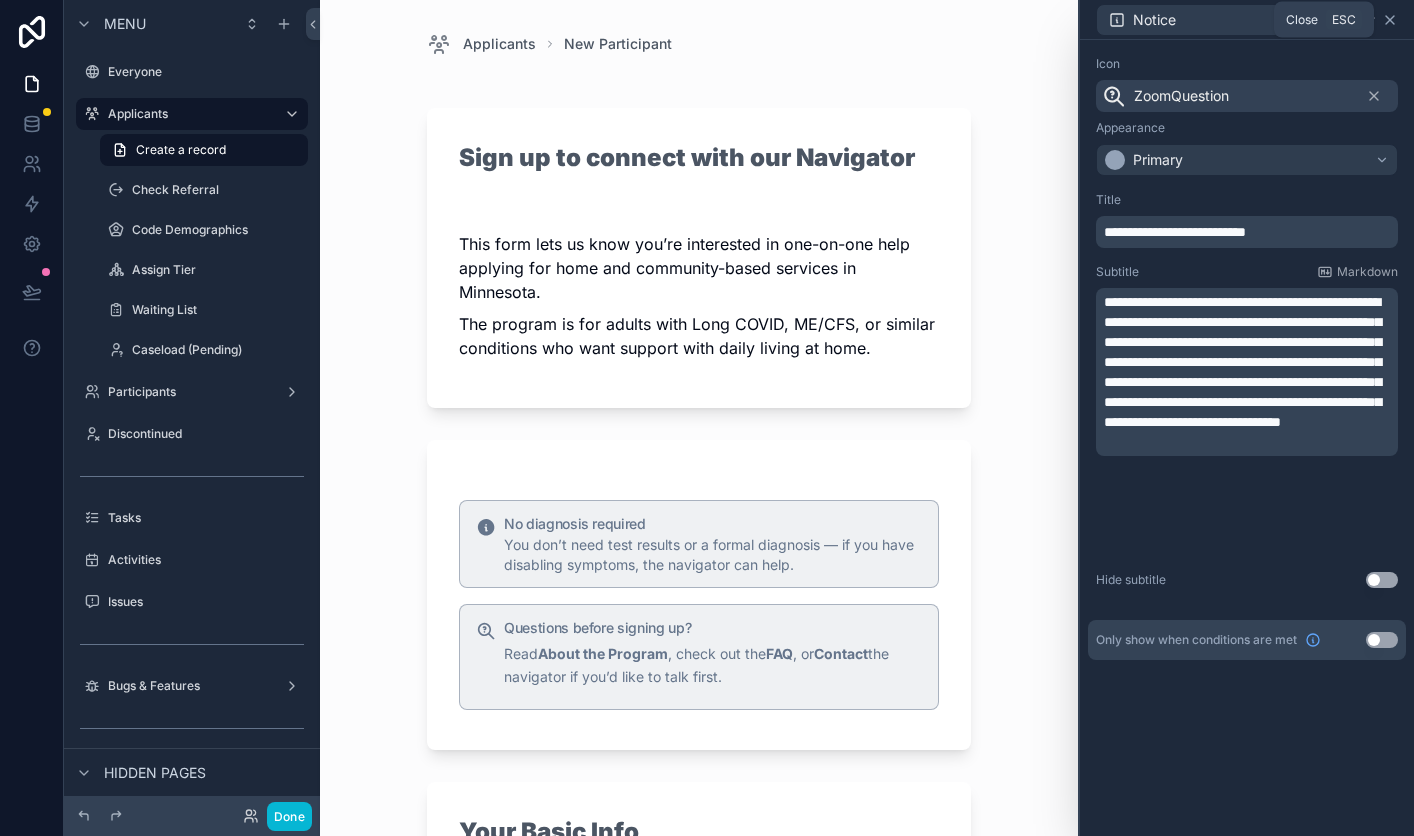 click 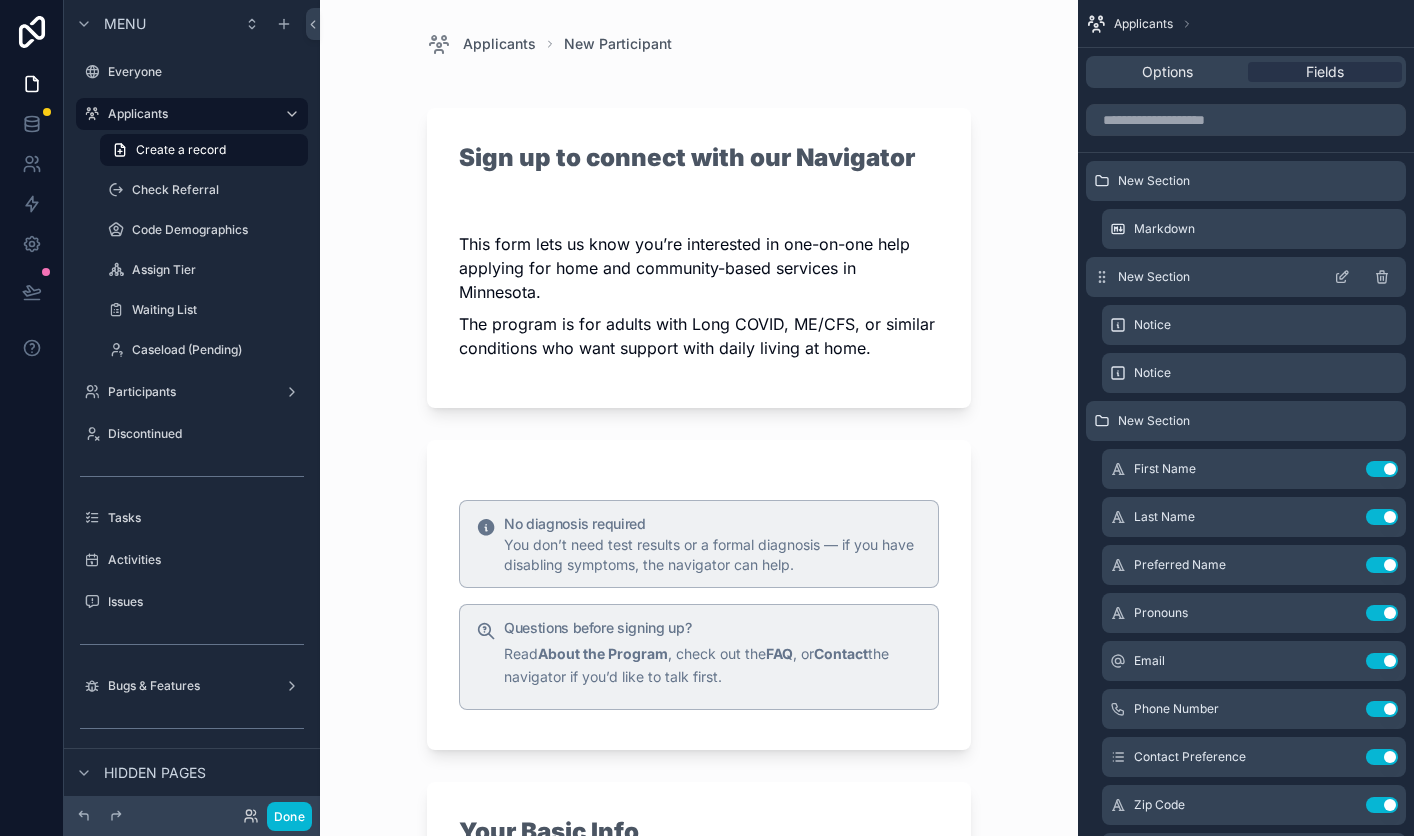 click 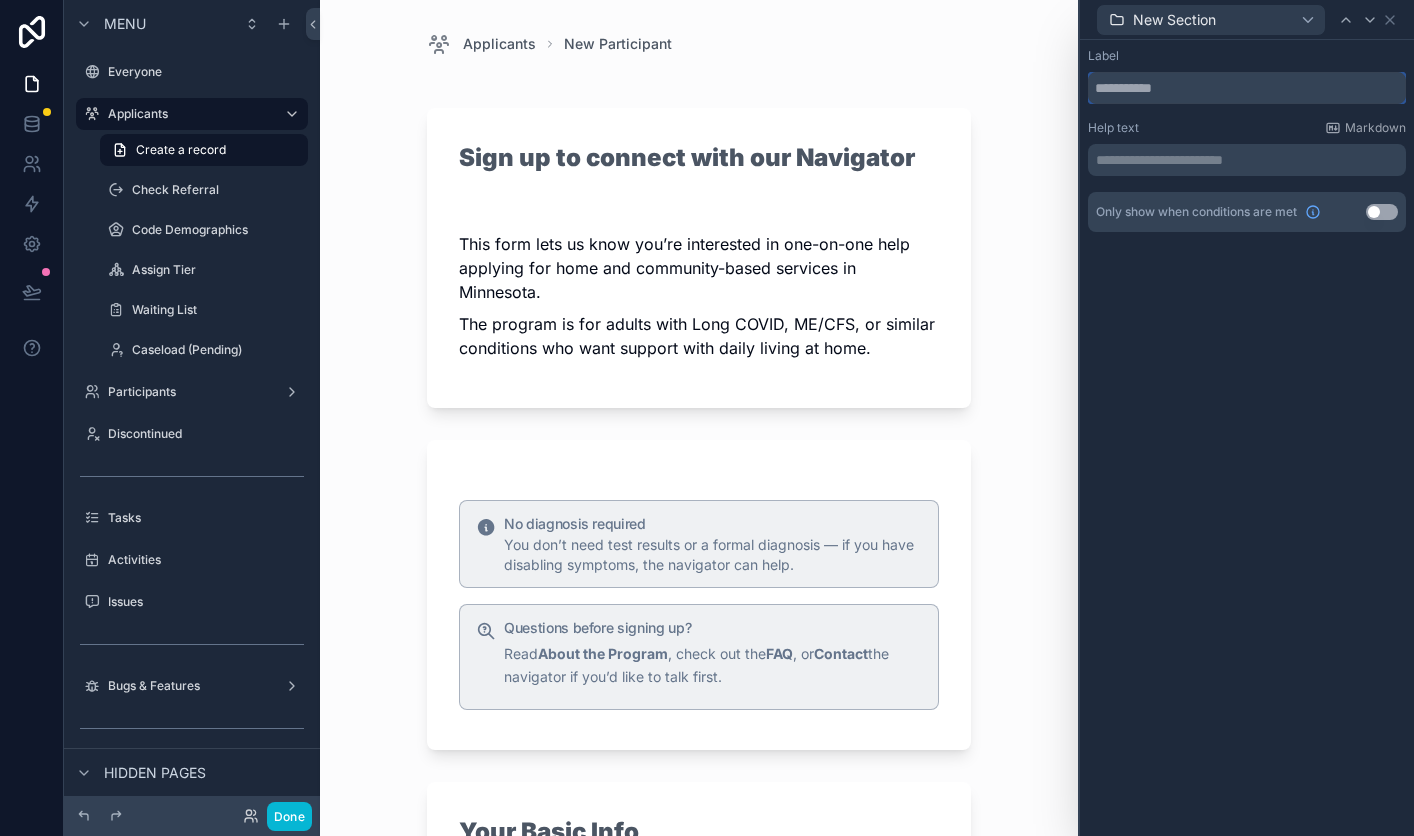 click at bounding box center (1247, 88) 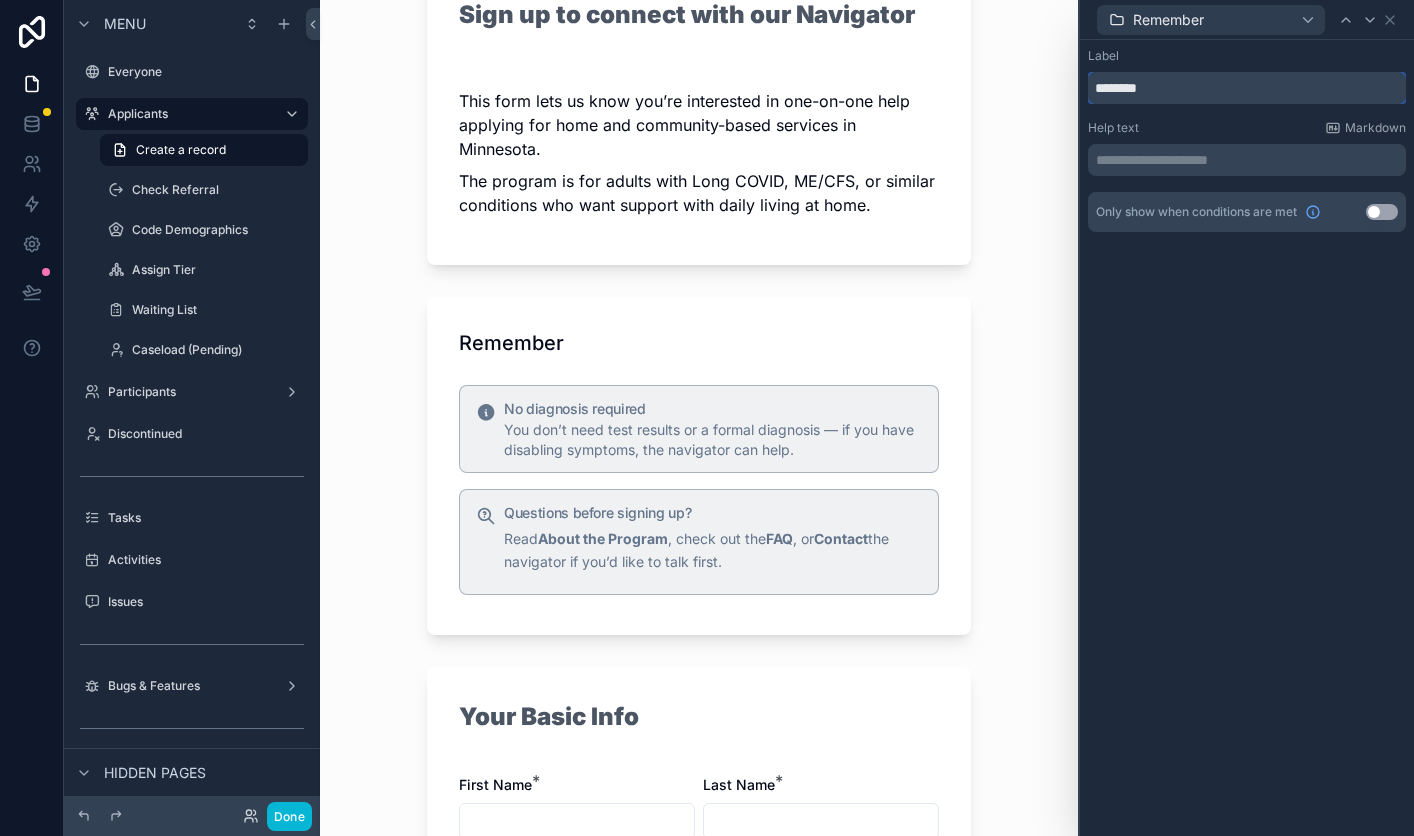 scroll, scrollTop: 144, scrollLeft: 0, axis: vertical 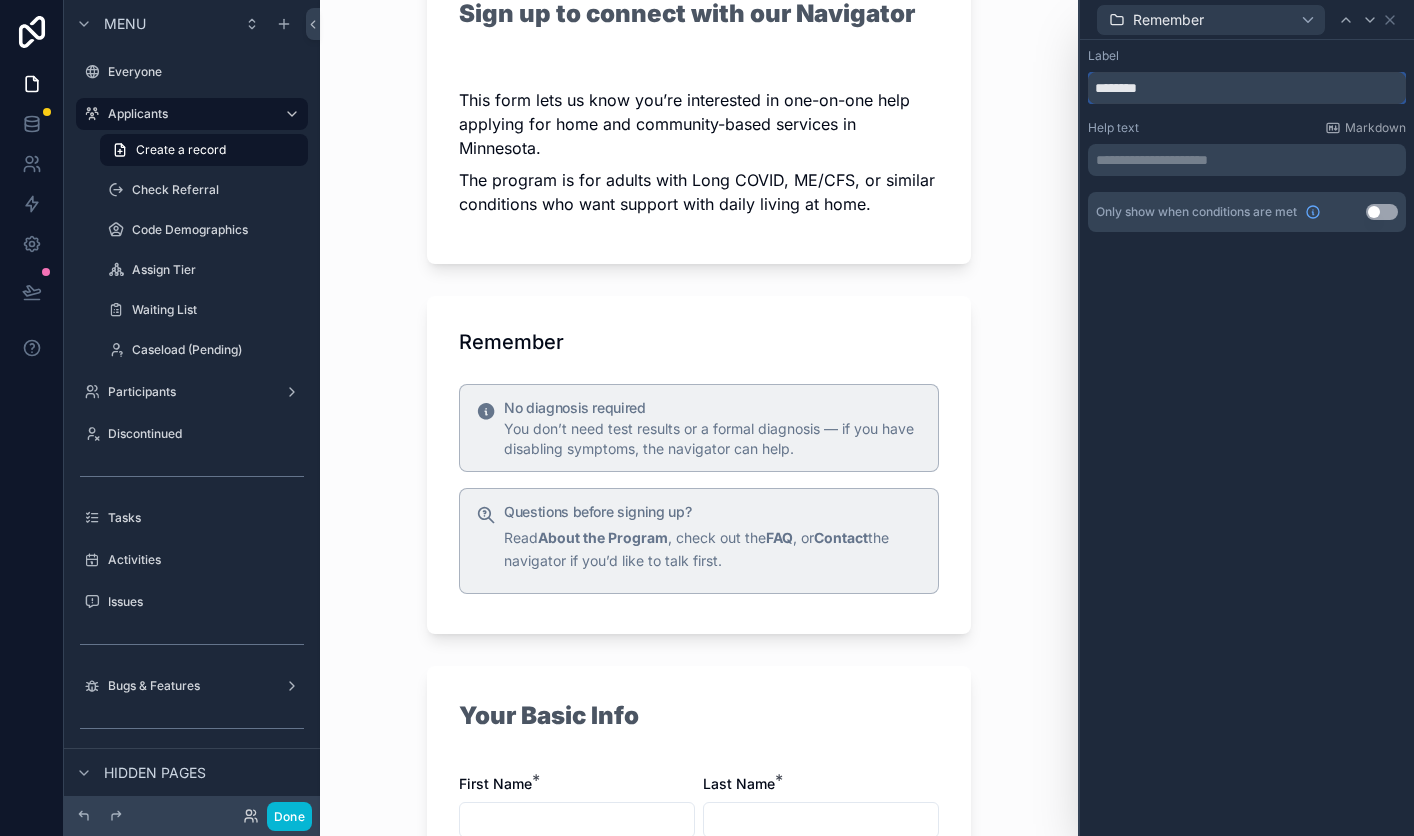 click on "********" at bounding box center [1247, 88] 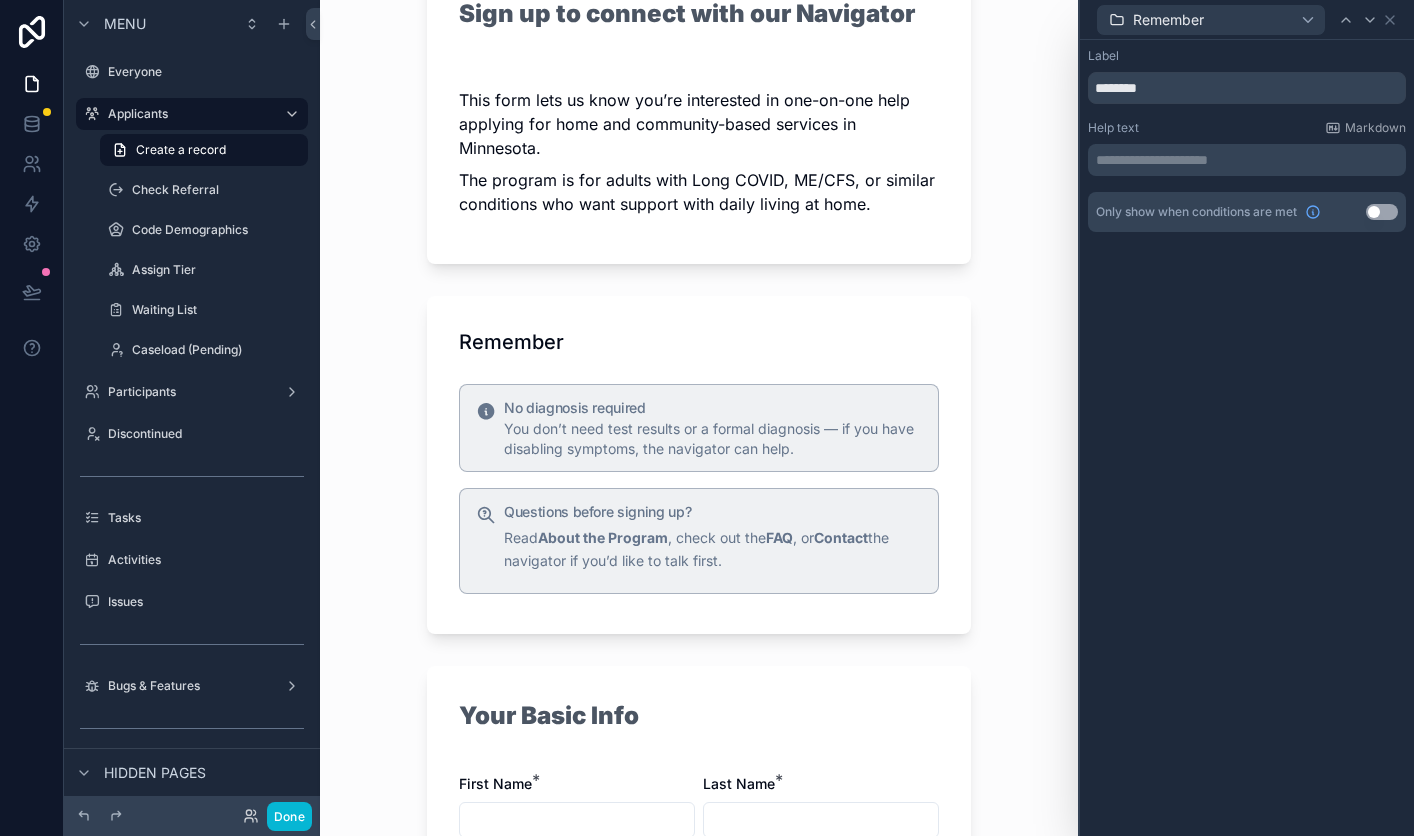 click on "**********" at bounding box center [1249, 160] 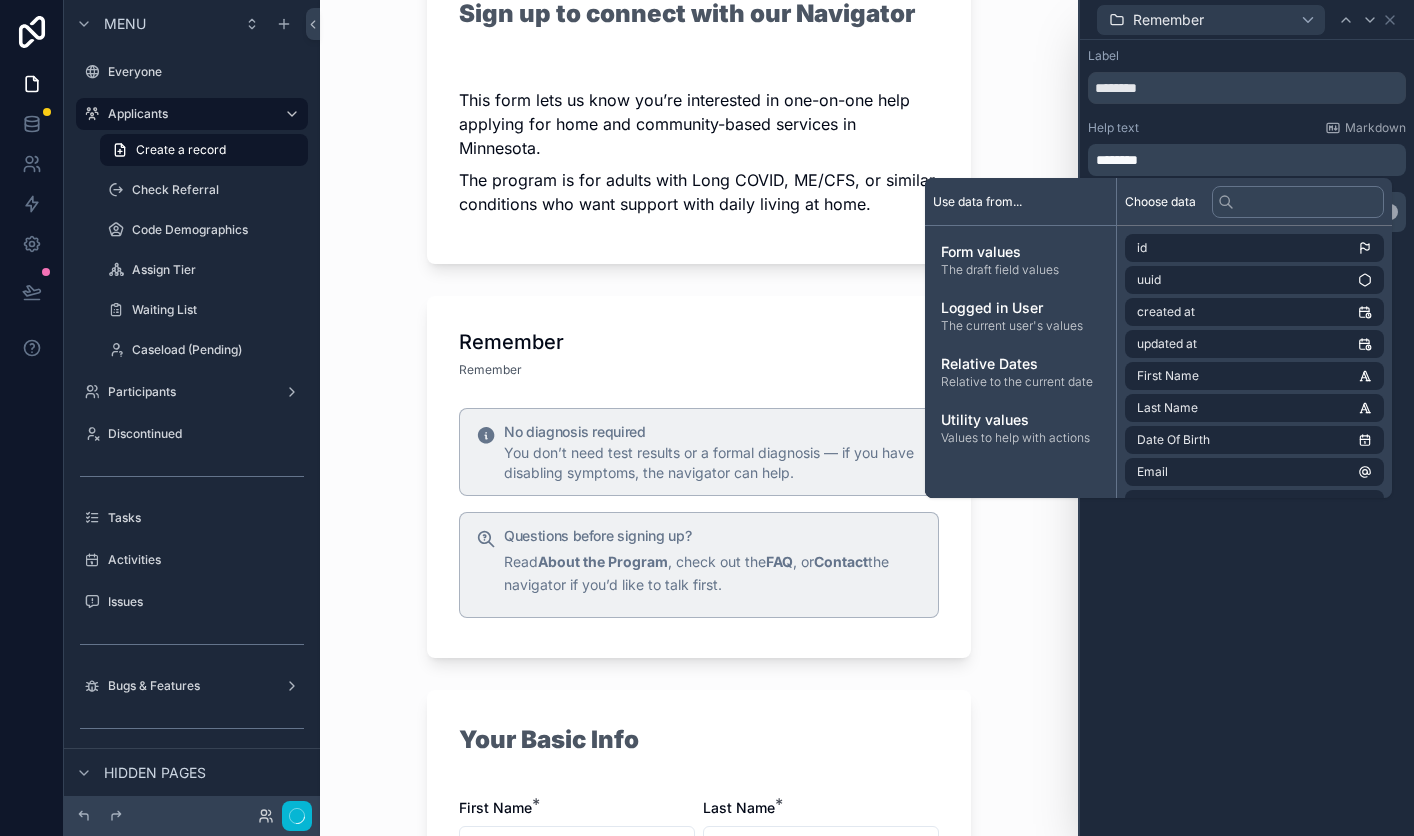 scroll, scrollTop: 0, scrollLeft: 0, axis: both 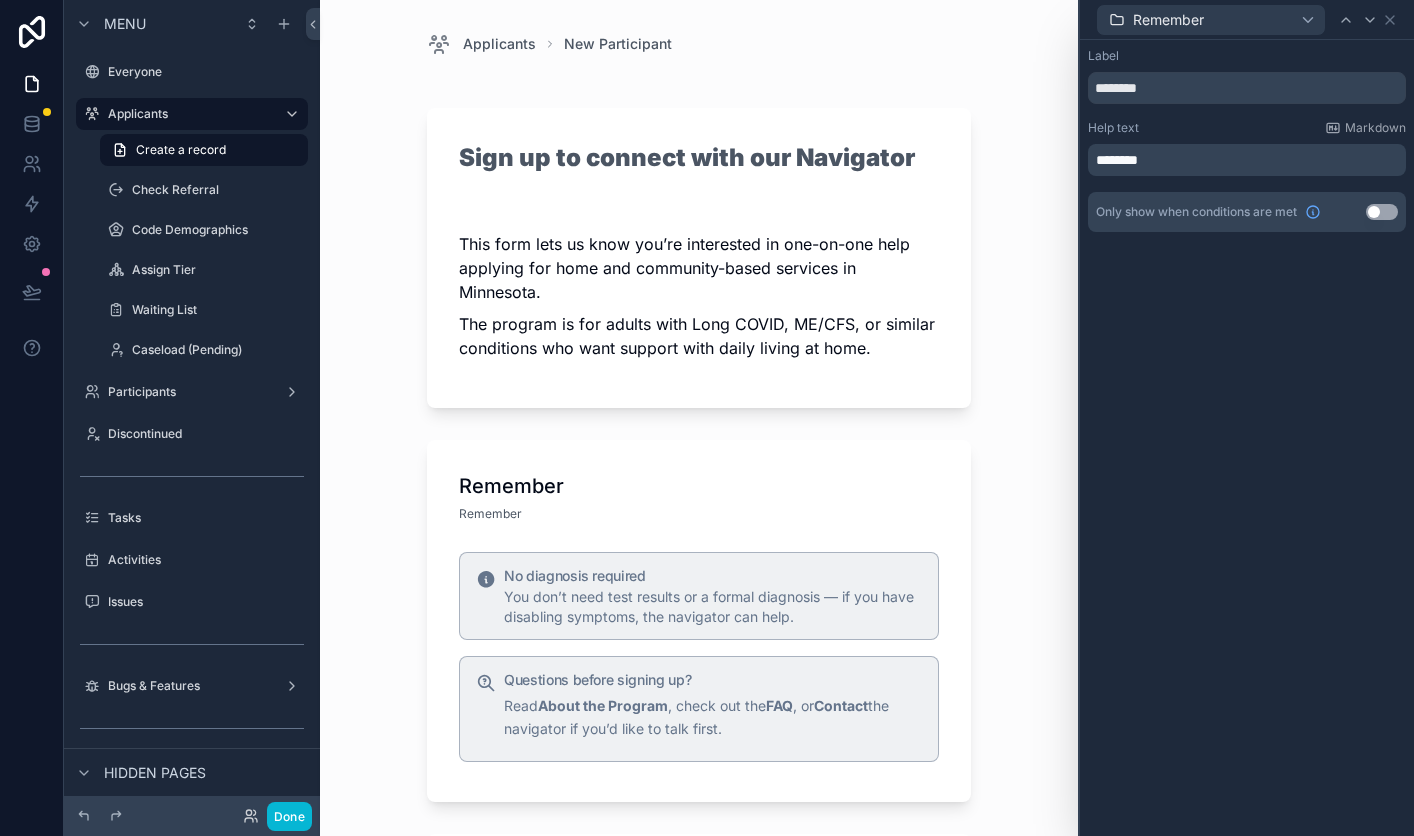 click on "********" at bounding box center (1117, 160) 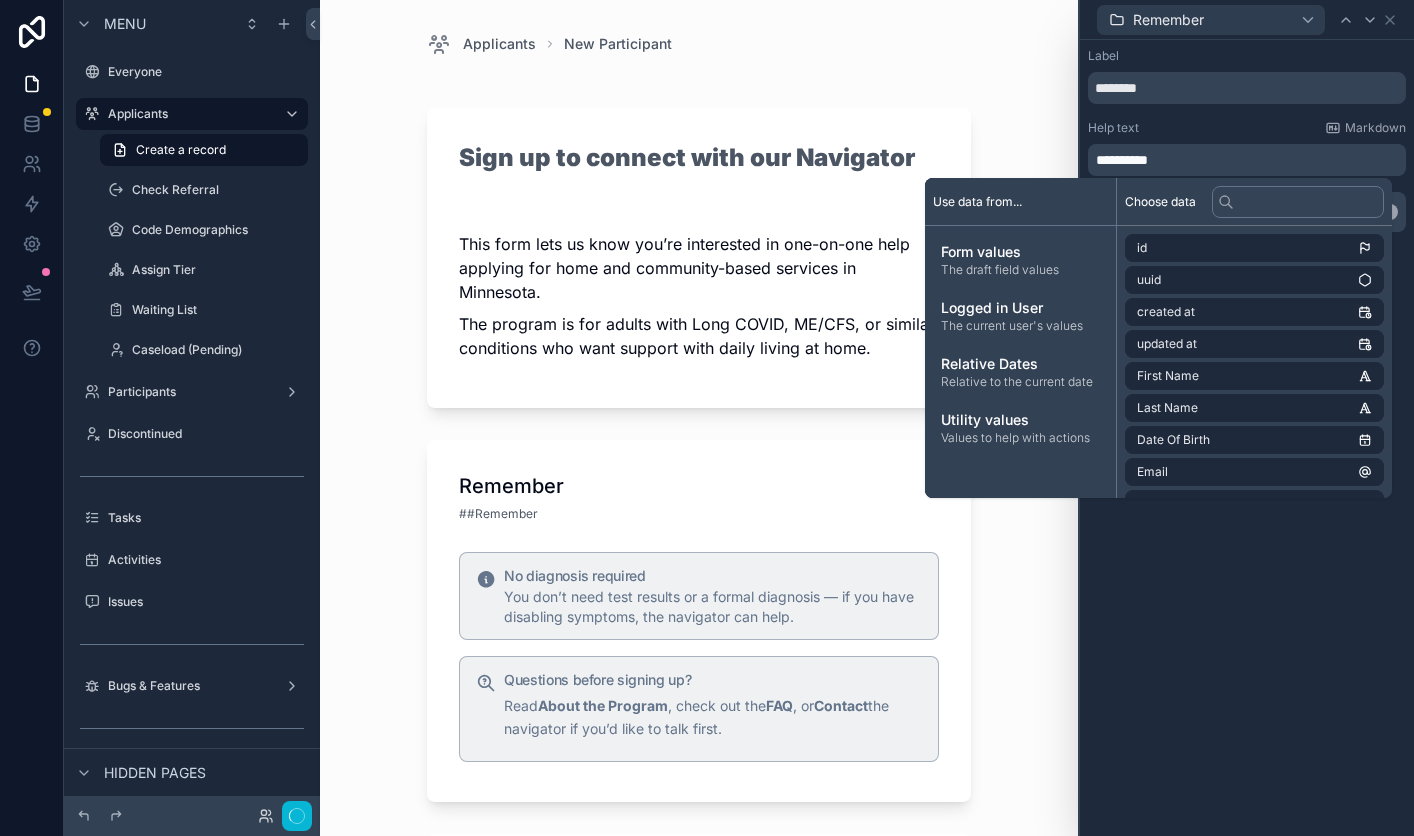 type 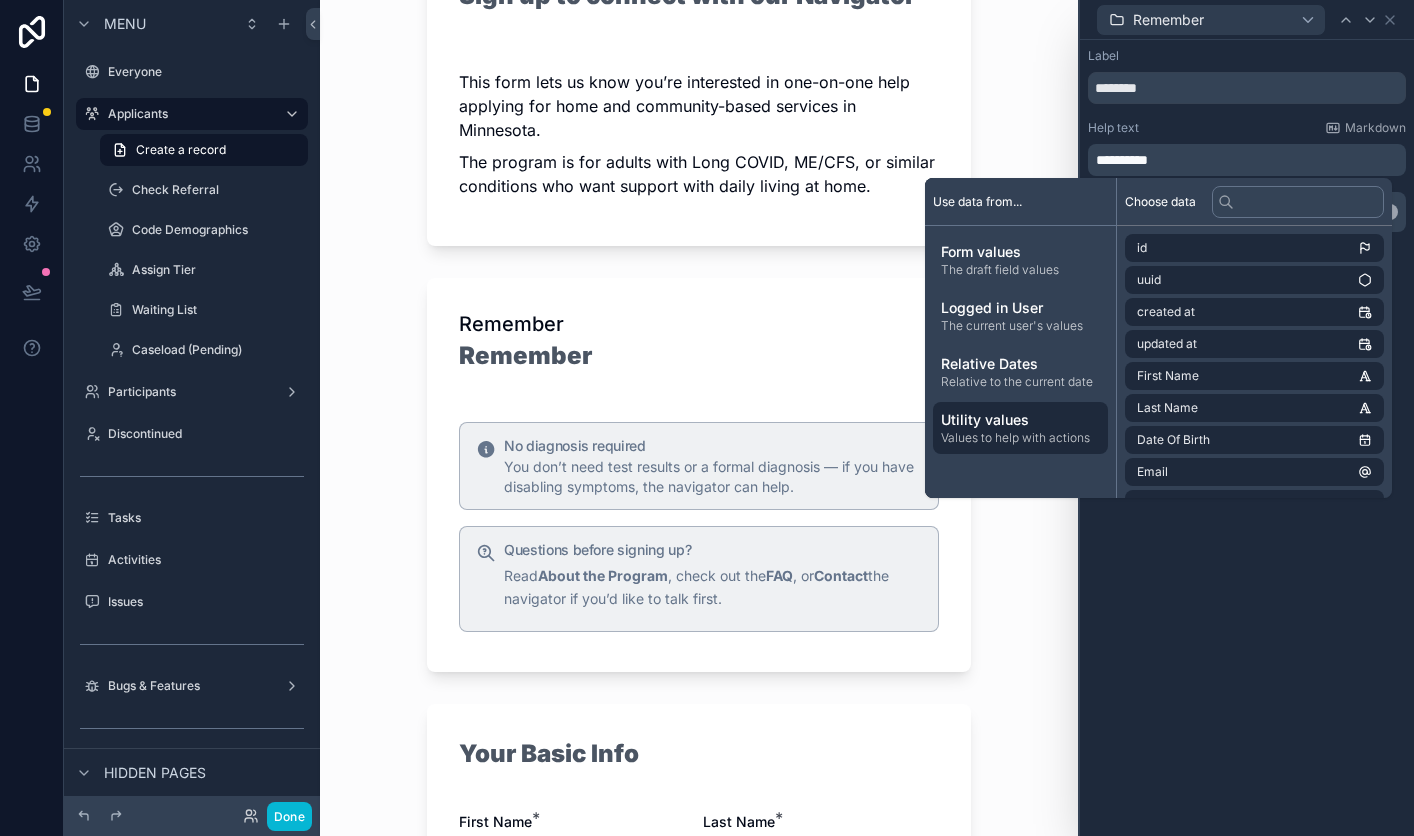 scroll, scrollTop: 157, scrollLeft: 0, axis: vertical 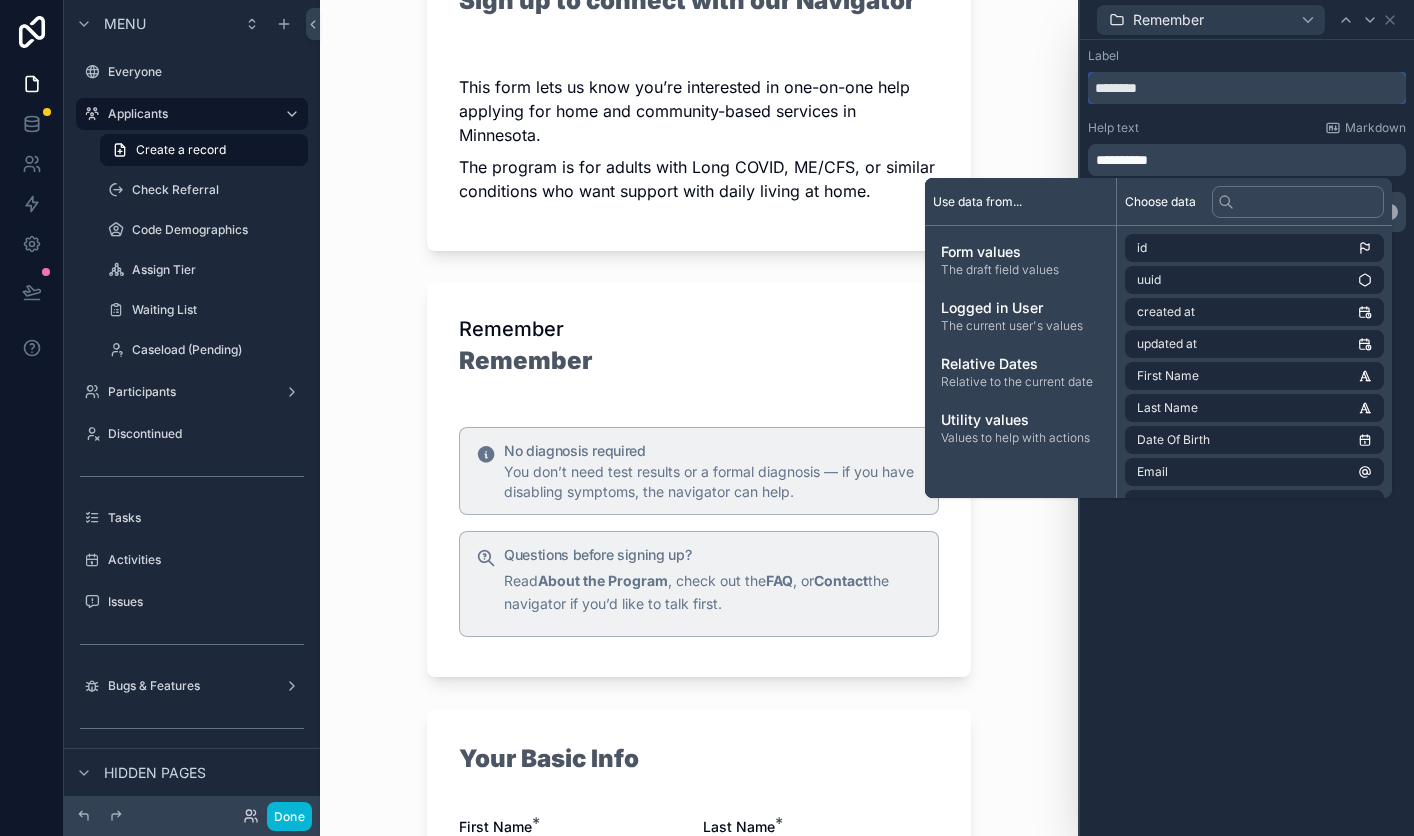 click on "********" at bounding box center (1247, 88) 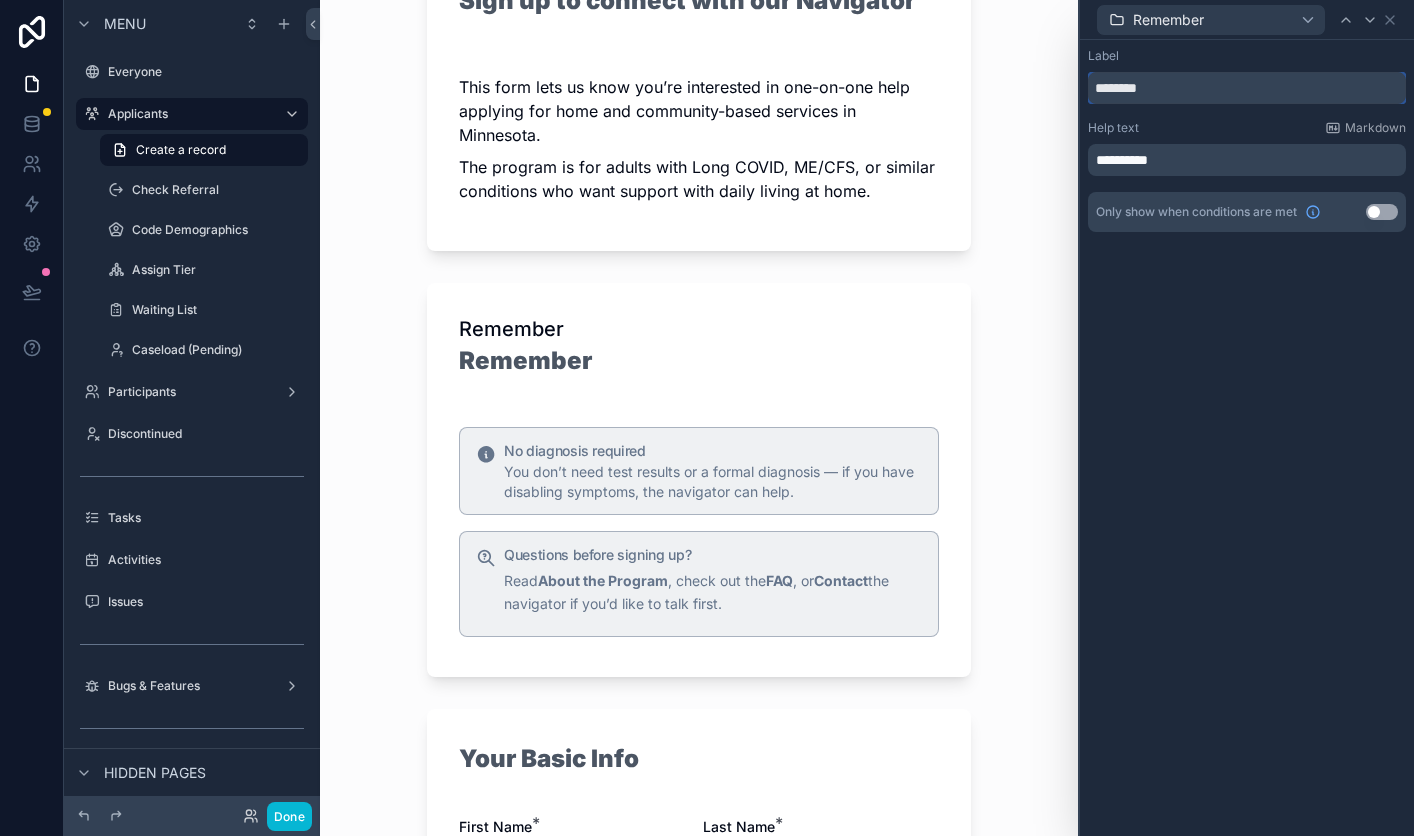 click on "********" at bounding box center [1247, 88] 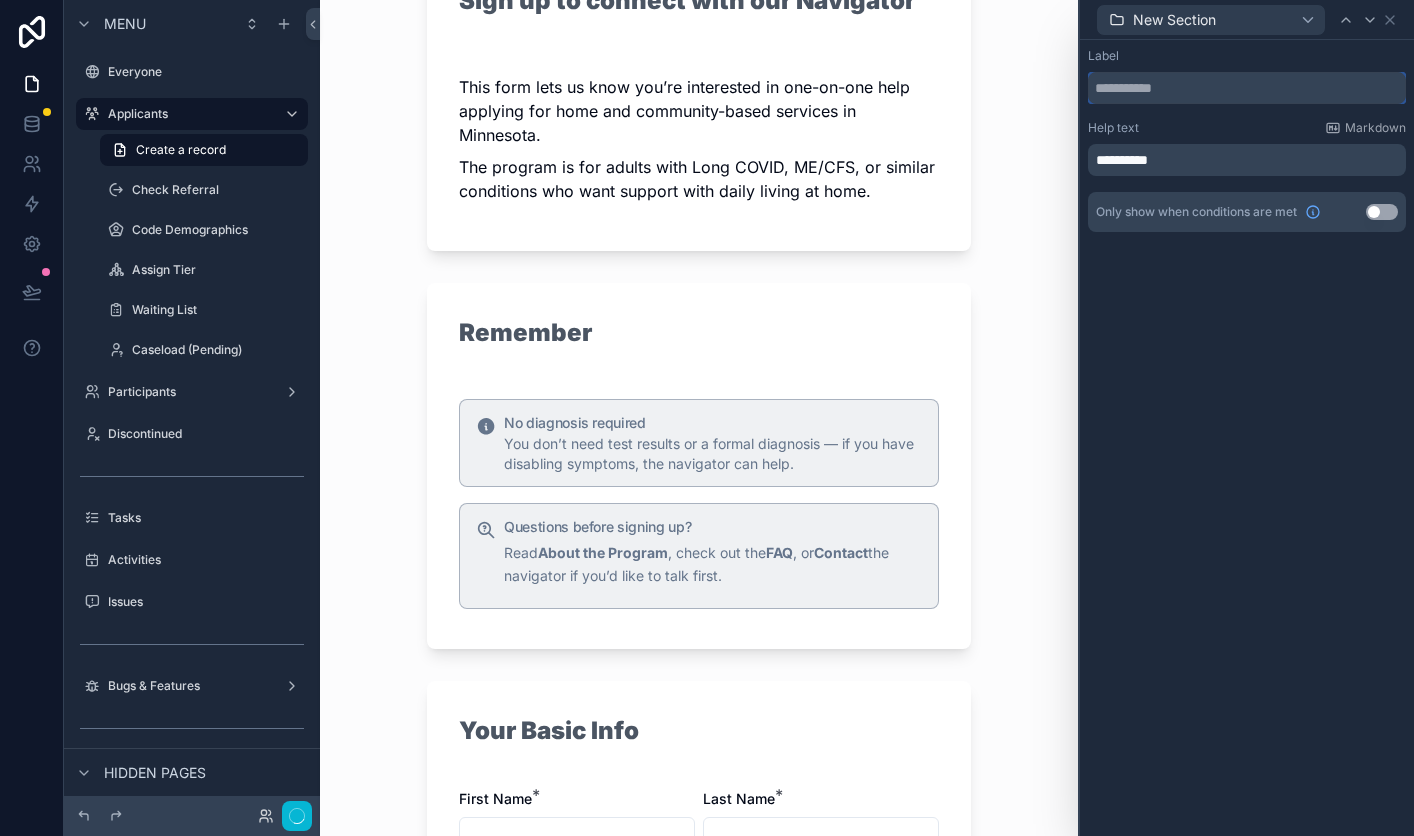 scroll, scrollTop: 0, scrollLeft: 0, axis: both 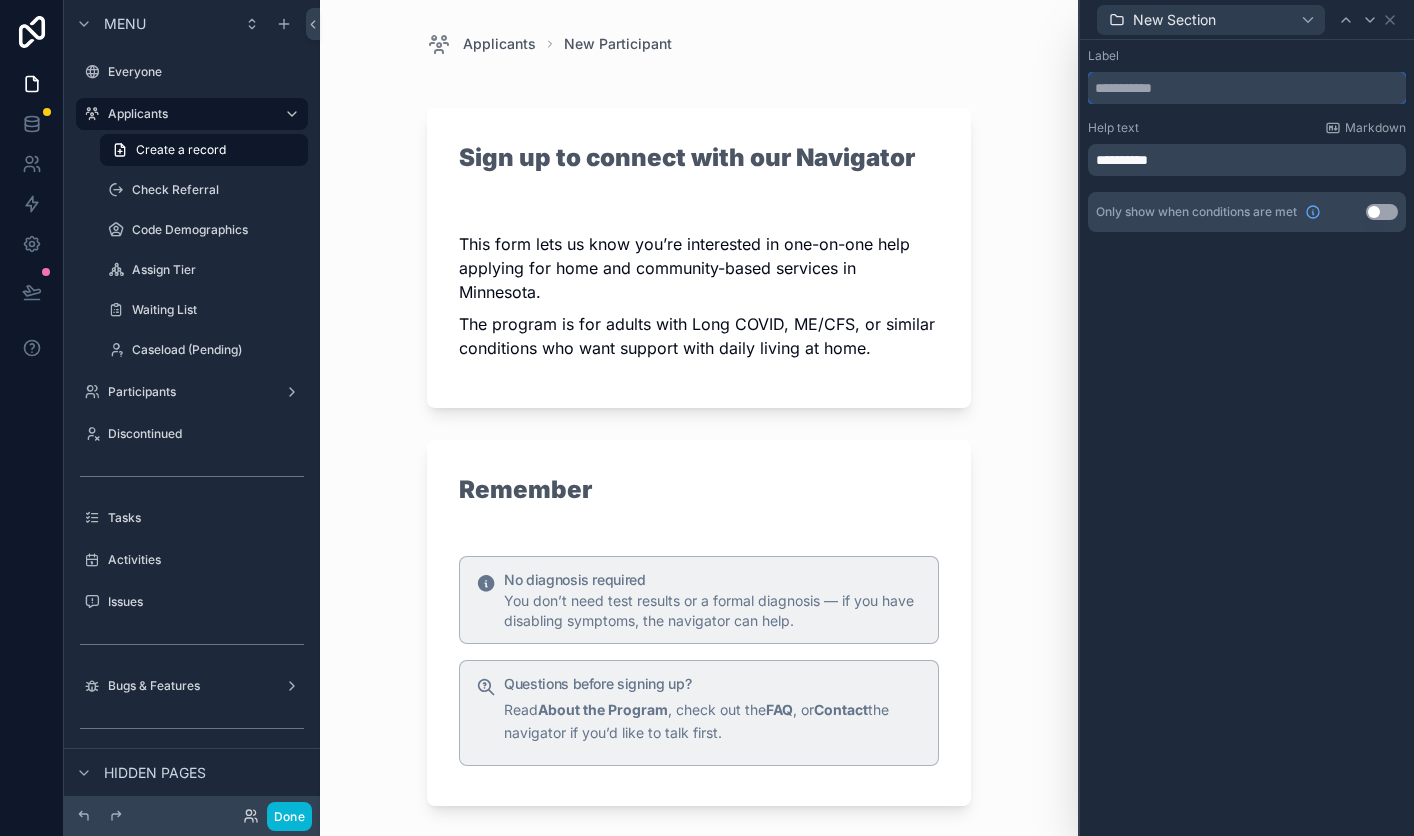 type 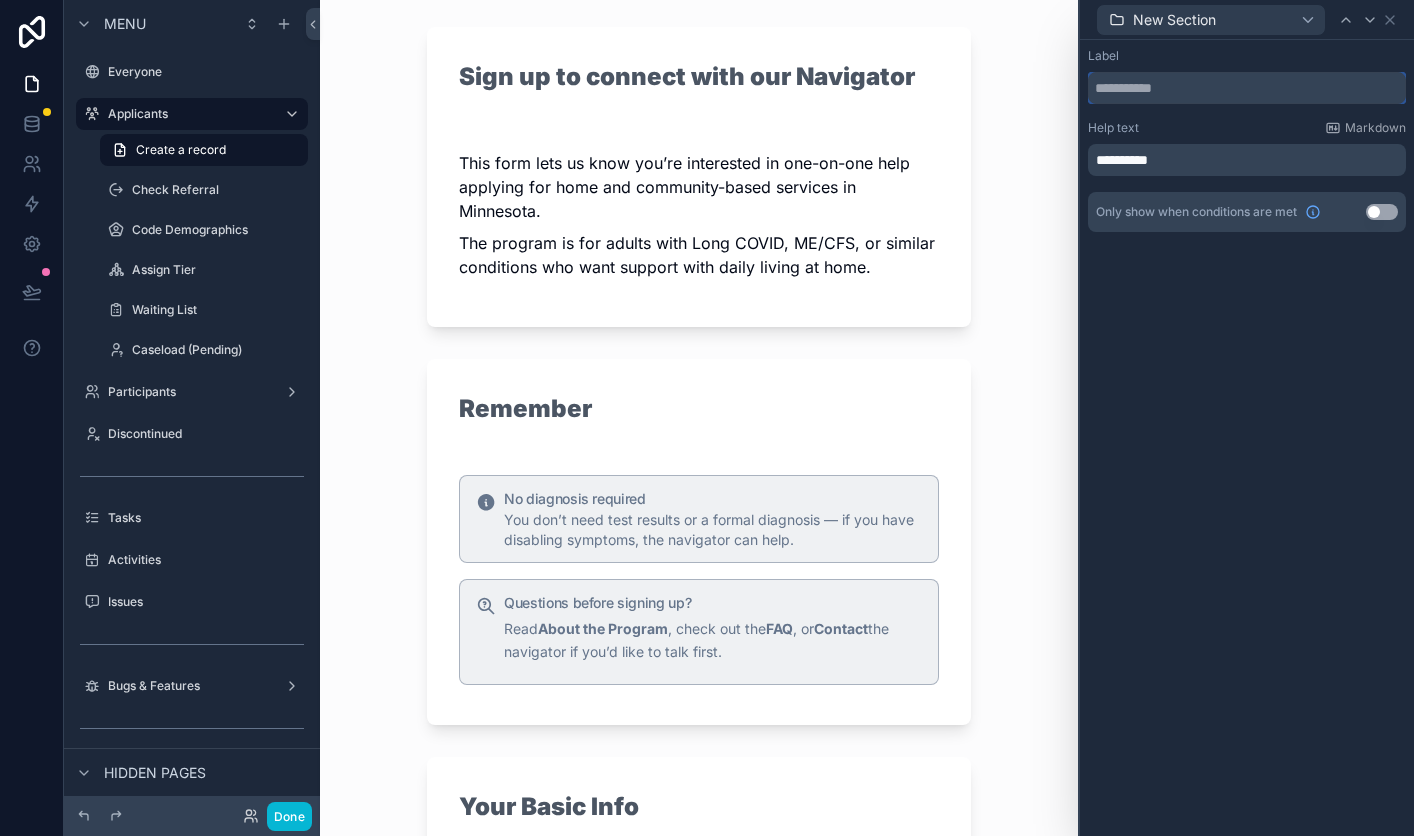 scroll, scrollTop: 0, scrollLeft: 0, axis: both 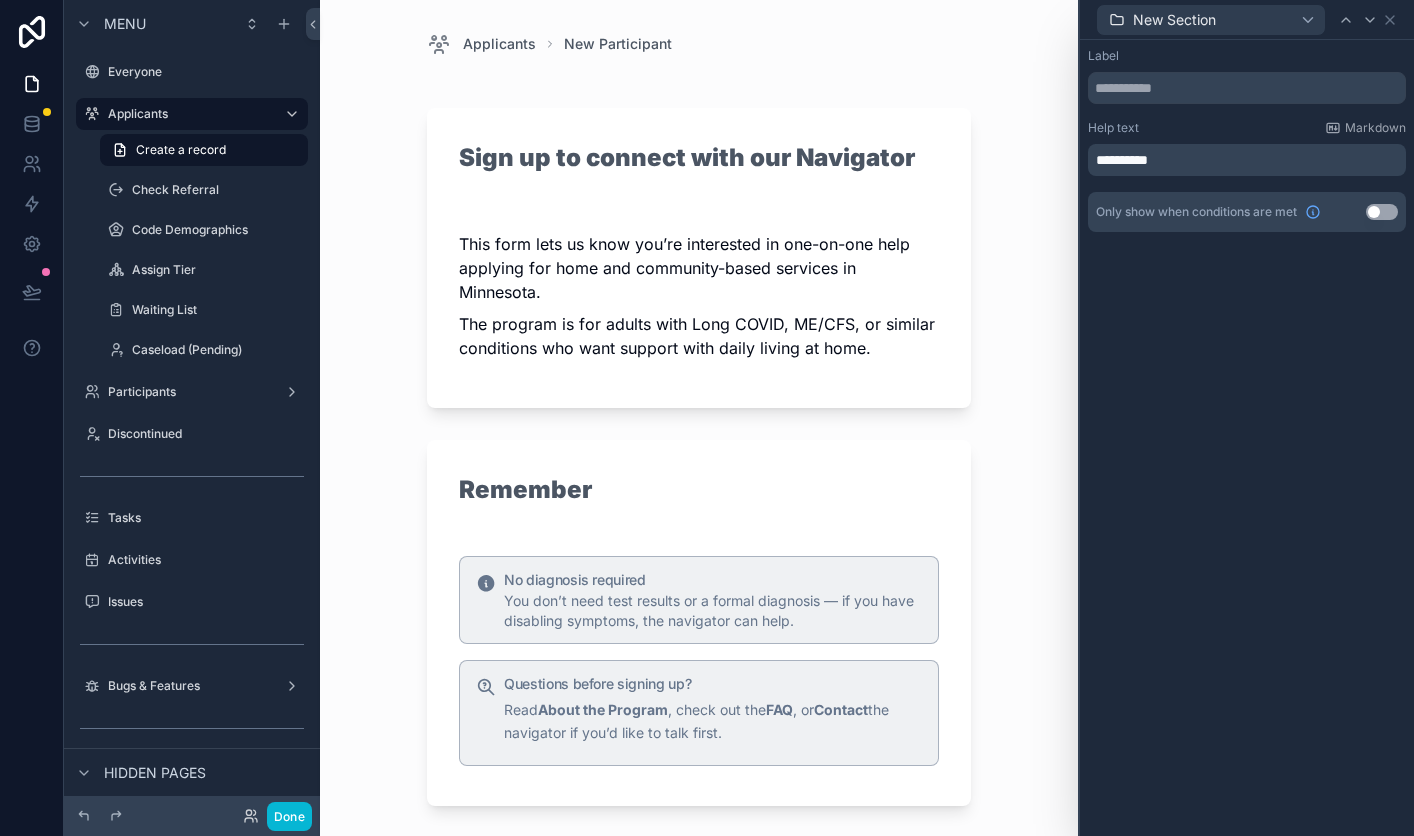 click on "**********" at bounding box center [1249, 160] 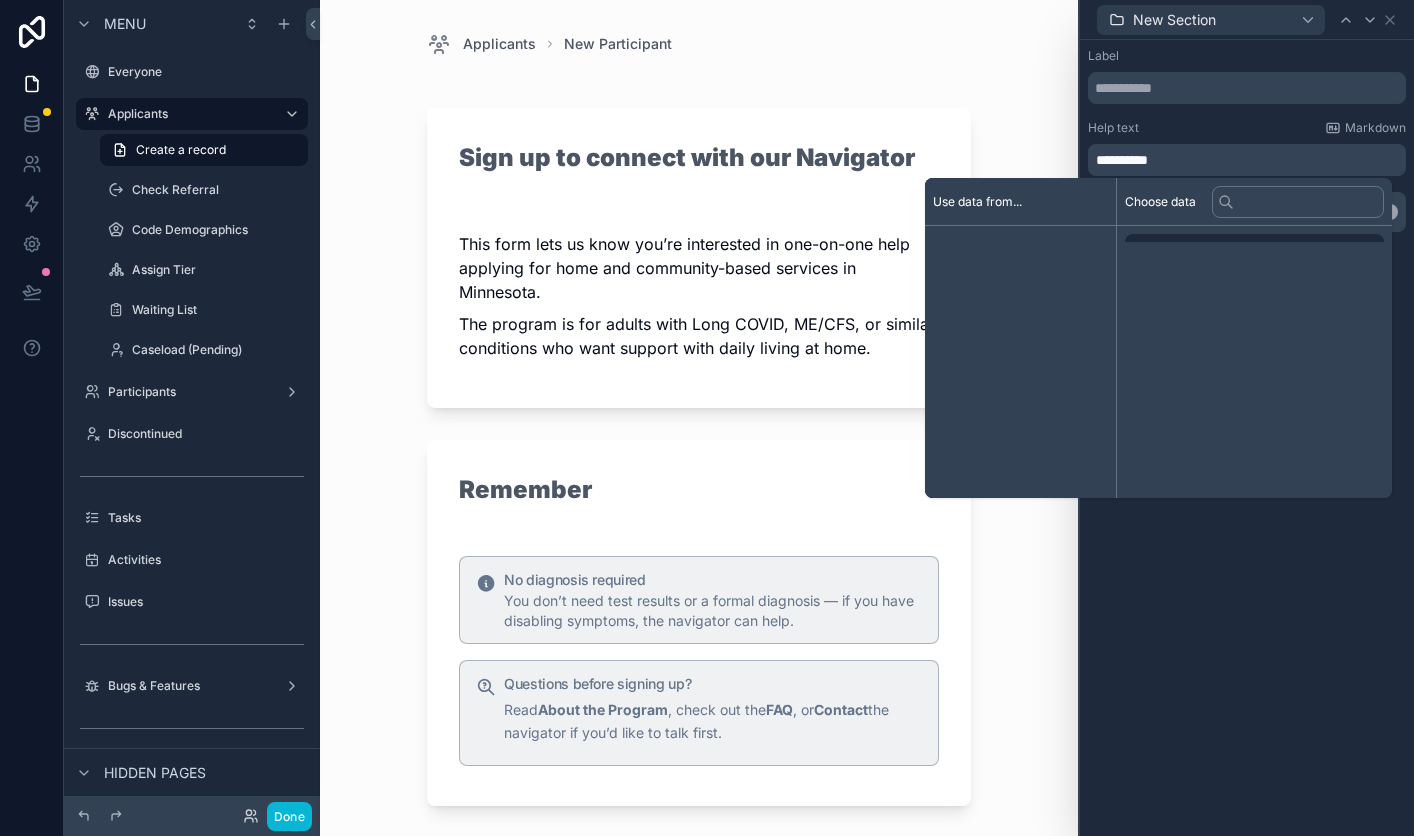 click on "**********" at bounding box center [1249, 160] 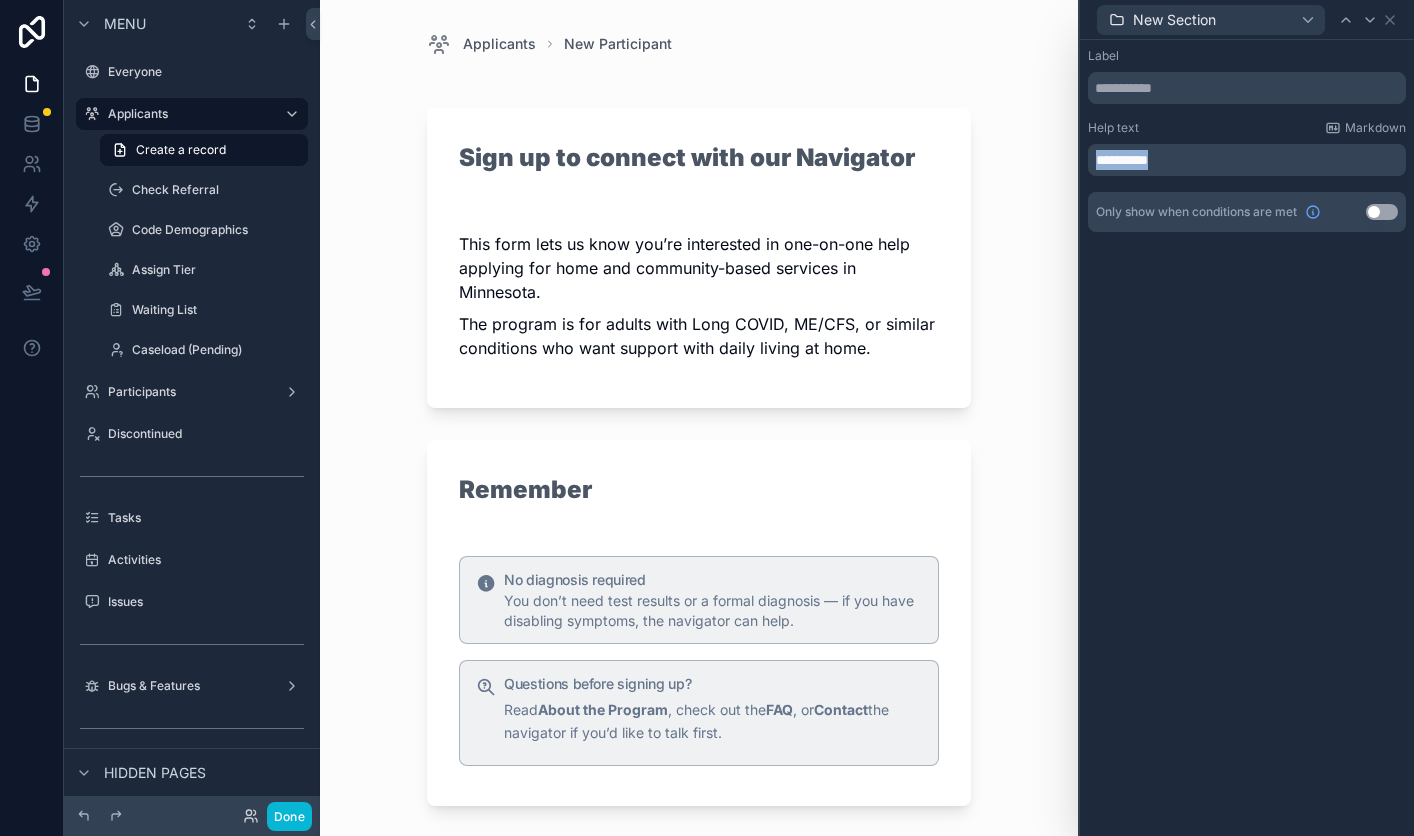 click on "**********" at bounding box center [1249, 160] 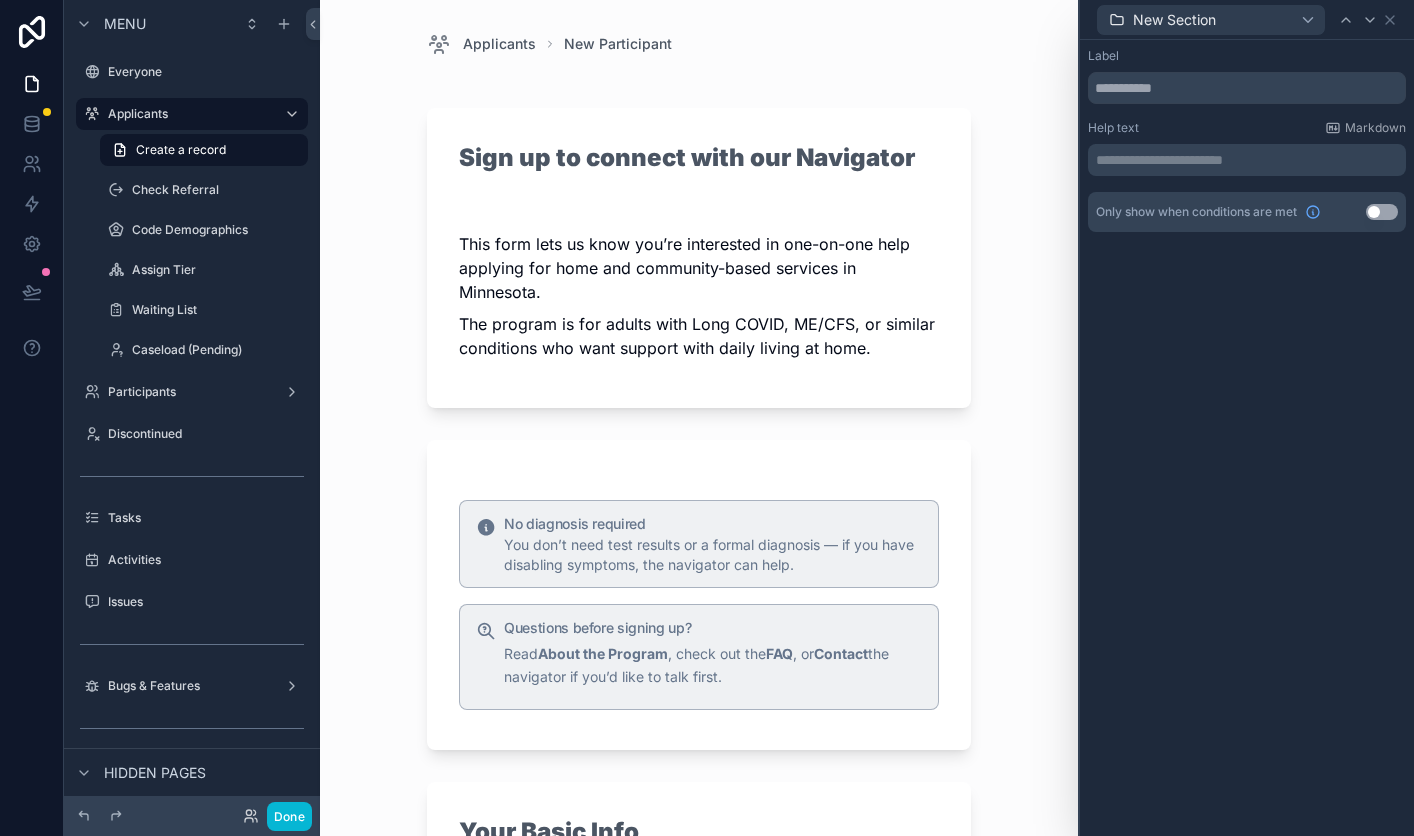 click on "New Section" at bounding box center [1247, 19] 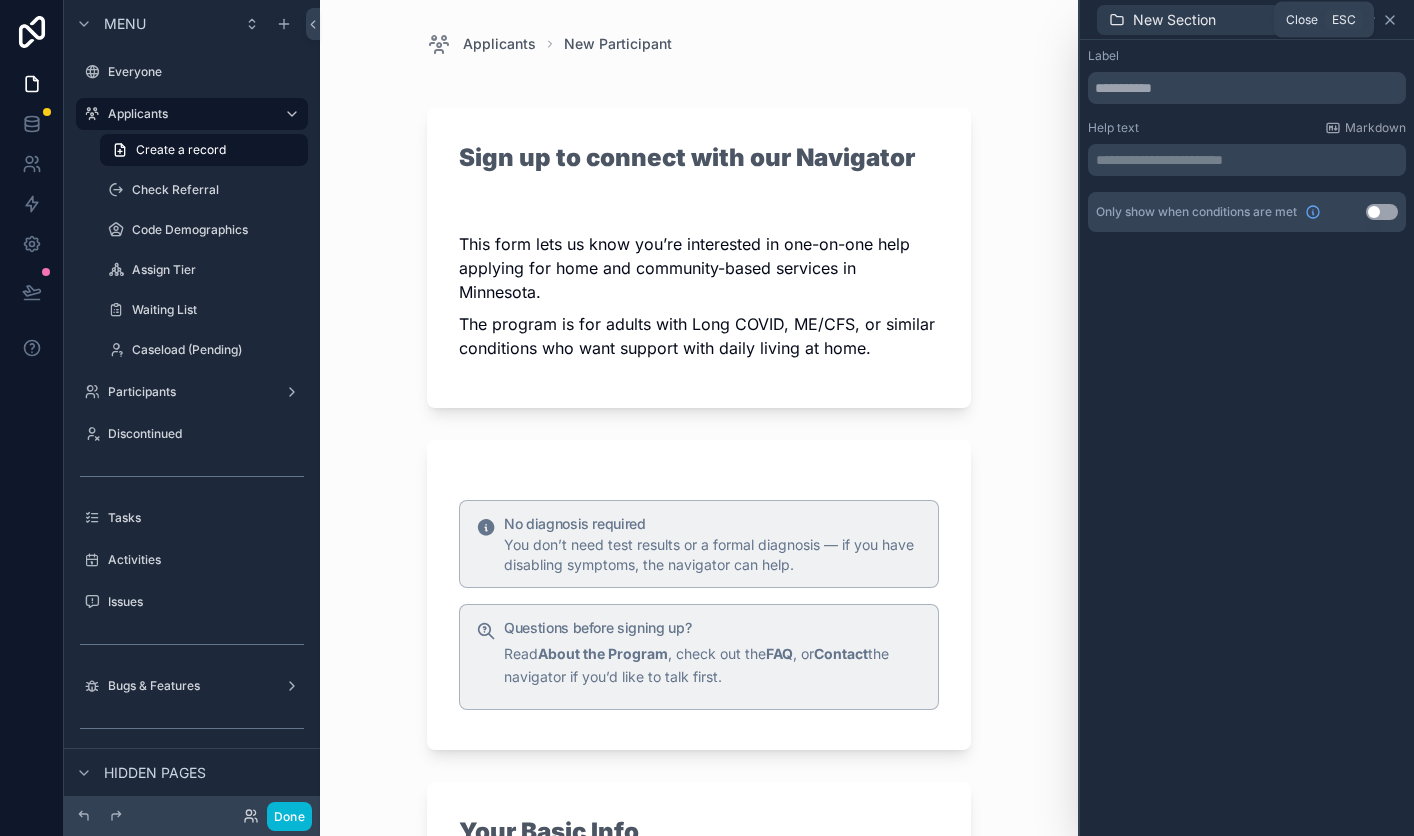 click 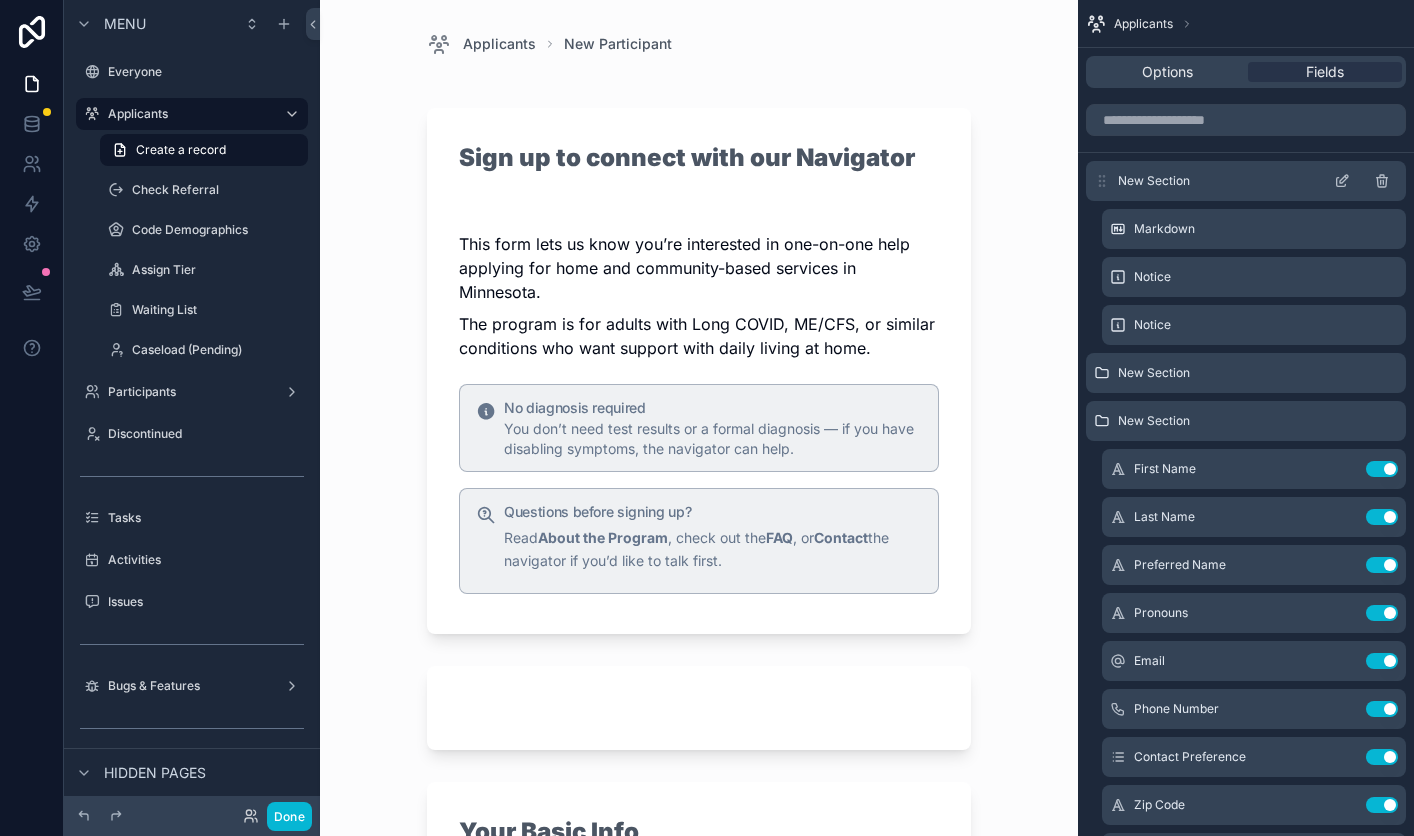 click 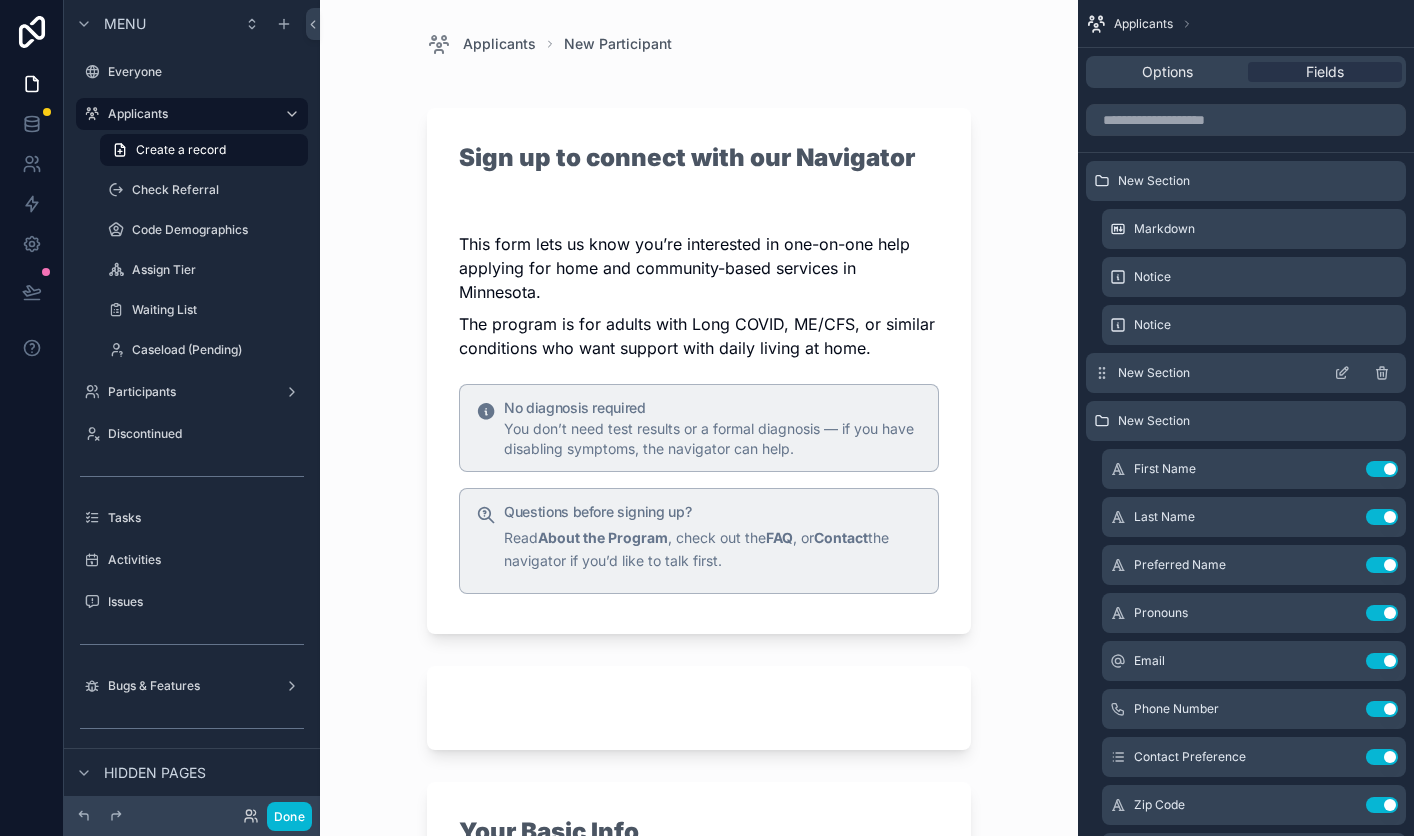 click 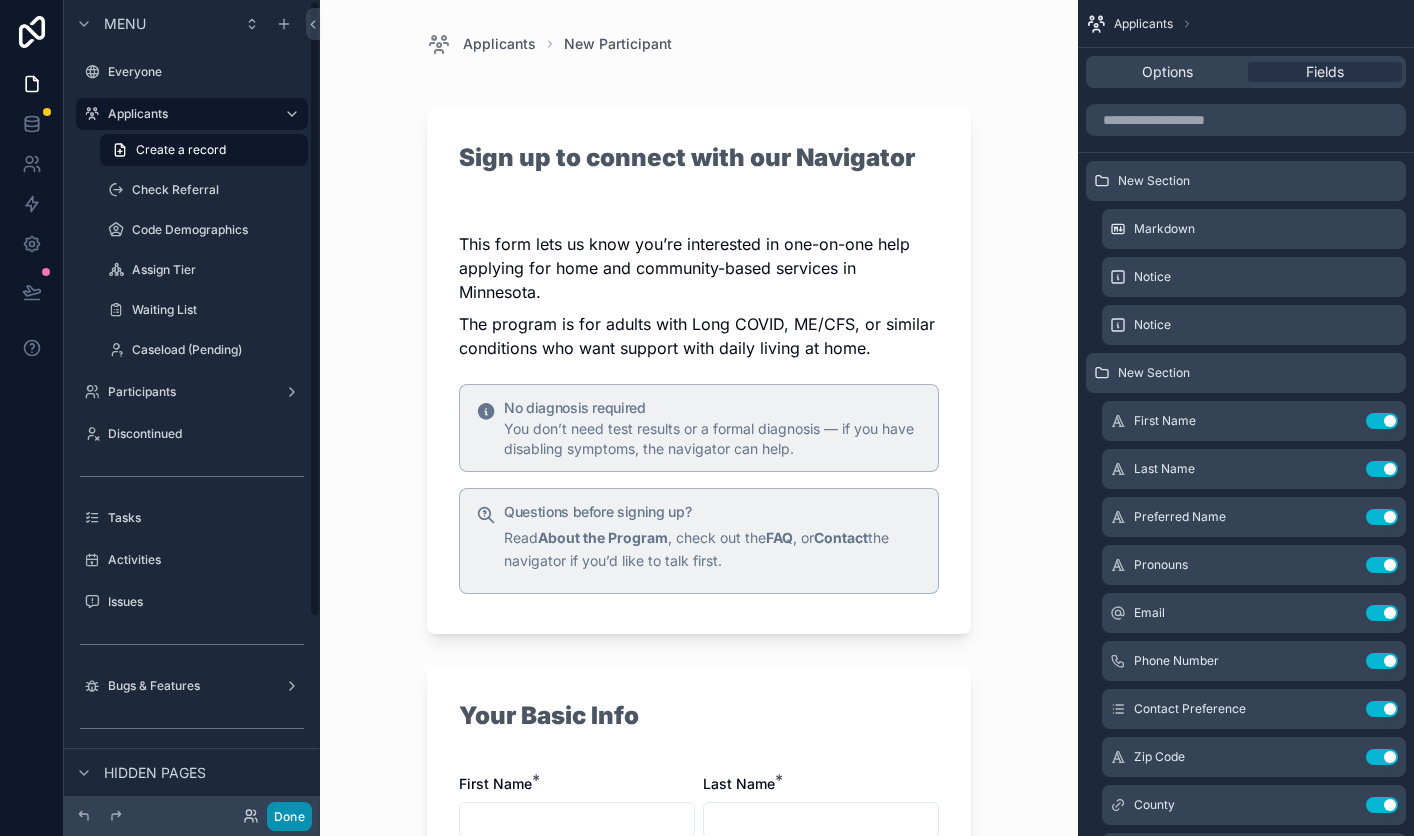 click on "Done" at bounding box center (289, 816) 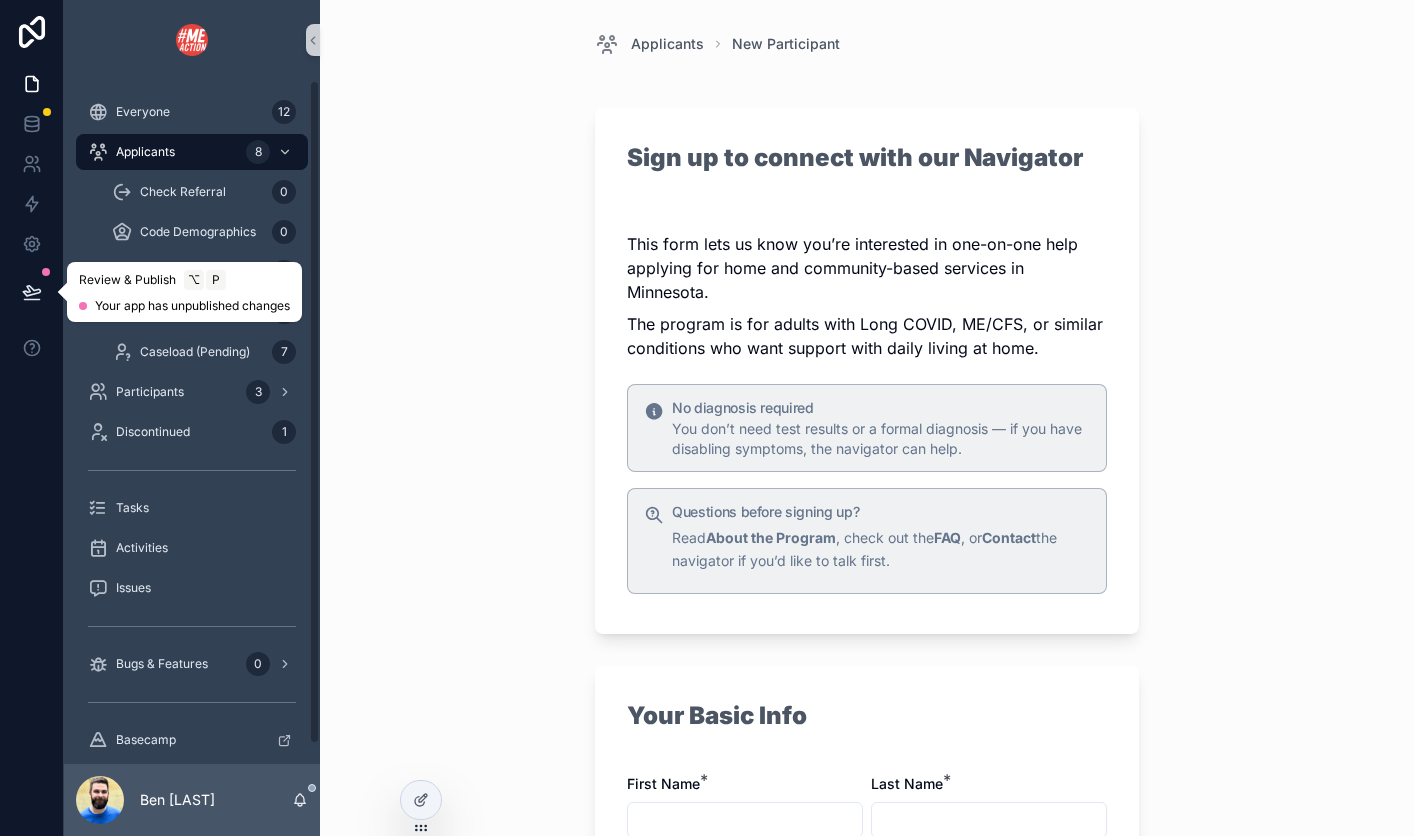 click 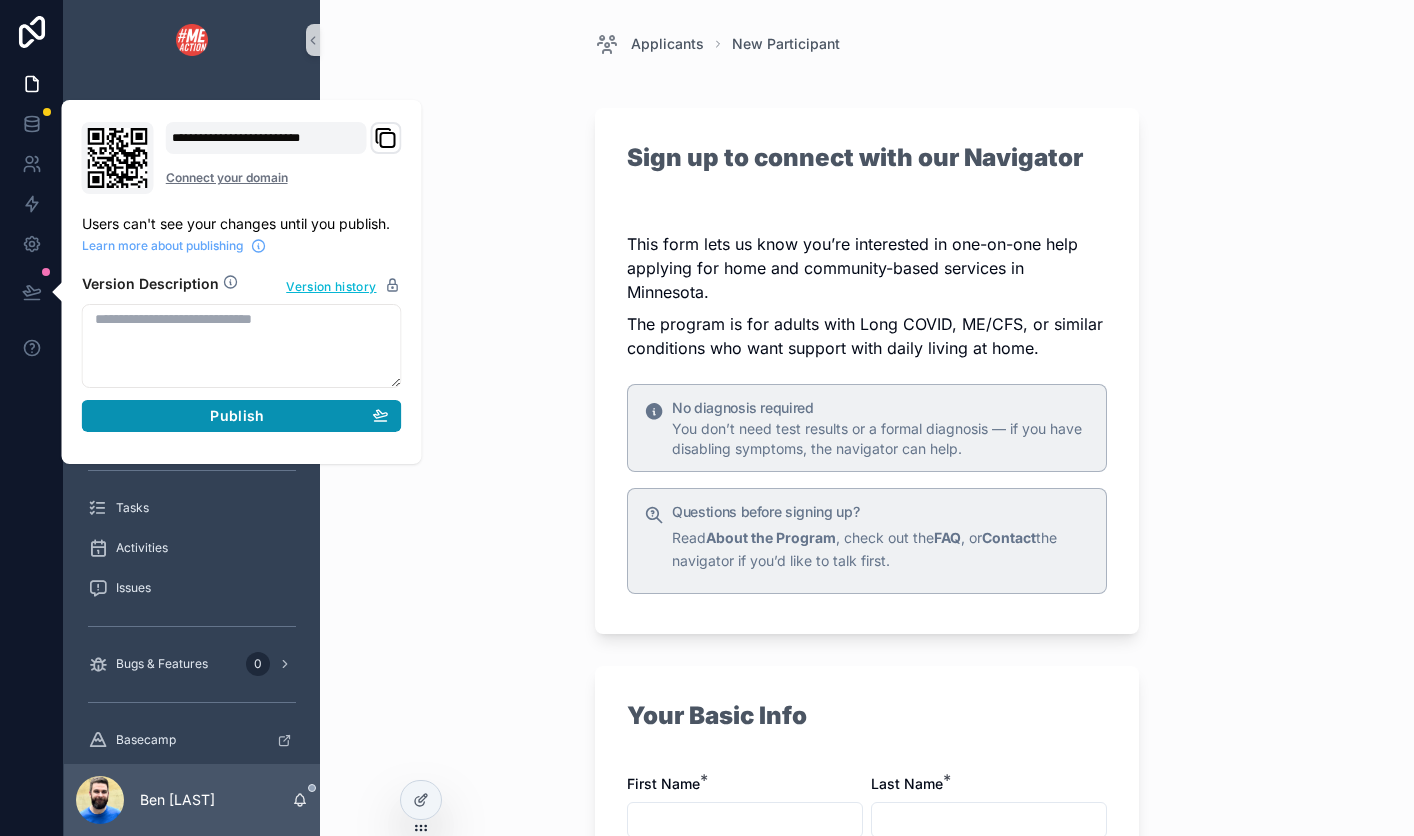 click on "Publish" at bounding box center [242, 416] 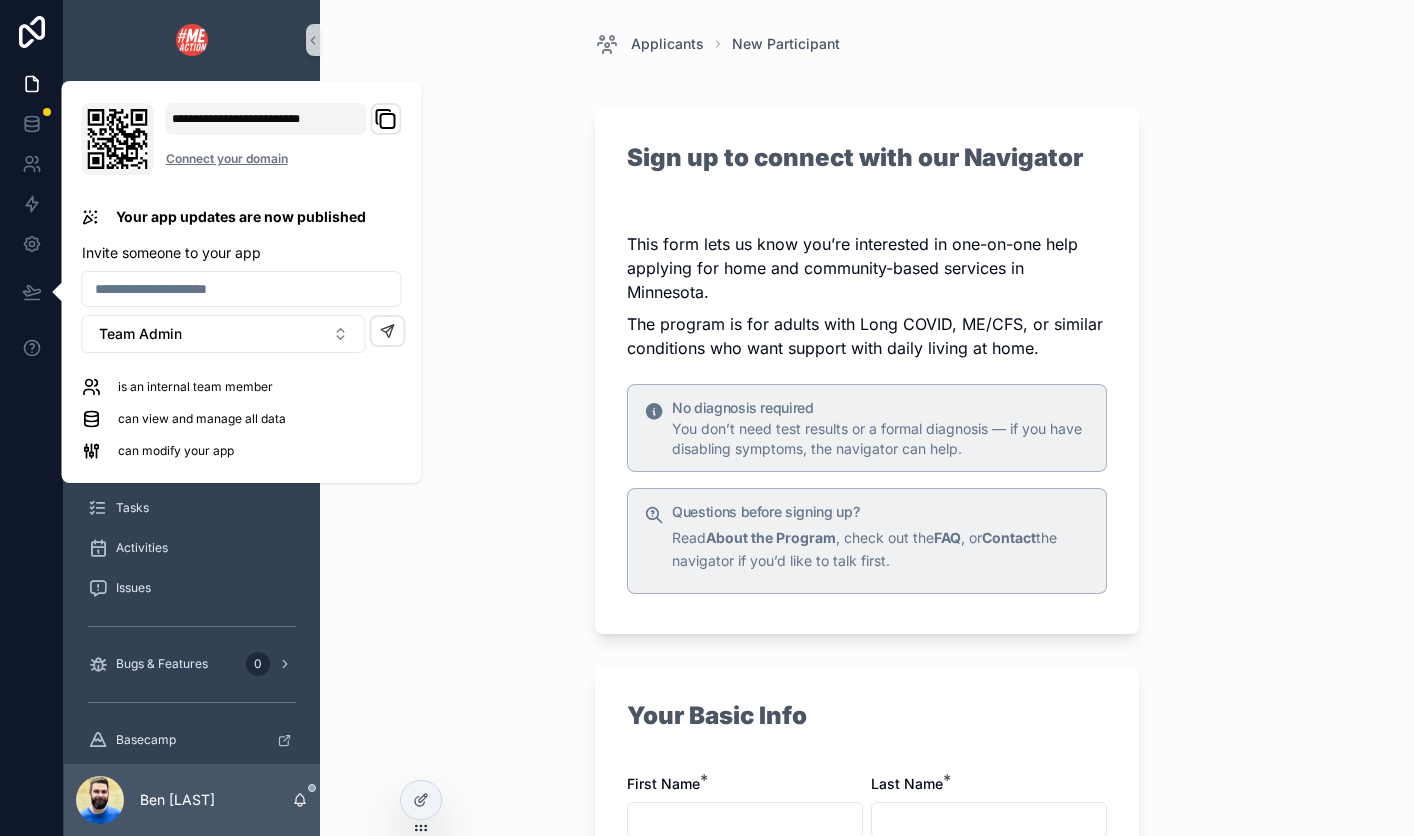 click on "Applicants New Participant Sign up to connect with our Navigator This form lets us know you’re interested in one-on-one help applying for home and community-based services in [STATE]. The program is for adults with Long COVID, ME/CFS, or similar conditions who want support with daily living at home. No diagnosis required  You don’t need test results or a formal diagnosis — if you have disabling symptoms, the navigator can help. Questions before signing up? Read  About the Program , check out the  FAQ , or  Contact  the navigator if you’d like to talk first. Your Basic Info First Name * Last Name * Preferred Name (optional) Name you go by, if different from legal name Pronouns (optional) e.g., she/her, they/them Email * Phone Number * 🇺🇸 How do you prefer to be contacted? *  Choose email, phone call, or text message Zip Code * in [STATE] County * Select your [STATE] county Who This Program Is For To be eligible for this program, you must meet  all  of the following: Live in  [STATE] Have" at bounding box center (867, 418) 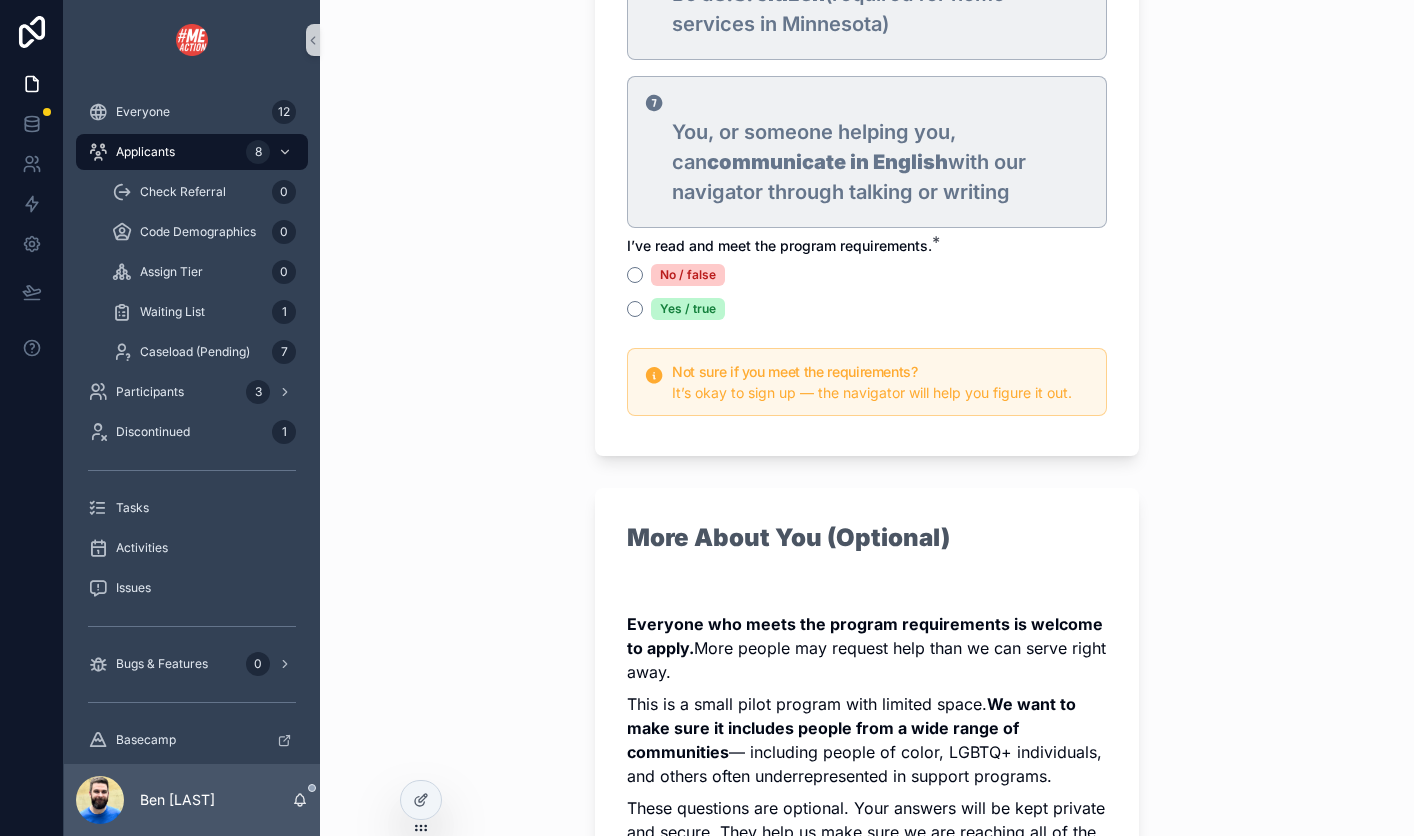 scroll, scrollTop: 2201, scrollLeft: 0, axis: vertical 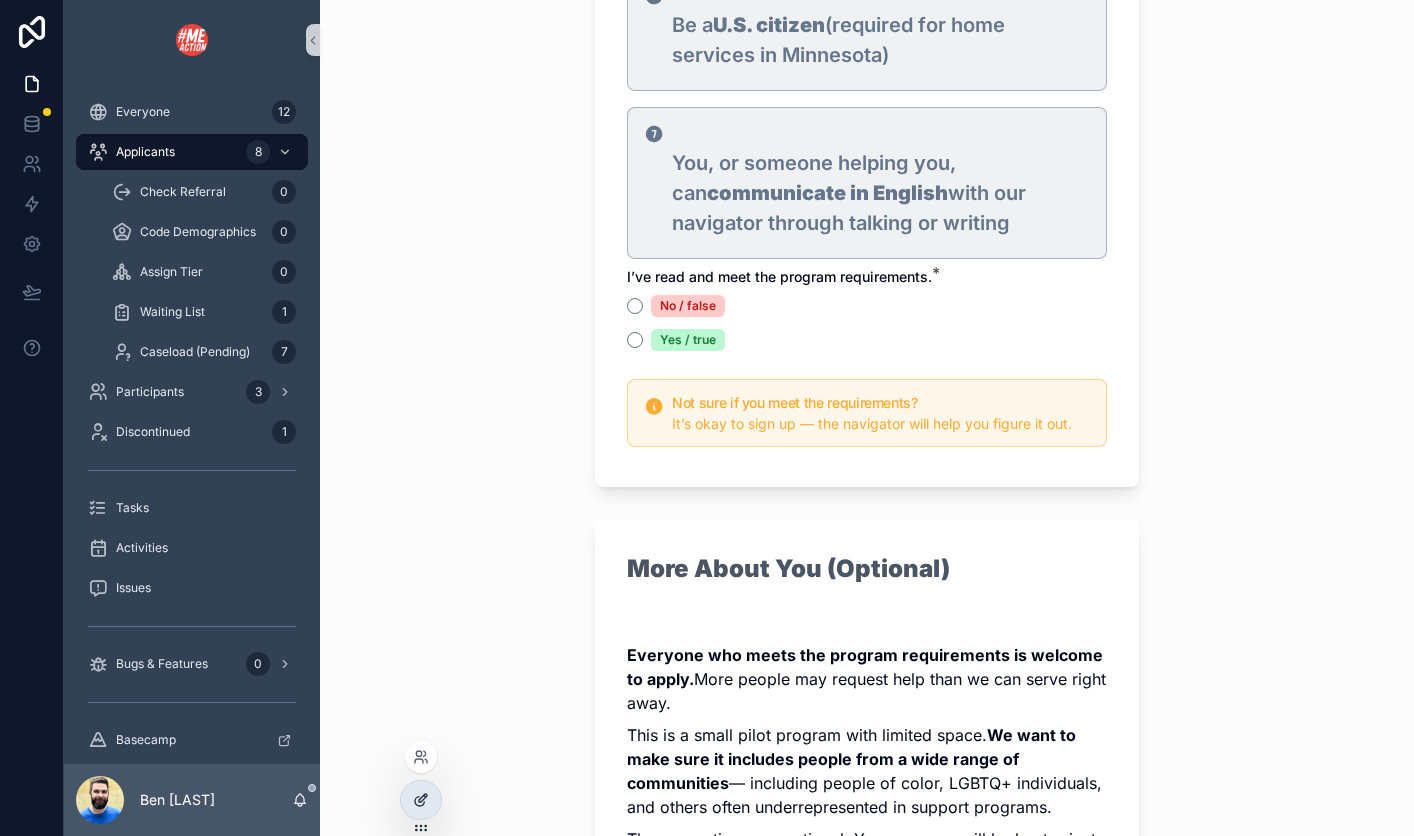 click at bounding box center (421, 800) 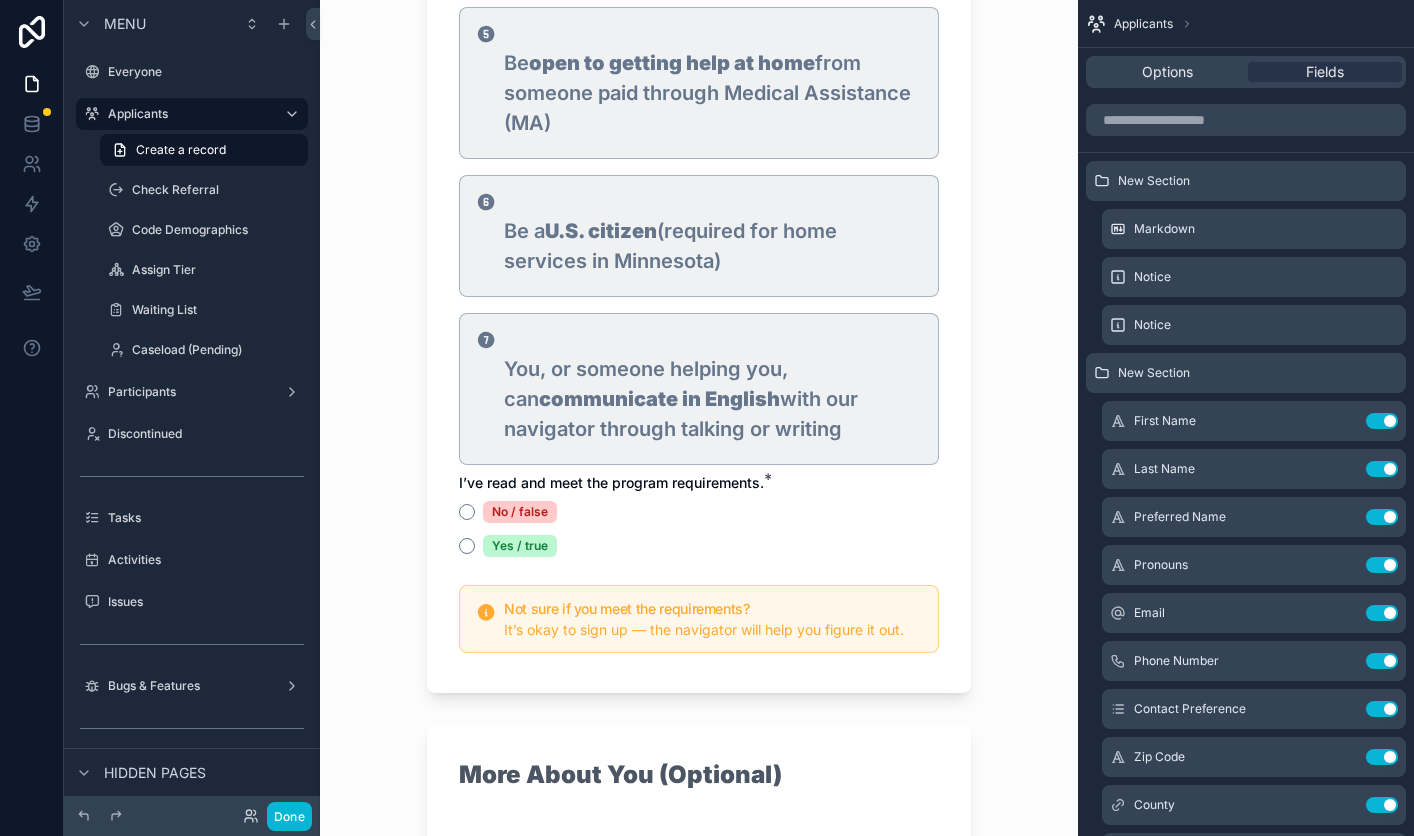 scroll, scrollTop: 2129, scrollLeft: 0, axis: vertical 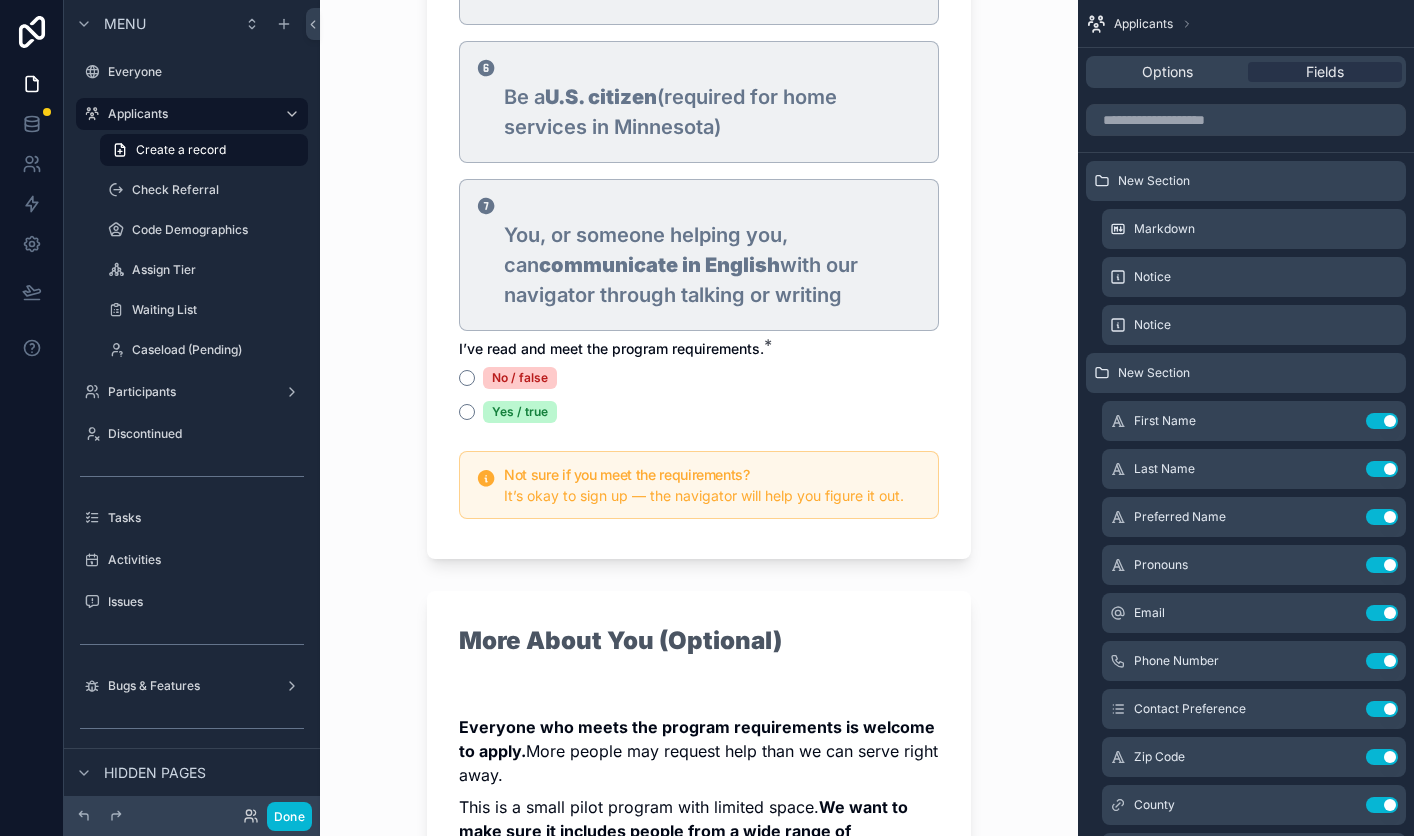 click on "Not sure if you meet the requirements?" at bounding box center [713, 475] 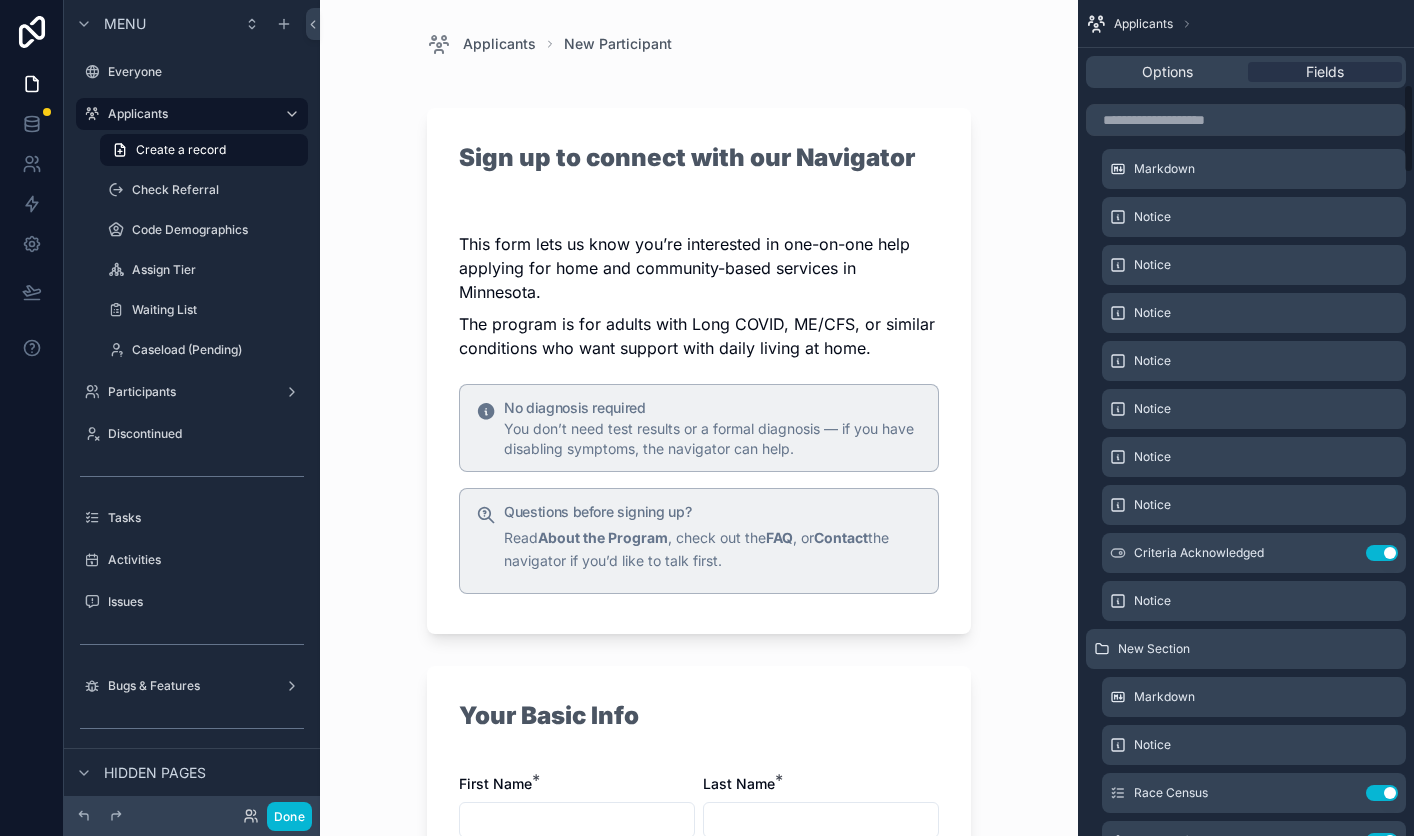 scroll, scrollTop: 786, scrollLeft: 0, axis: vertical 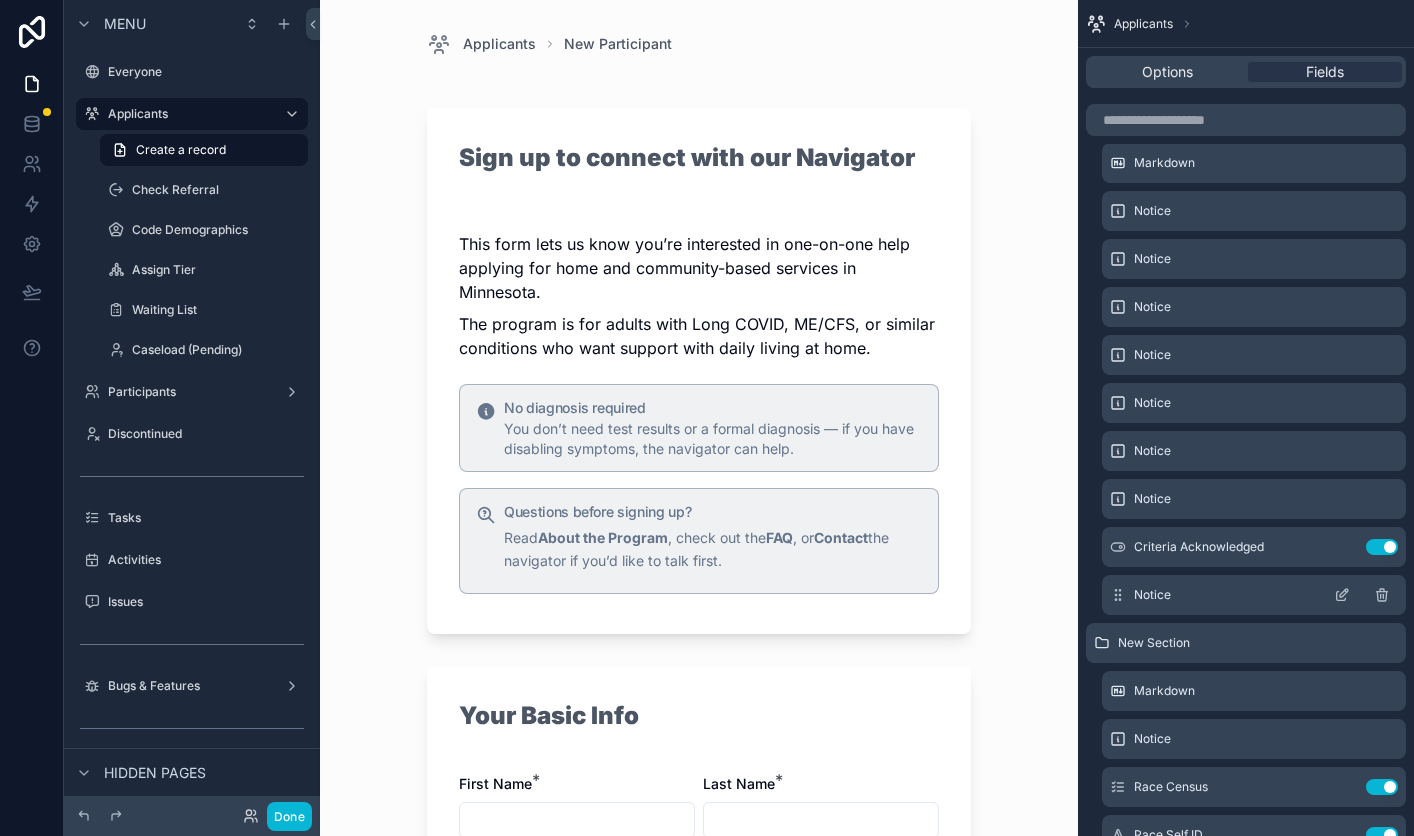 click 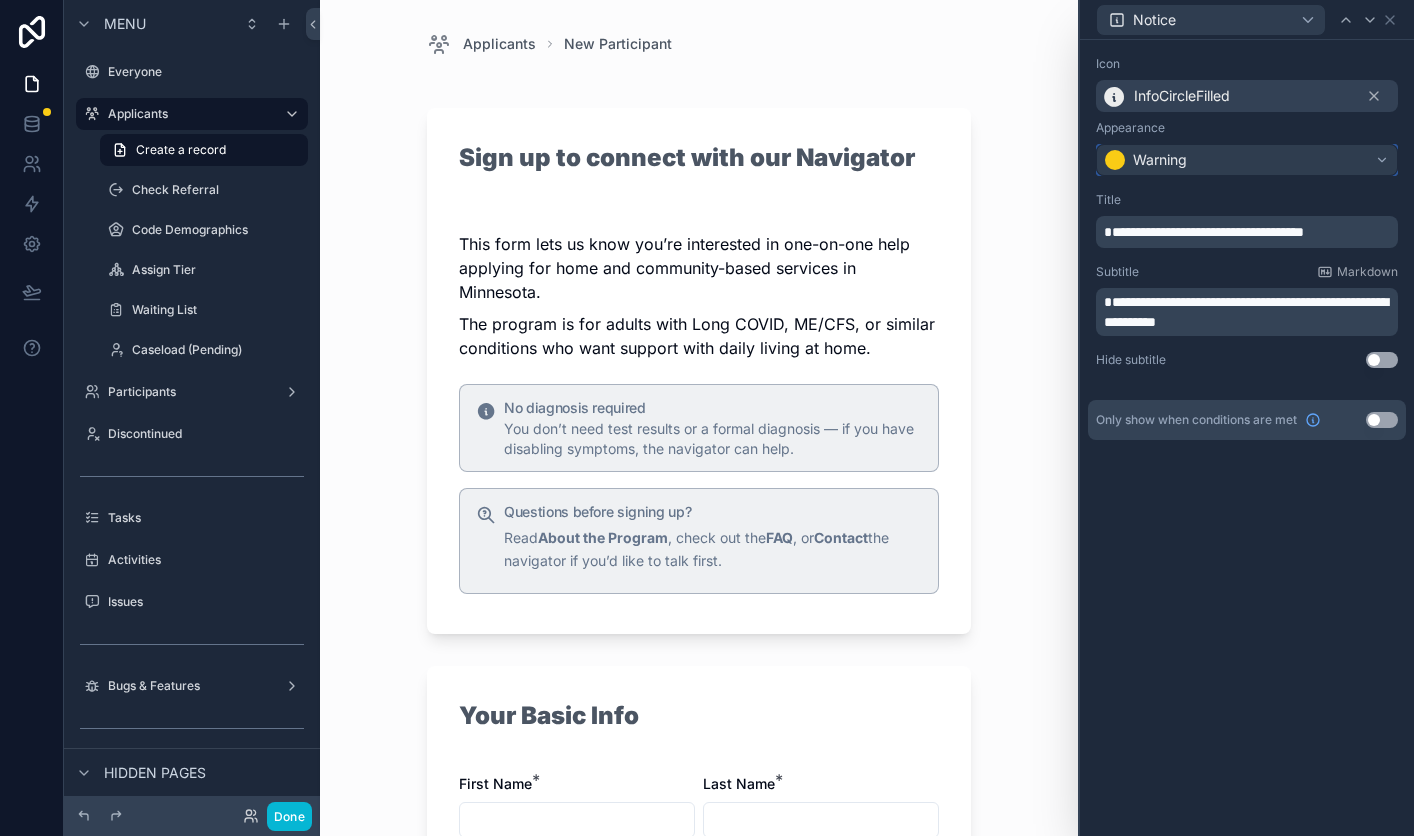 click on "Warning" at bounding box center [1247, 160] 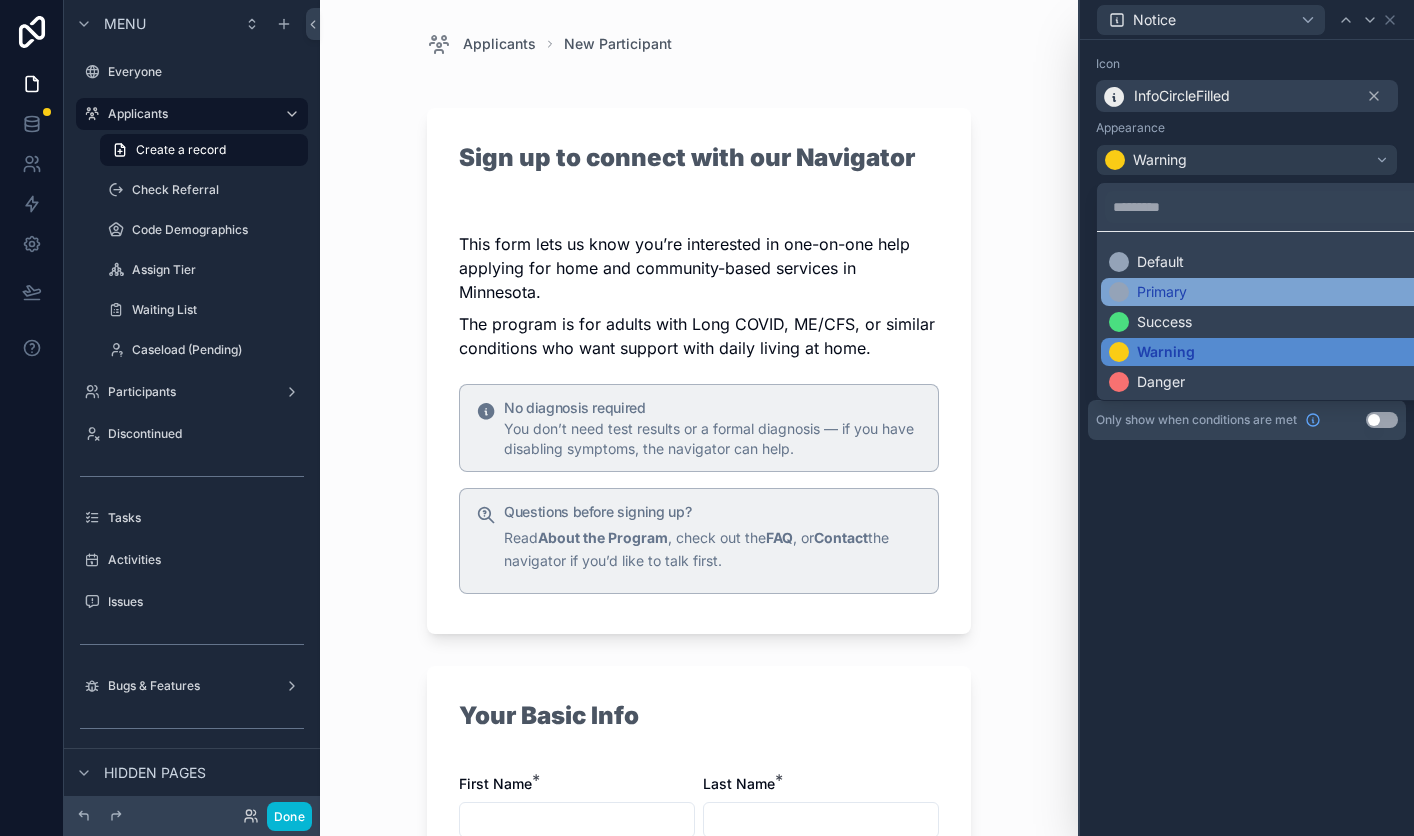 click on "Primary" at bounding box center (1271, 292) 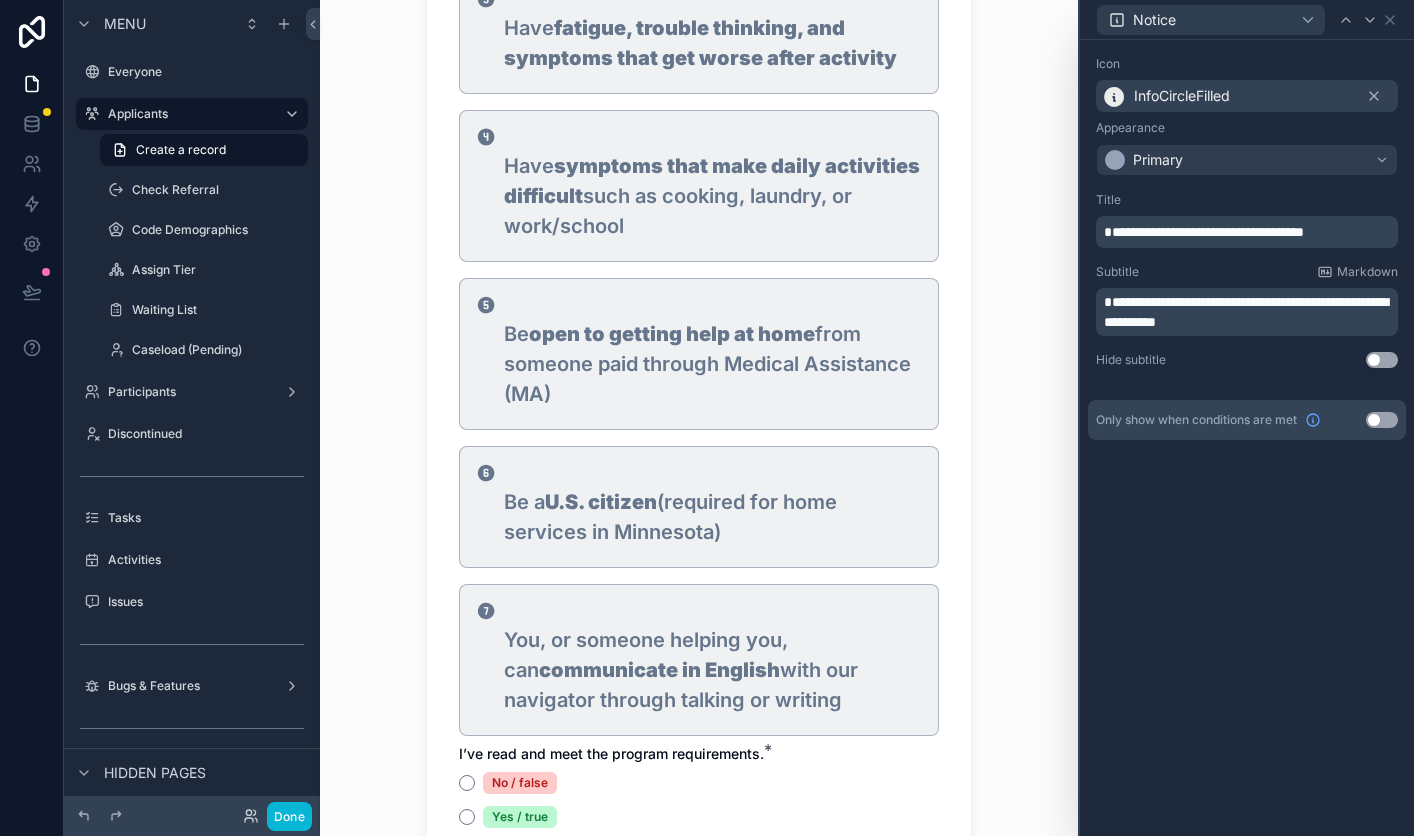 scroll, scrollTop: 2127, scrollLeft: 0, axis: vertical 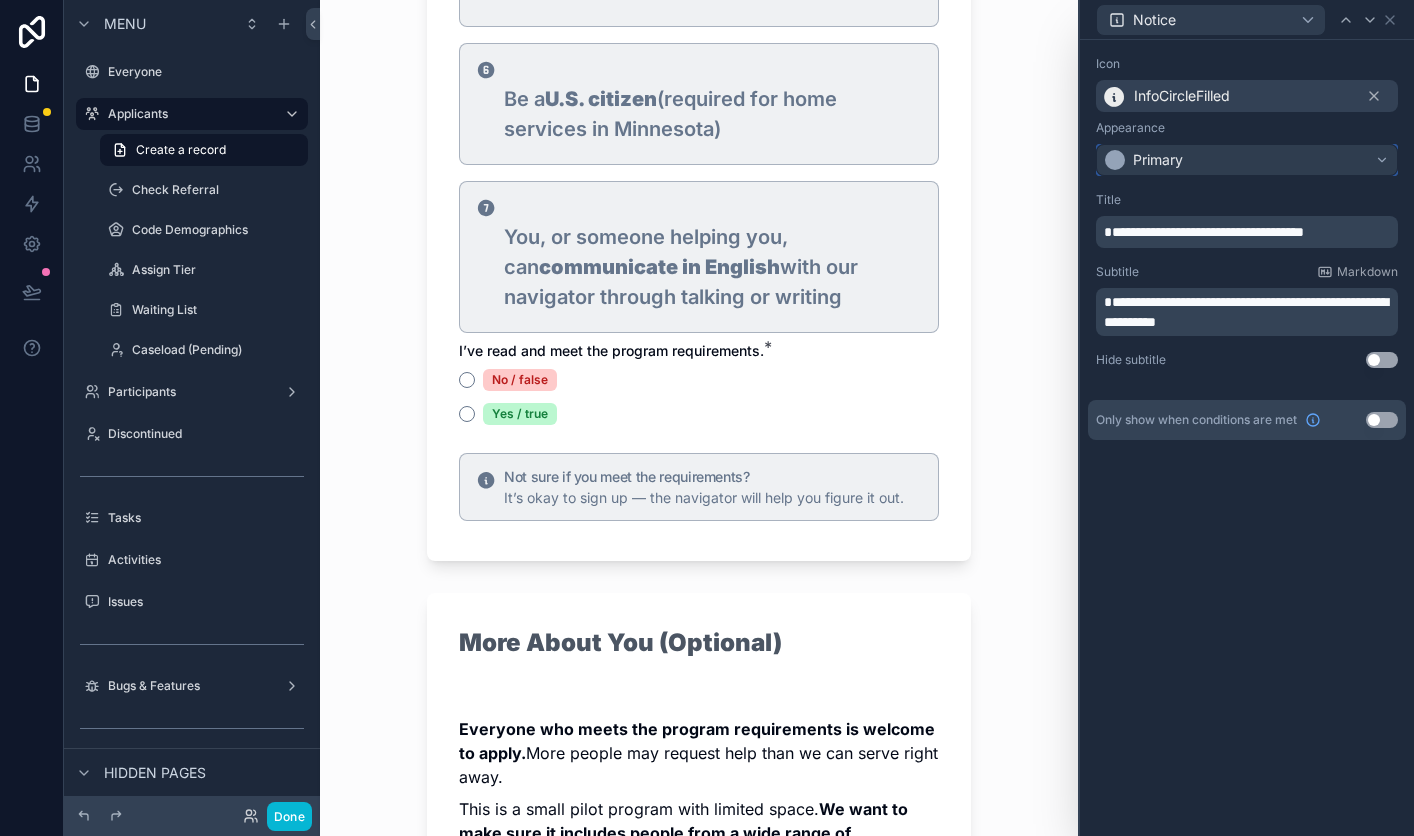 click on "Primary" at bounding box center (1247, 160) 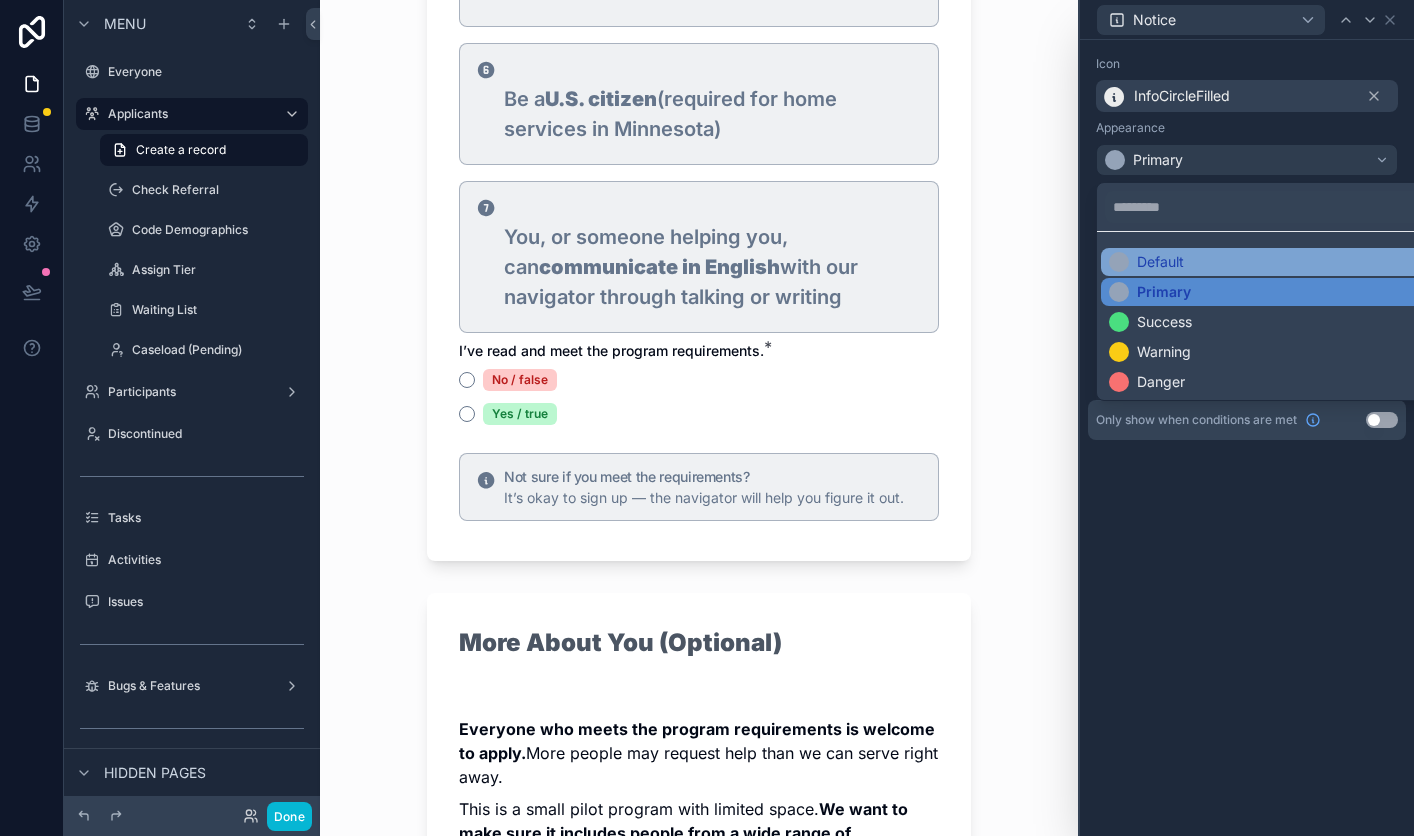 click on "Default" at bounding box center (1160, 262) 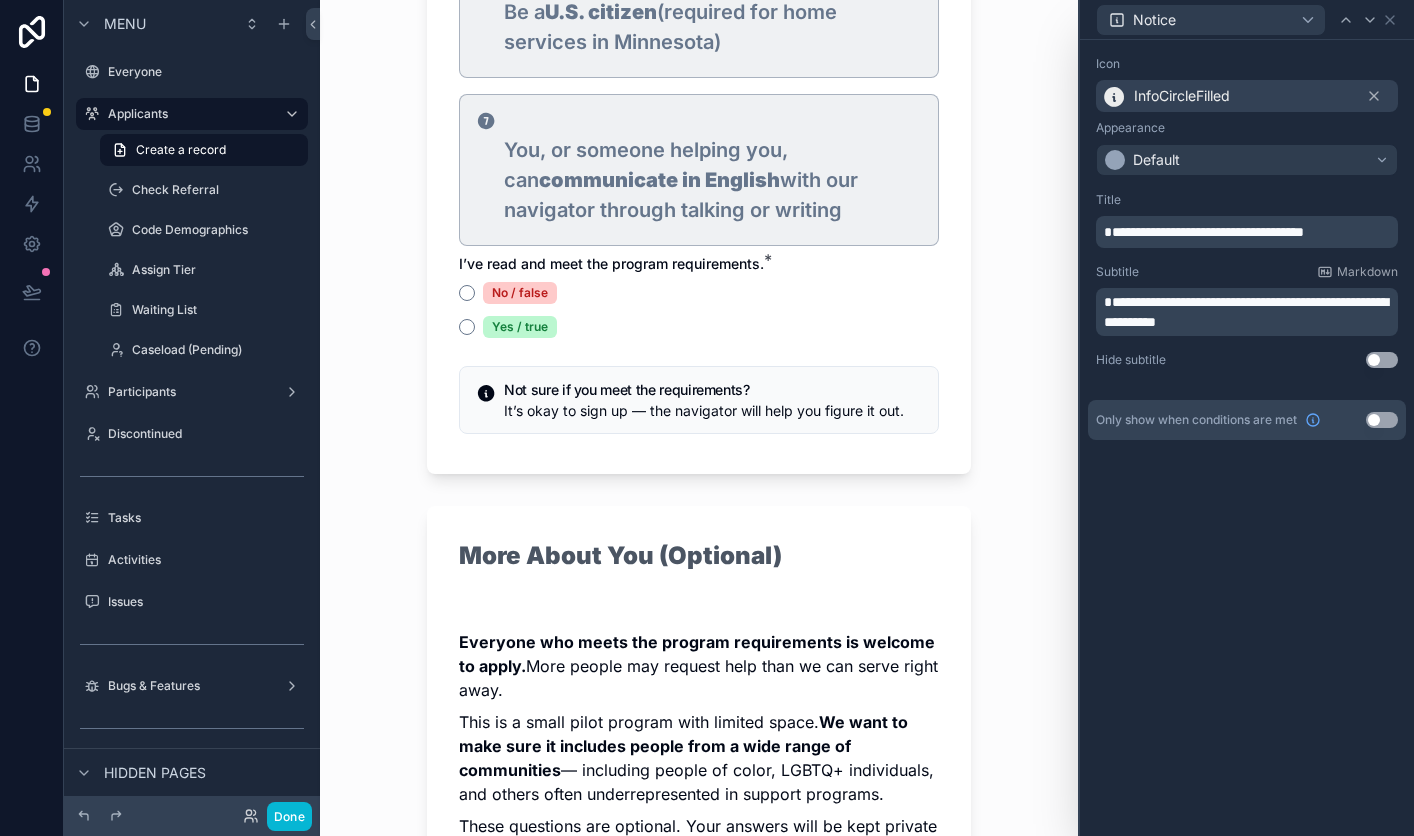 scroll, scrollTop: 2217, scrollLeft: 0, axis: vertical 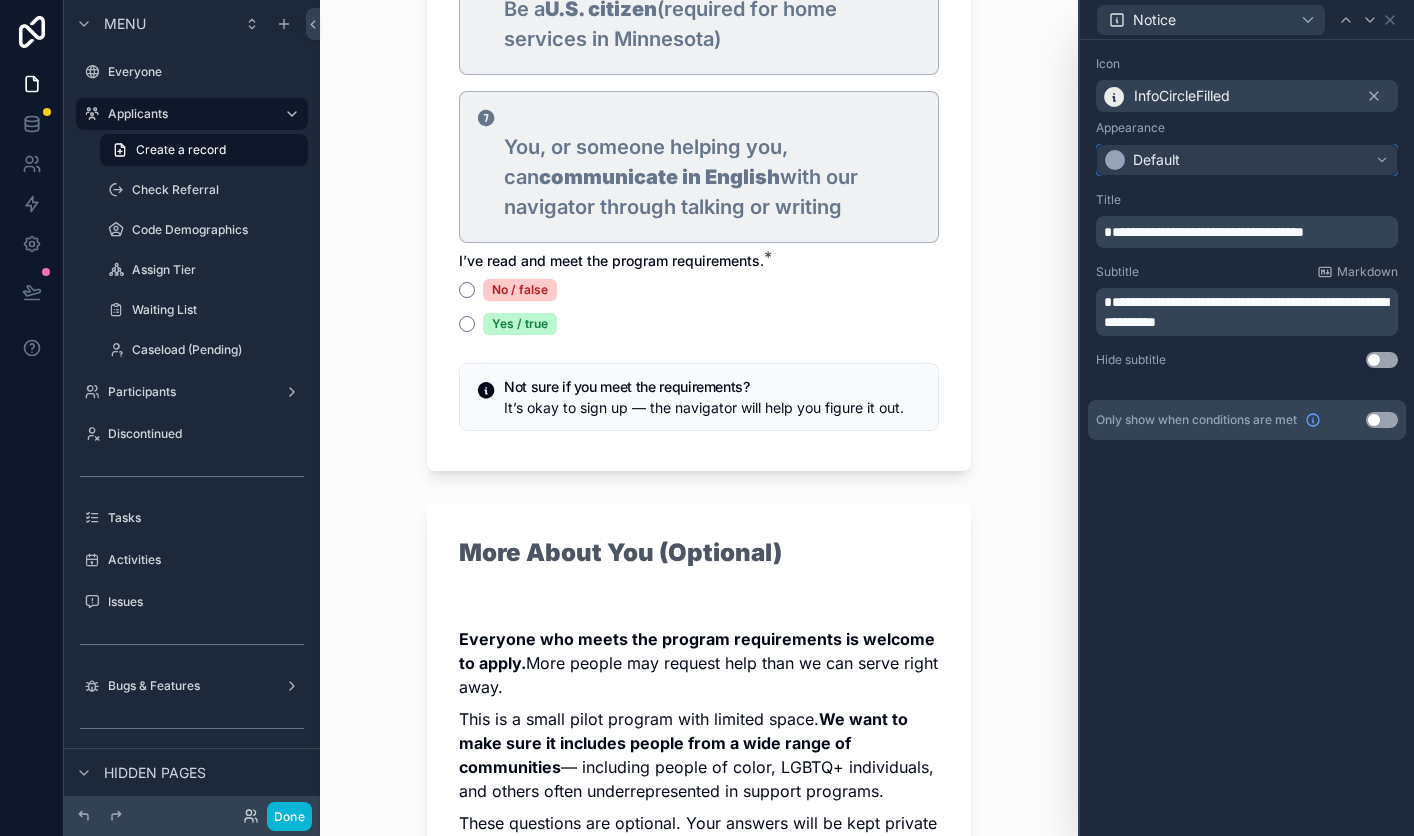 click on "Default" at bounding box center (1156, 160) 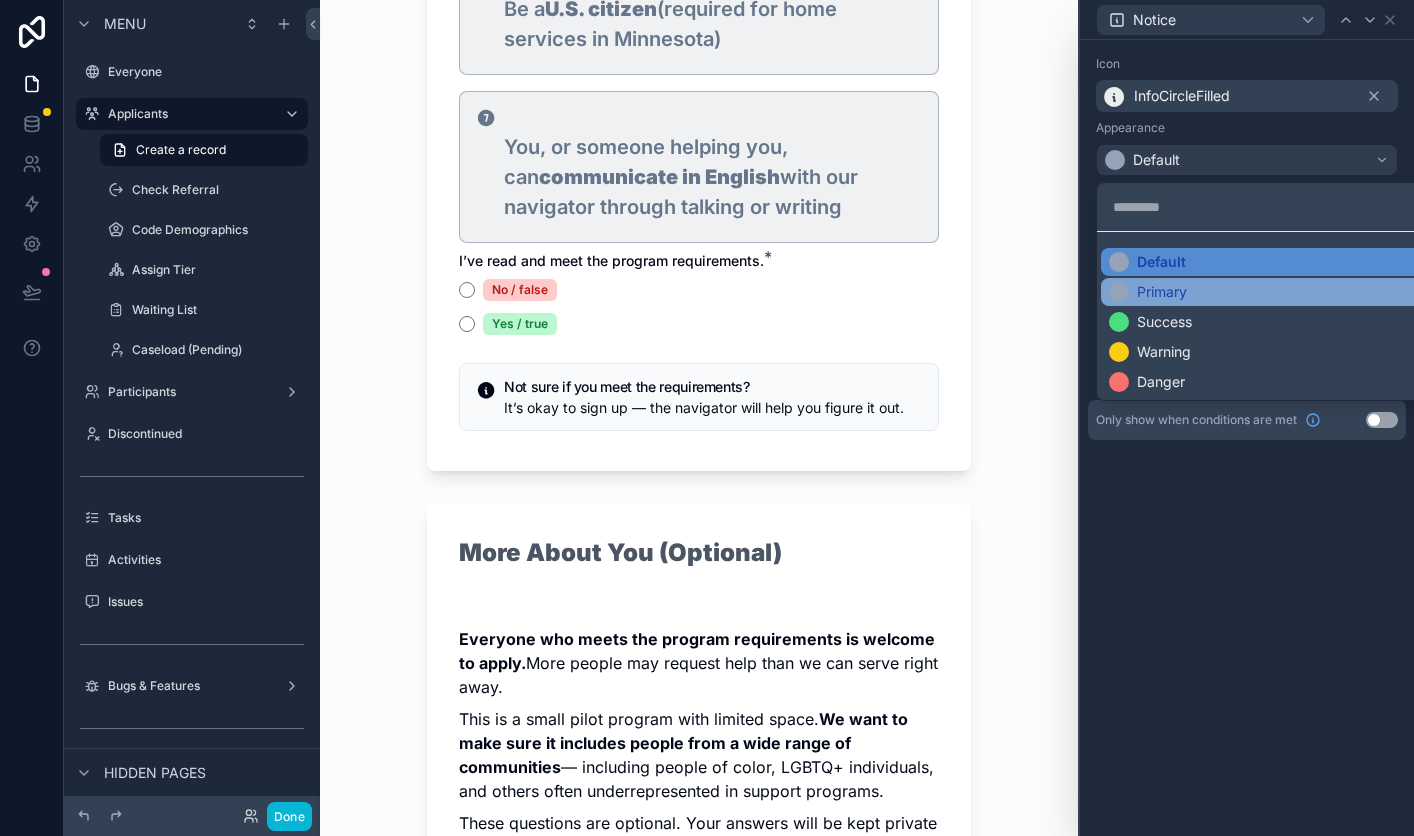 click on "Primary" at bounding box center [1148, 292] 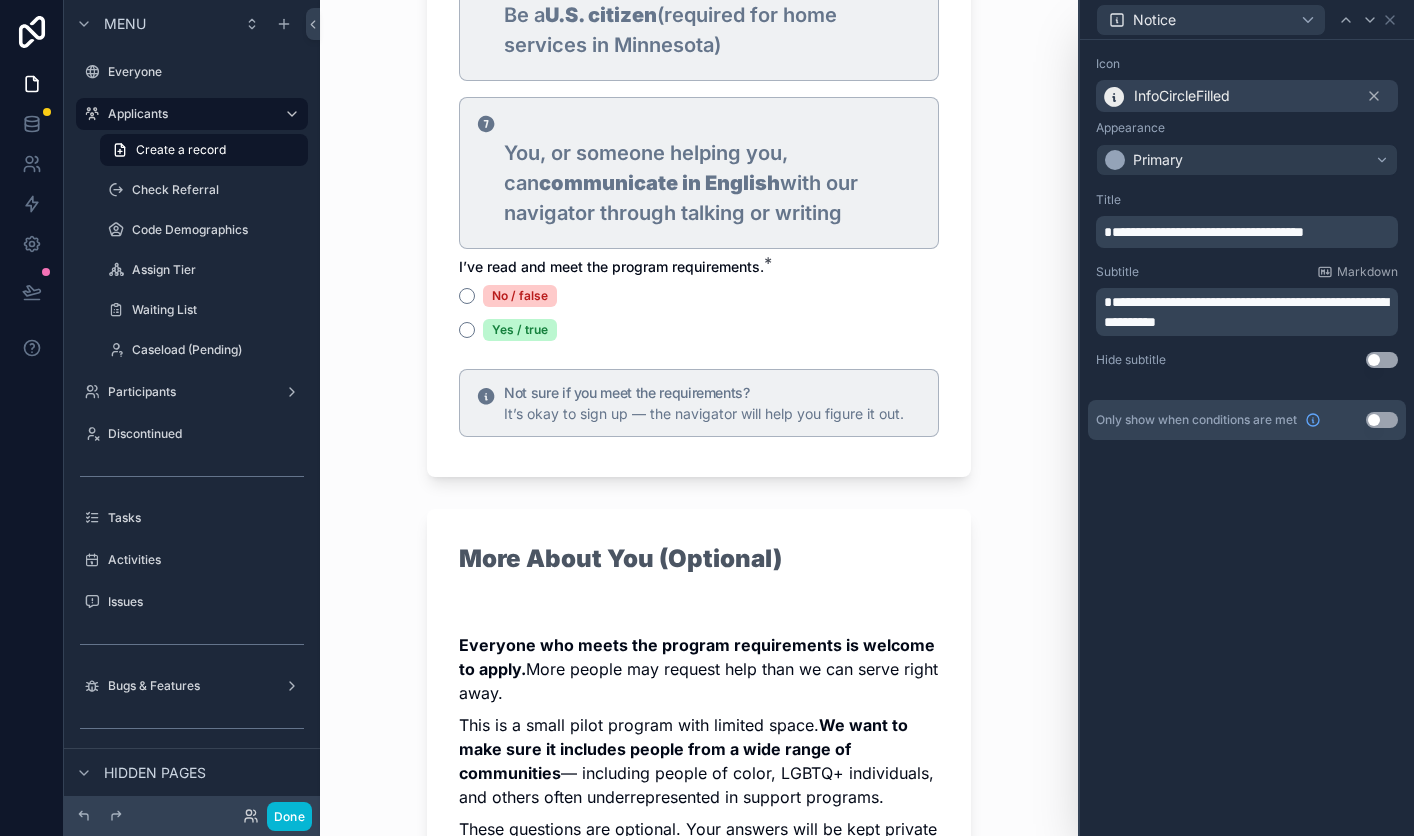 scroll, scrollTop: 2200, scrollLeft: 0, axis: vertical 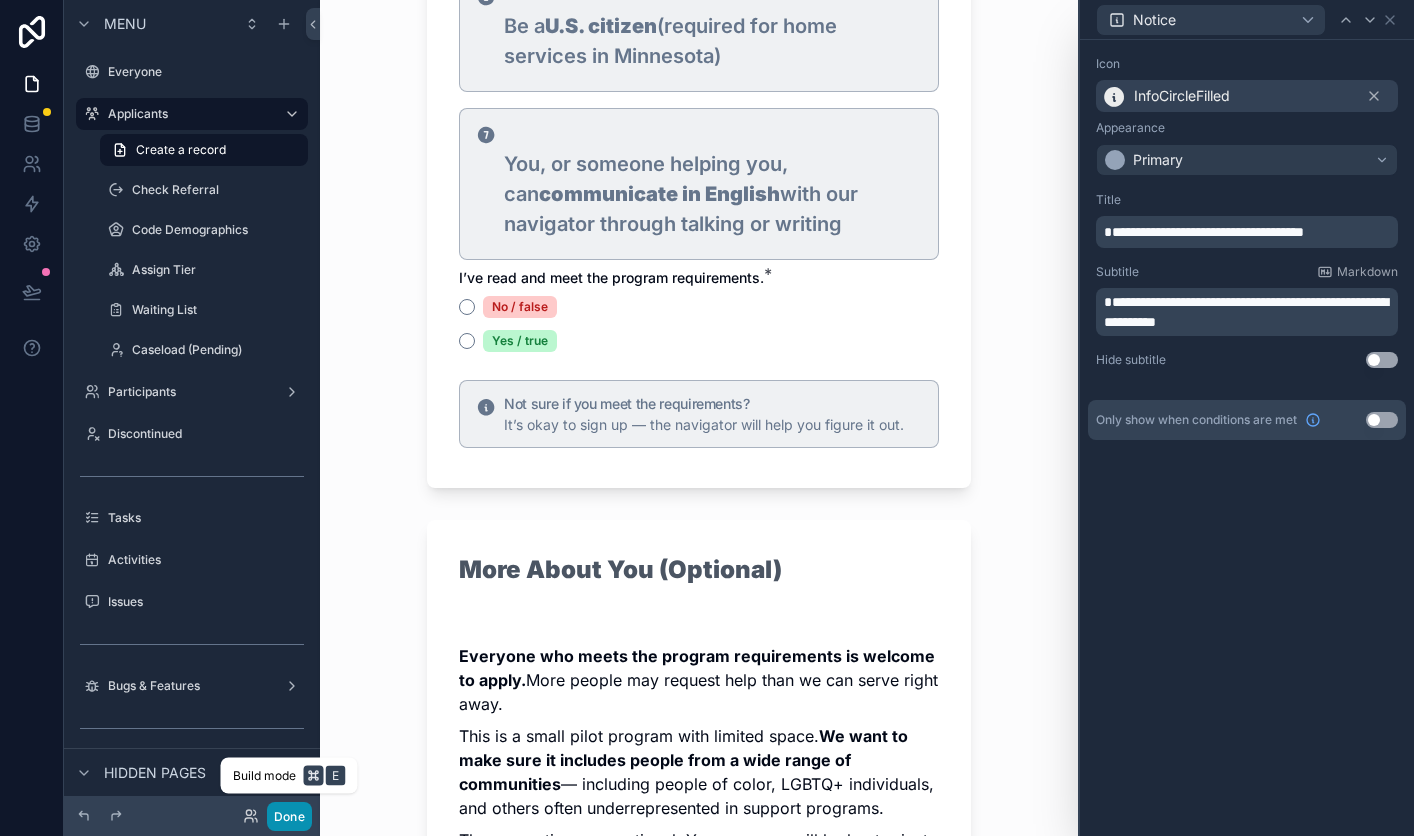 click on "Done" at bounding box center (289, 816) 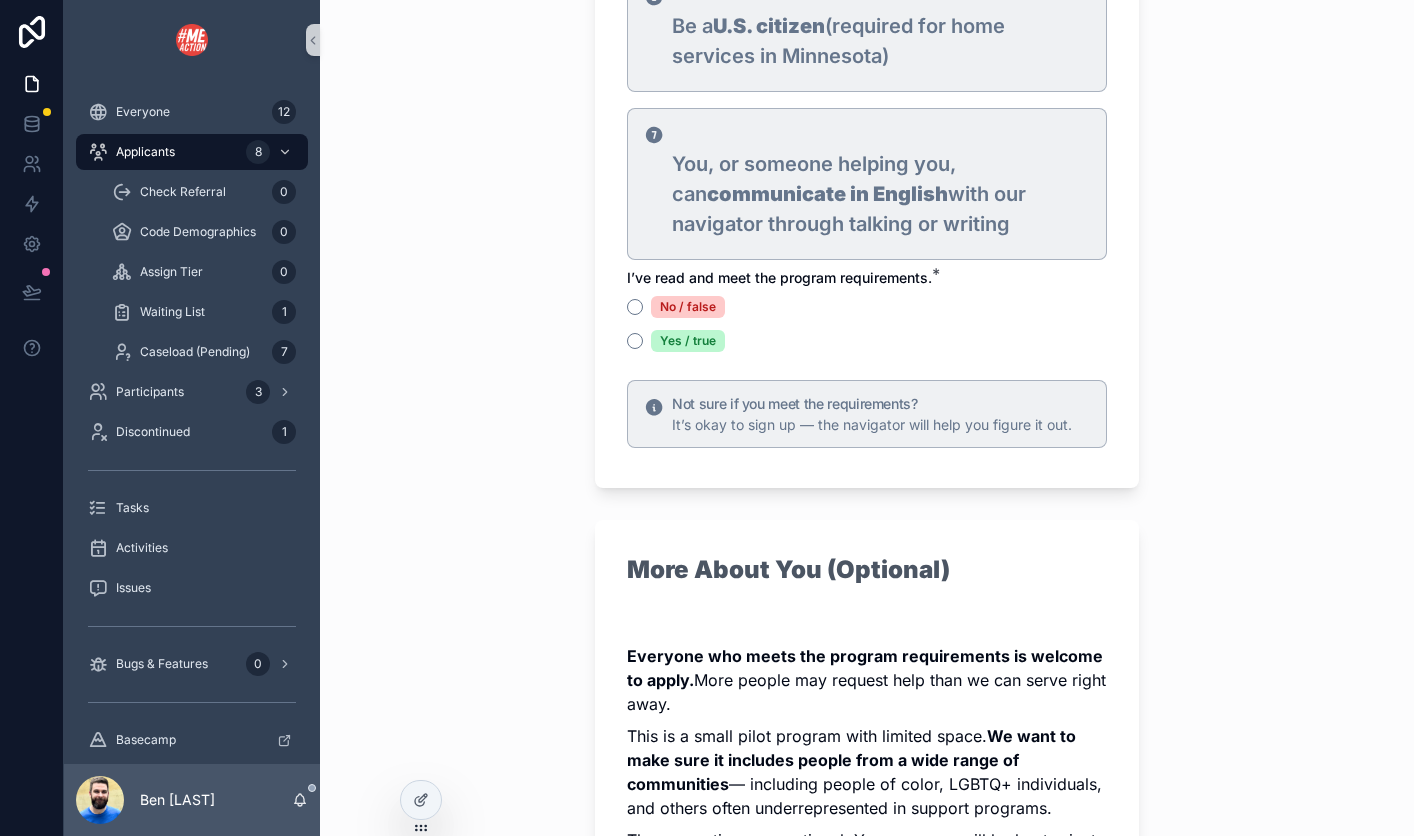 scroll, scrollTop: 0, scrollLeft: 0, axis: both 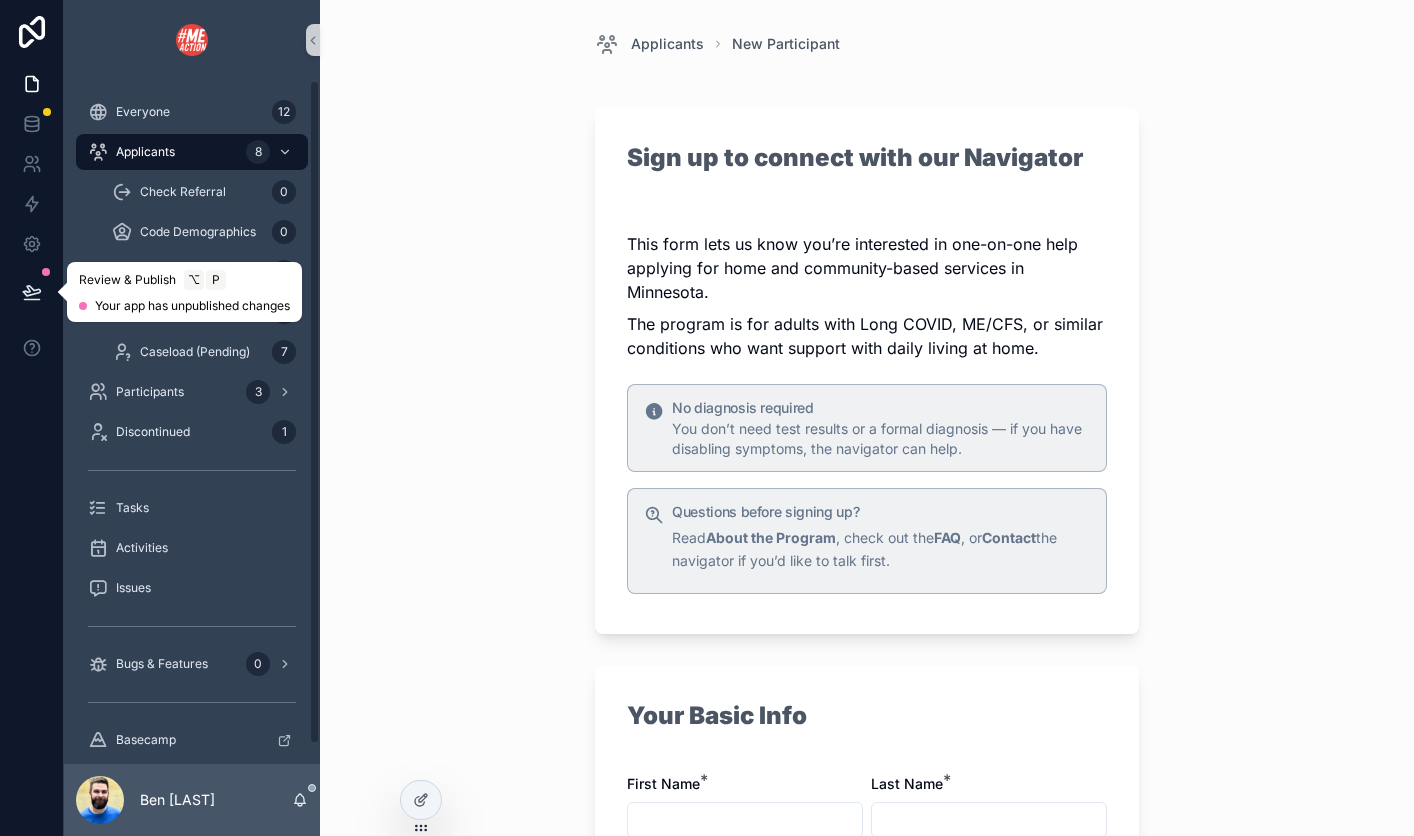 click 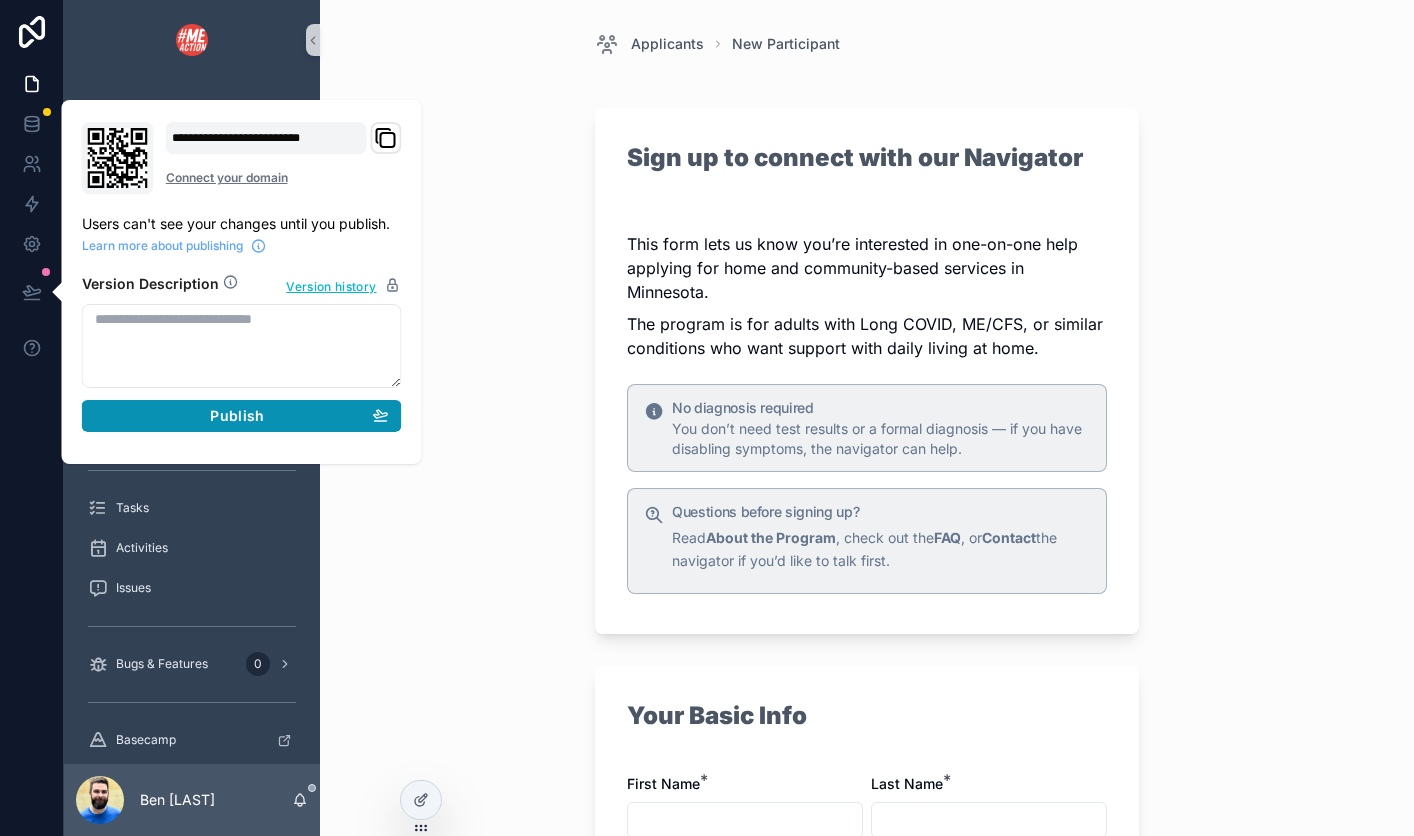 click on "Publish" at bounding box center (242, 416) 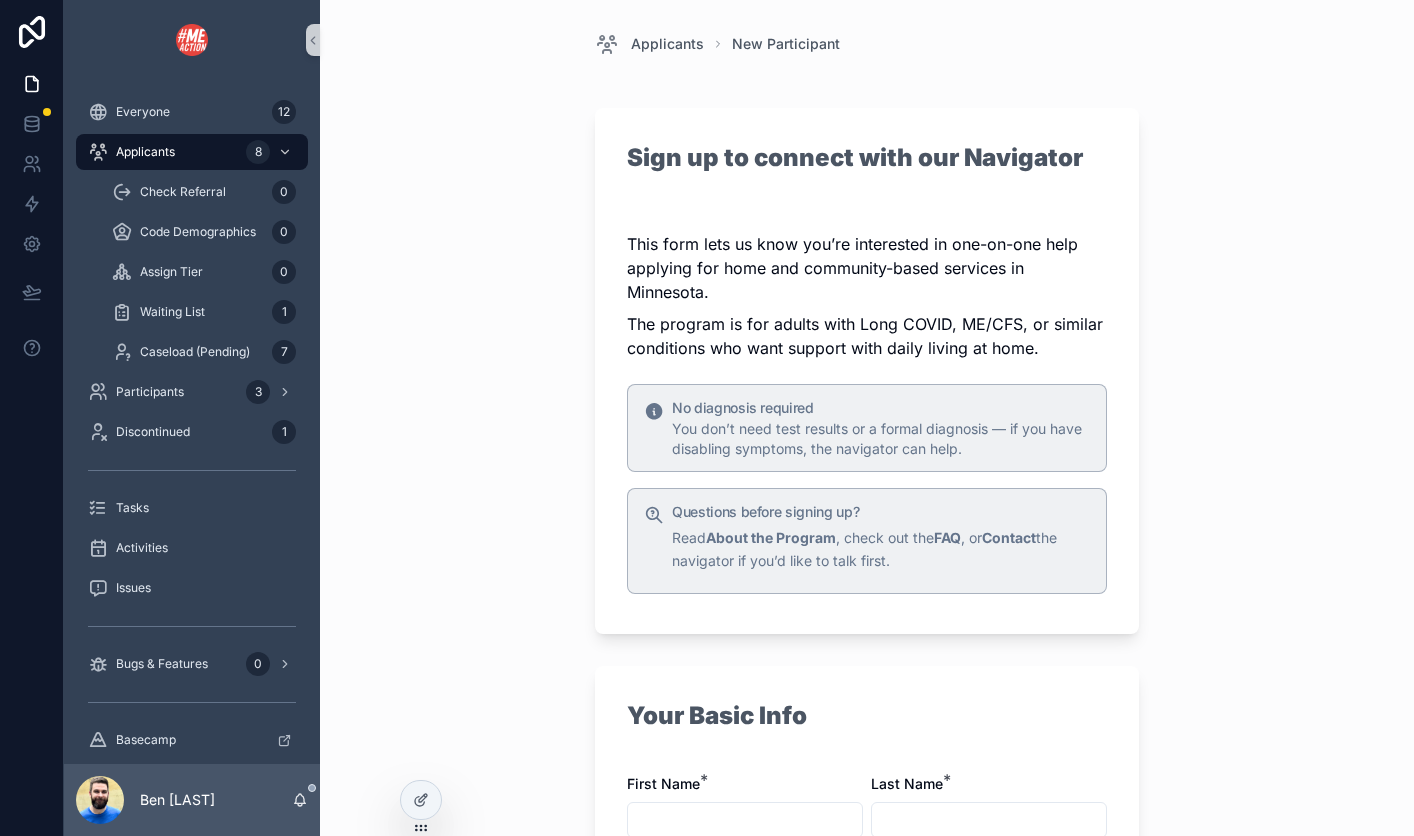 click on "Applicants New Participant Sign up to connect with our Navigator This form lets us know you’re interested in one-on-one help applying for home and community-based services in [STATE]. The program is for adults with Long COVID, ME/CFS, or similar conditions who want support with daily living at home. No diagnosis required  You don’t need test results or a formal diagnosis — if you have disabling symptoms, the navigator can help. Questions before signing up? Read  About the Program , check out the  FAQ , or  Contact  the navigator if you’d like to talk first. Your Basic Info First Name * Last Name * Preferred Name (optional) Name you go by, if different from legal name Pronouns (optional) e.g., she/her, they/them Email * Phone Number * 🇺🇸 How do you prefer to be contacted? *  Choose email, phone call, or text message Zip Code * in [STATE] County * Select your [STATE] county Who This Program Is For To be eligible for this program, you must meet  all  of the following: Live in  [STATE] Have" at bounding box center (867, 418) 